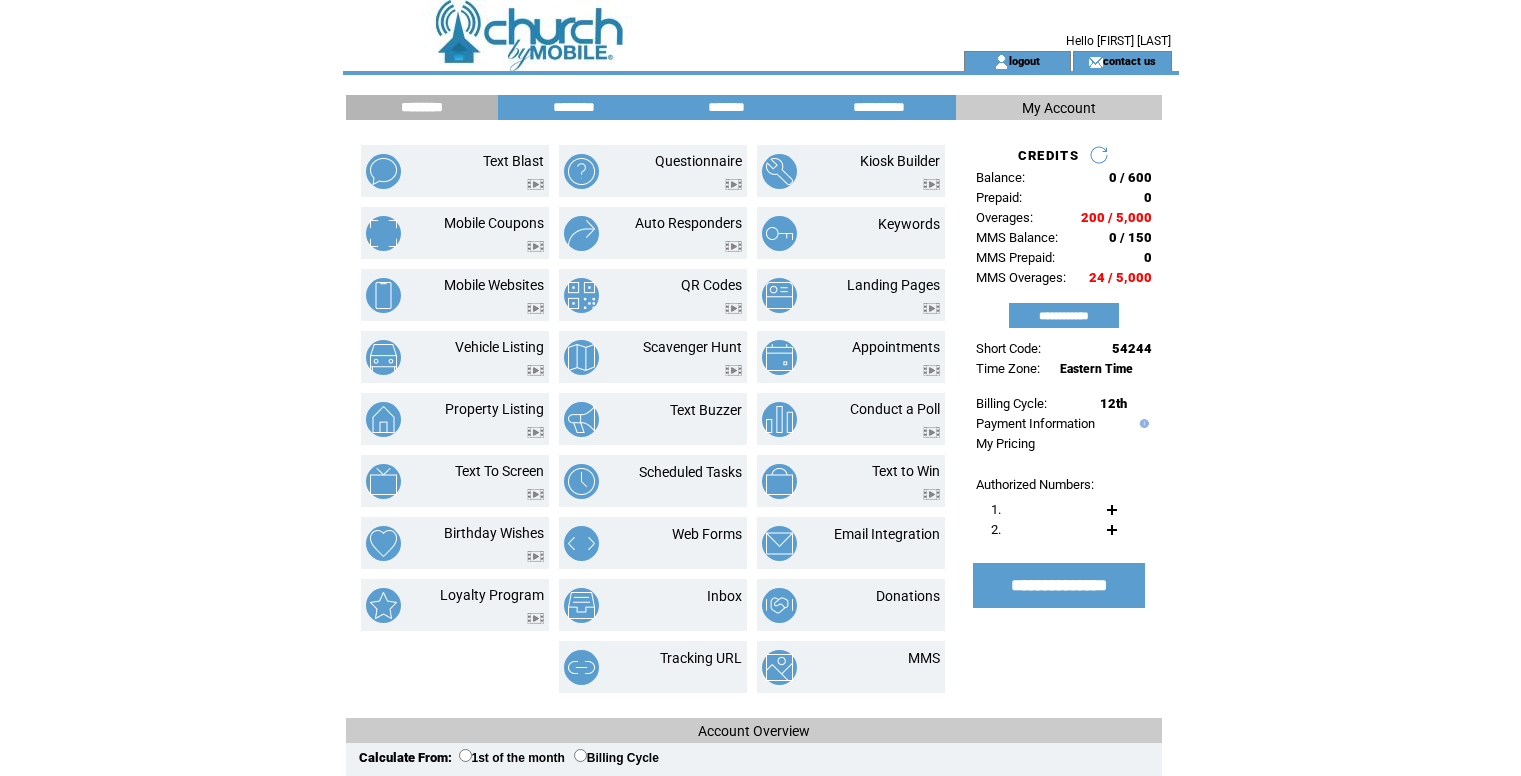 scroll, scrollTop: 0, scrollLeft: 0, axis: both 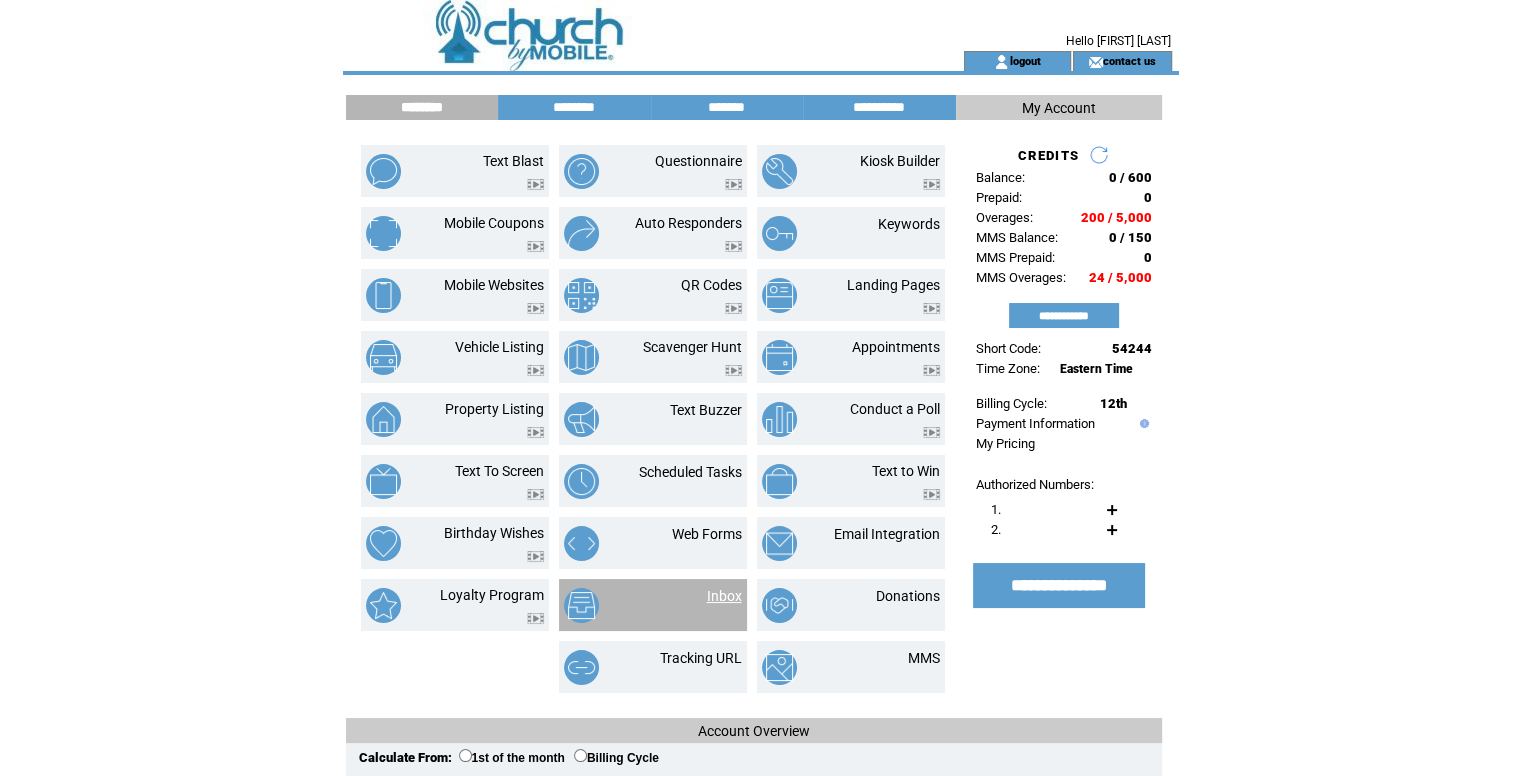 click on "Inbox" at bounding box center [724, 596] 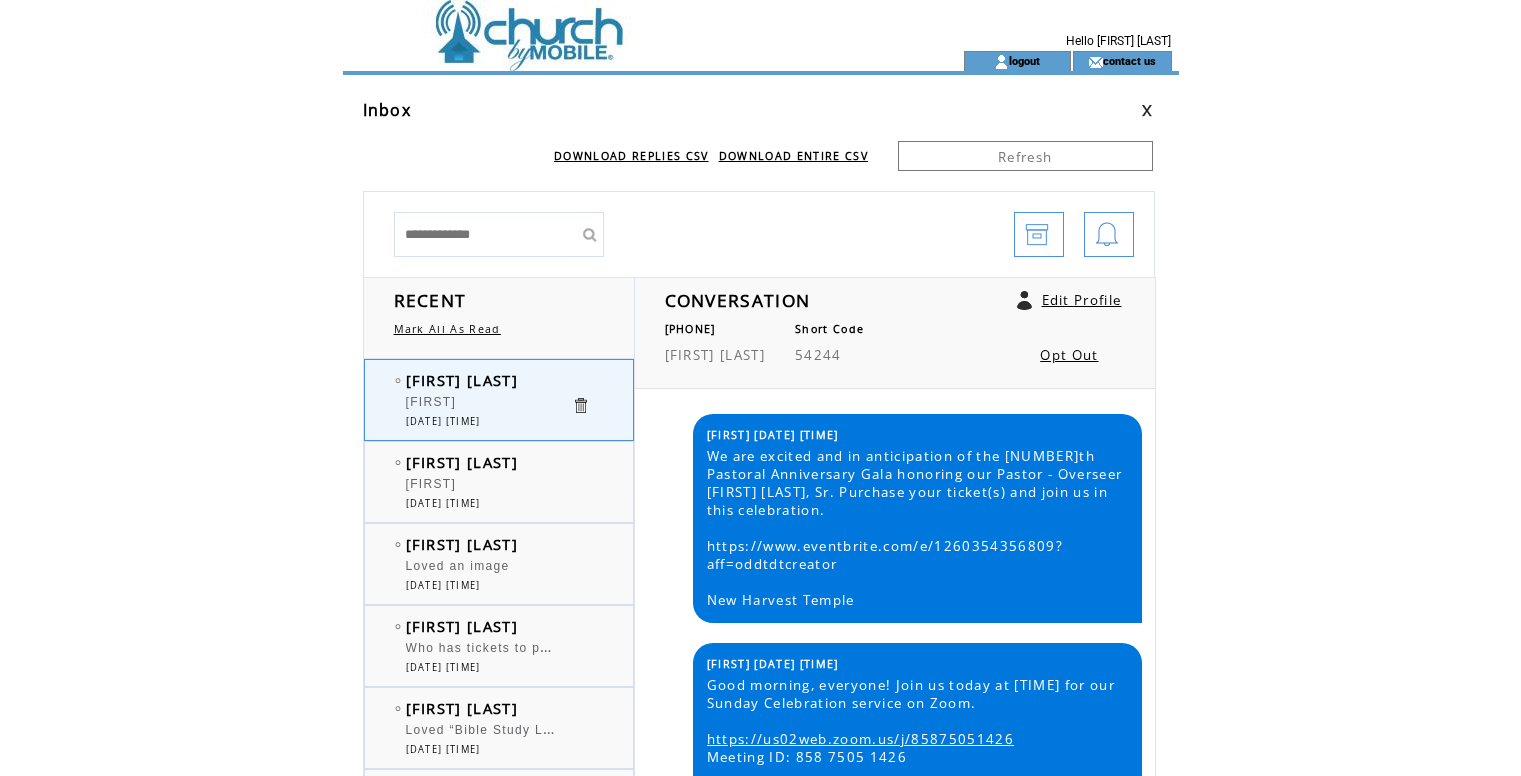 scroll, scrollTop: 0, scrollLeft: 0, axis: both 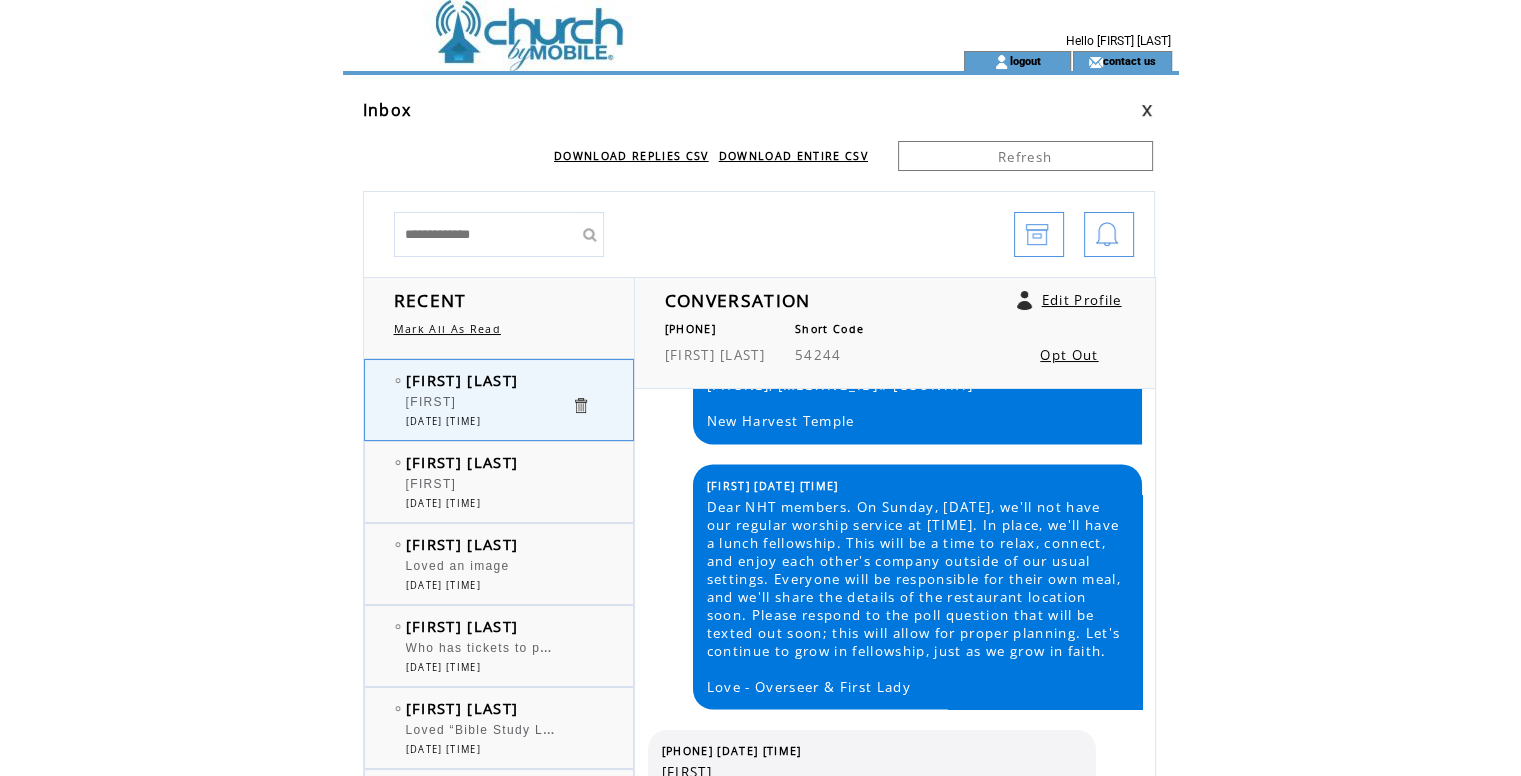 click on "Yasy" at bounding box center [488, 405] 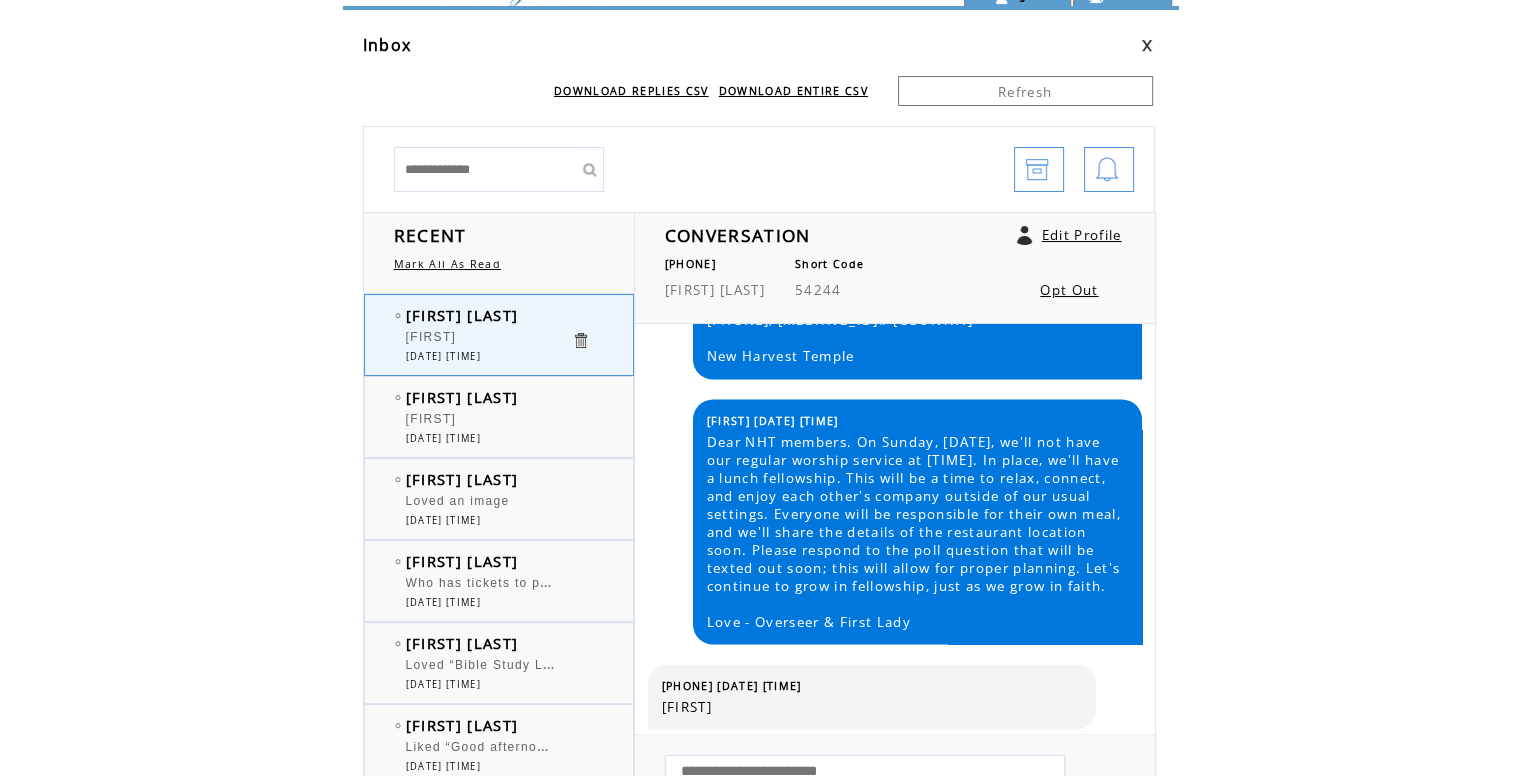 scroll, scrollTop: 100, scrollLeft: 0, axis: vertical 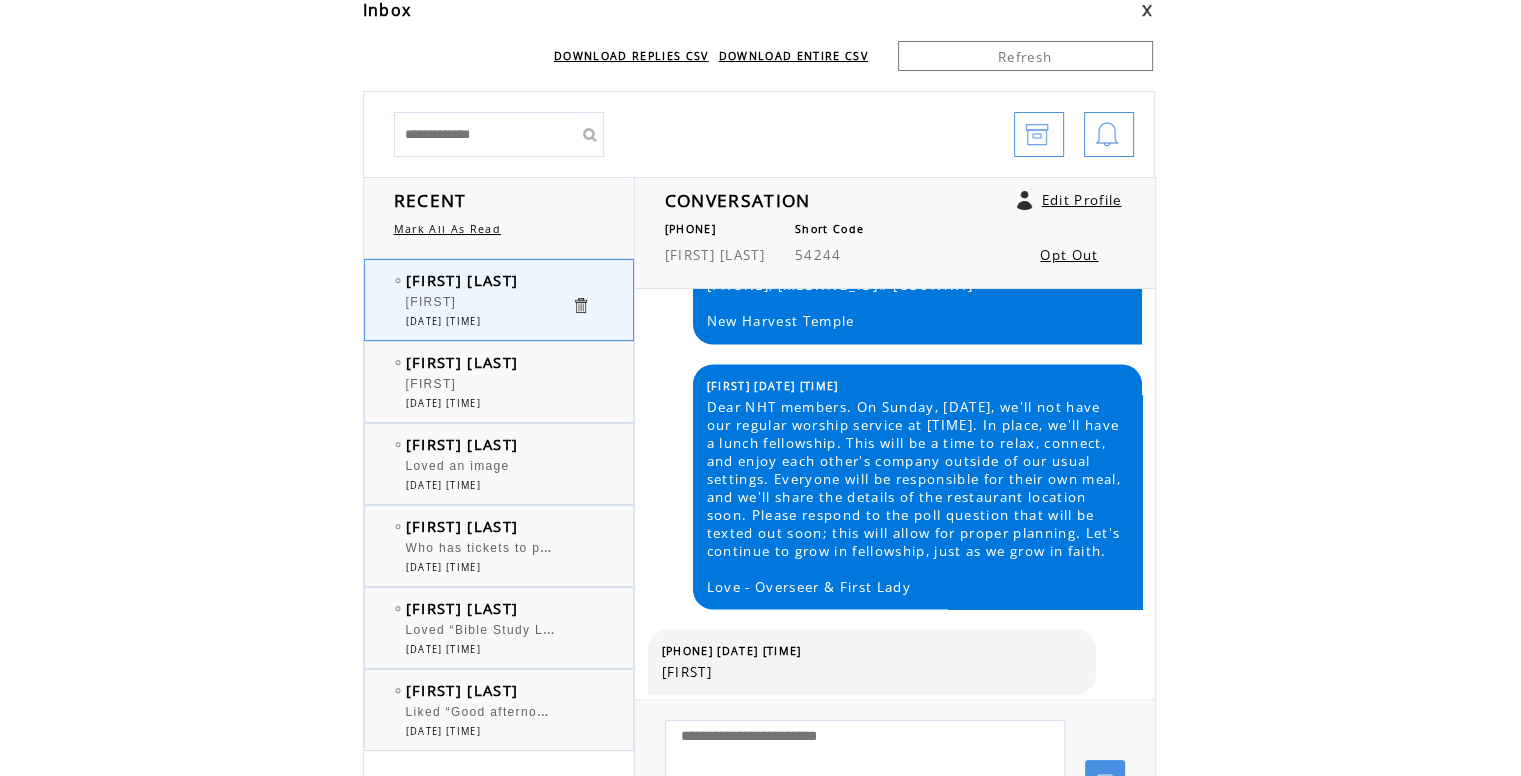 click on "Loved an image" at bounding box center [488, 469] 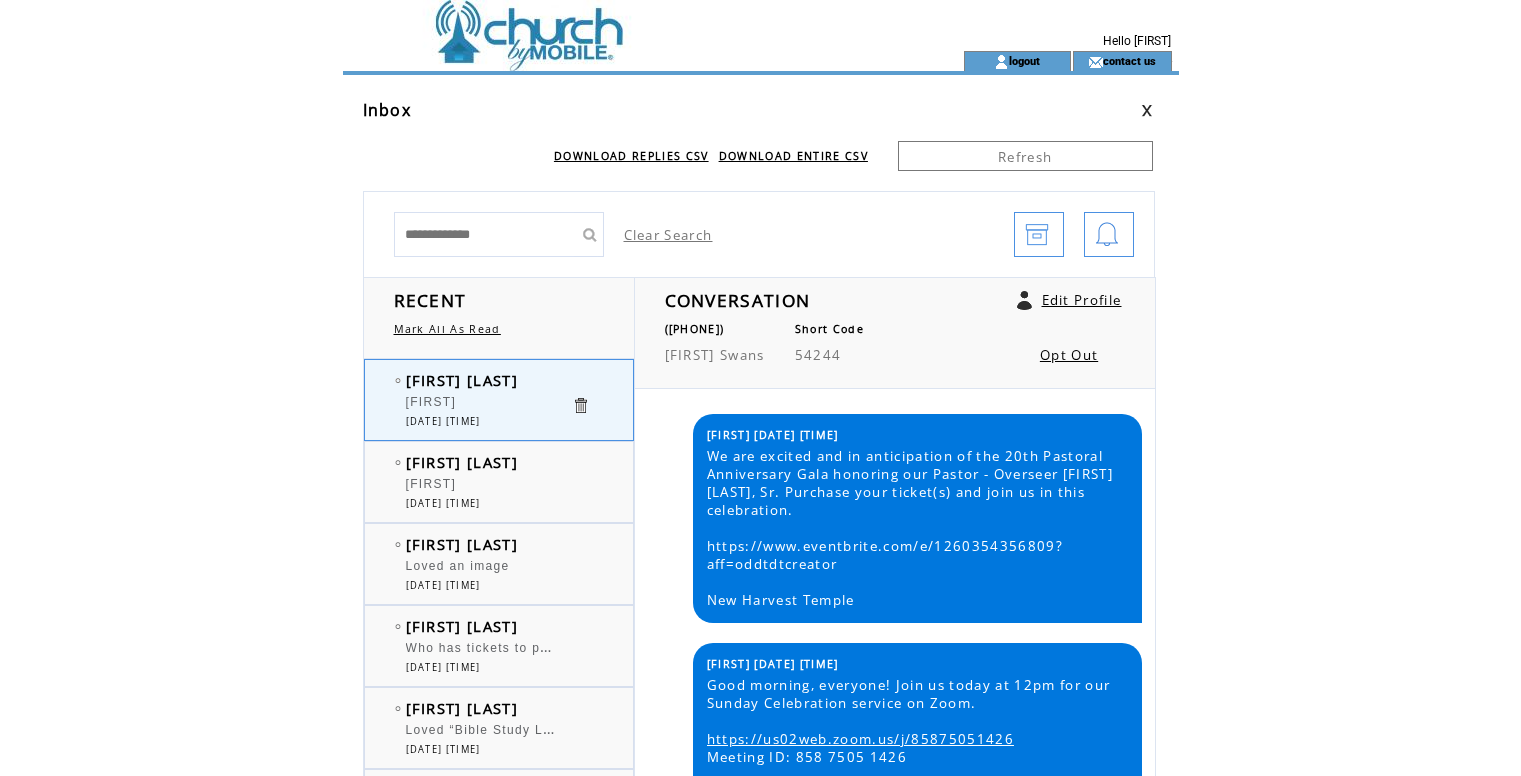 scroll, scrollTop: 0, scrollLeft: 0, axis: both 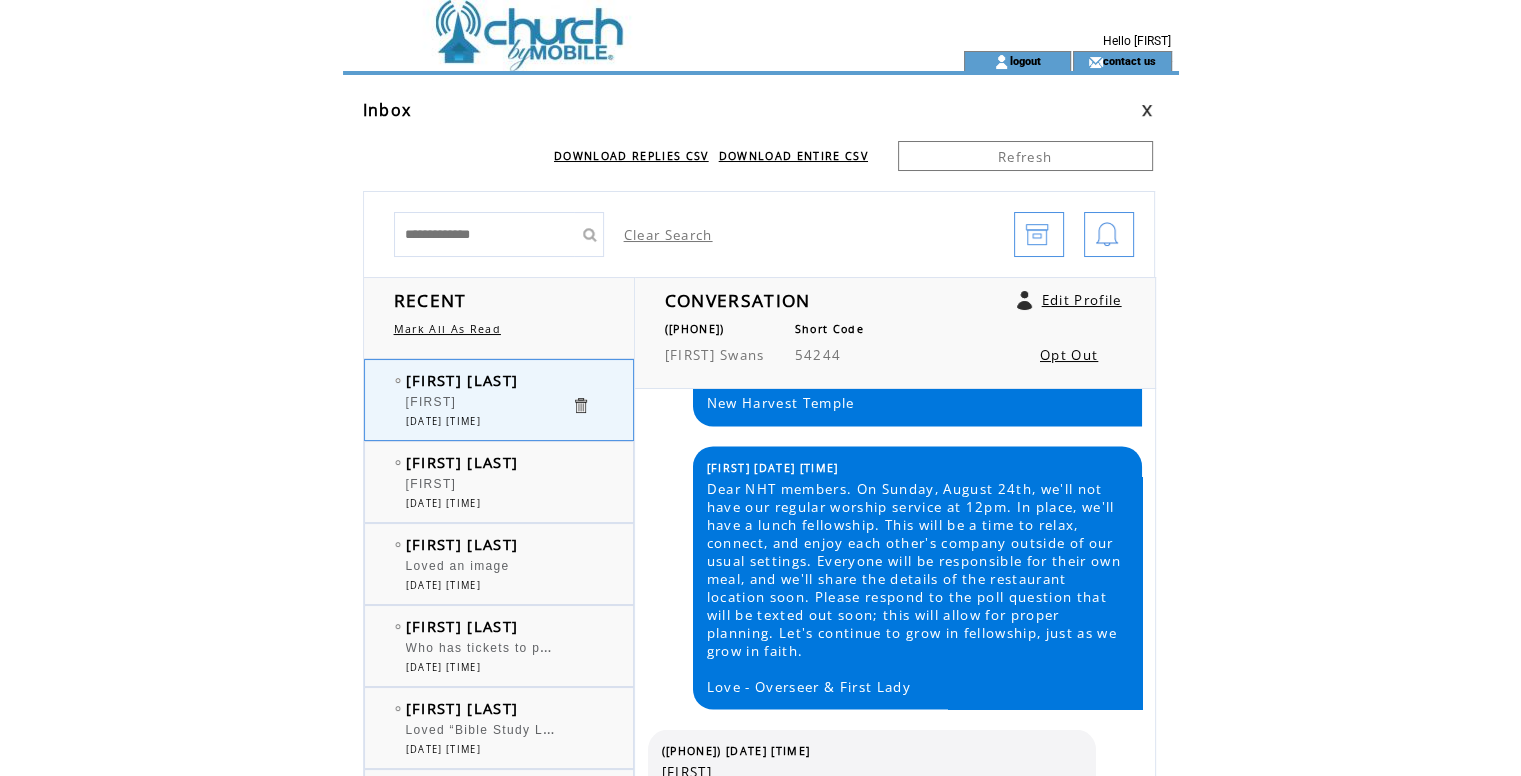click at bounding box center (617, 25) 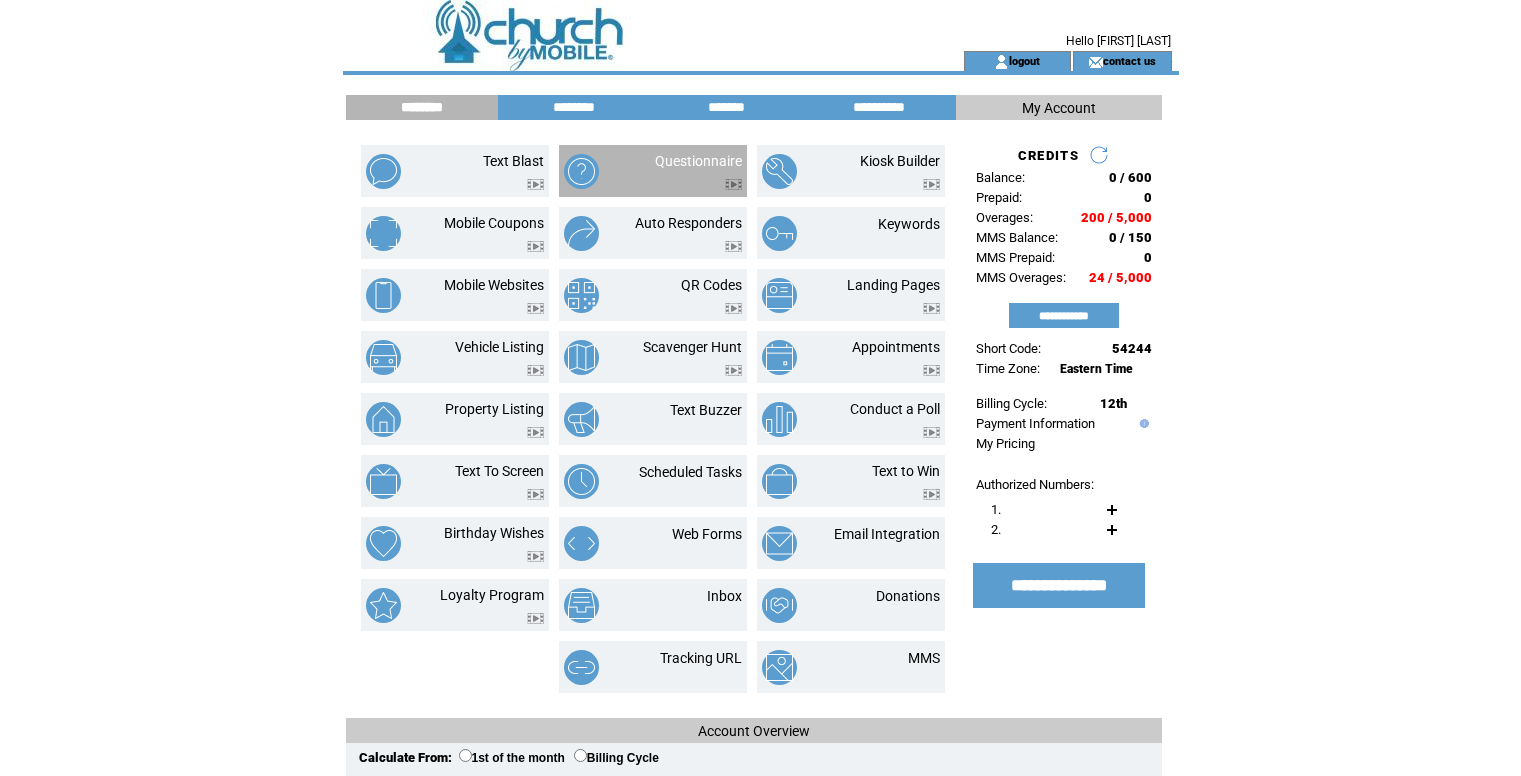 scroll, scrollTop: 0, scrollLeft: 0, axis: both 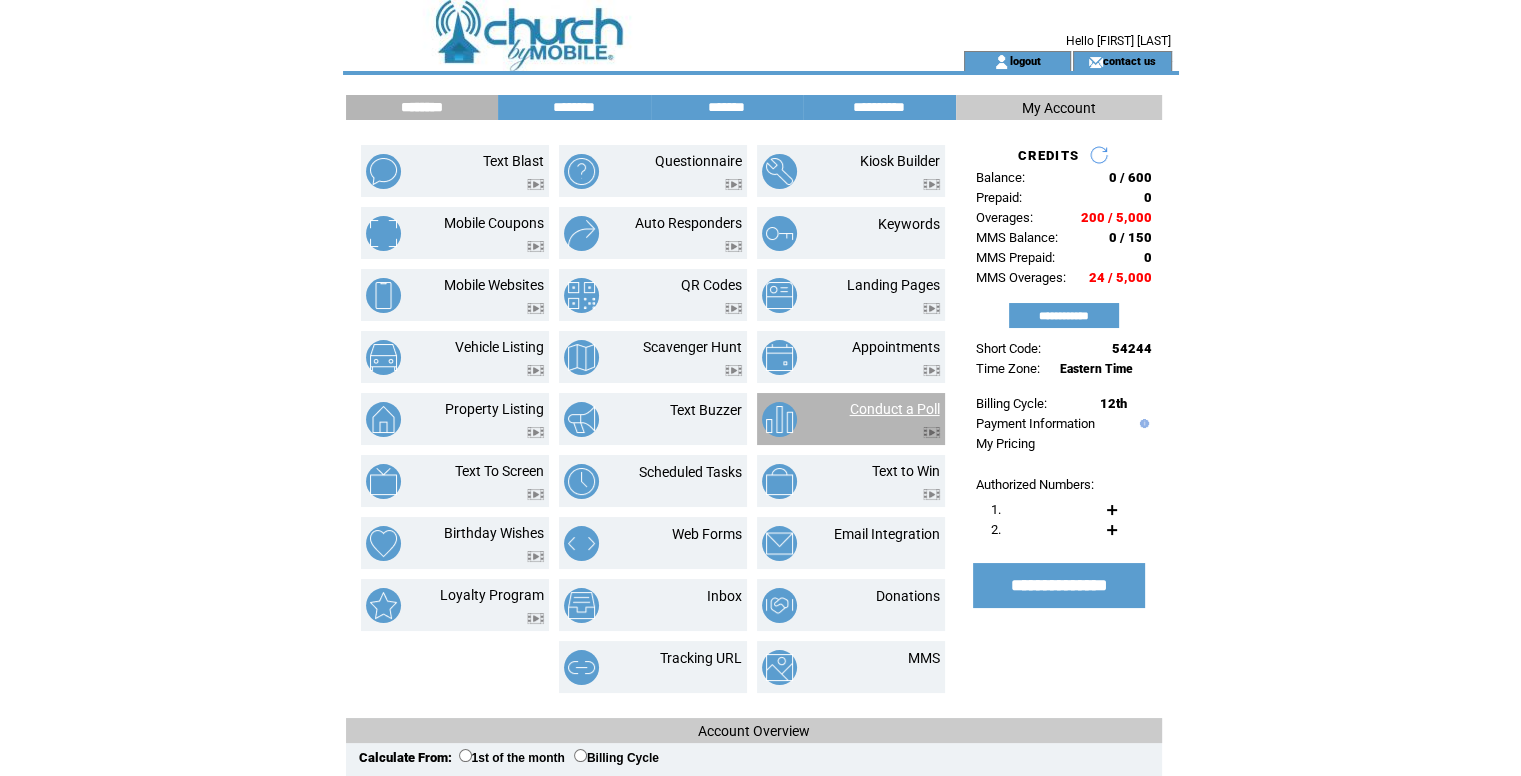 click on "Conduct a Poll" at bounding box center [895, 409] 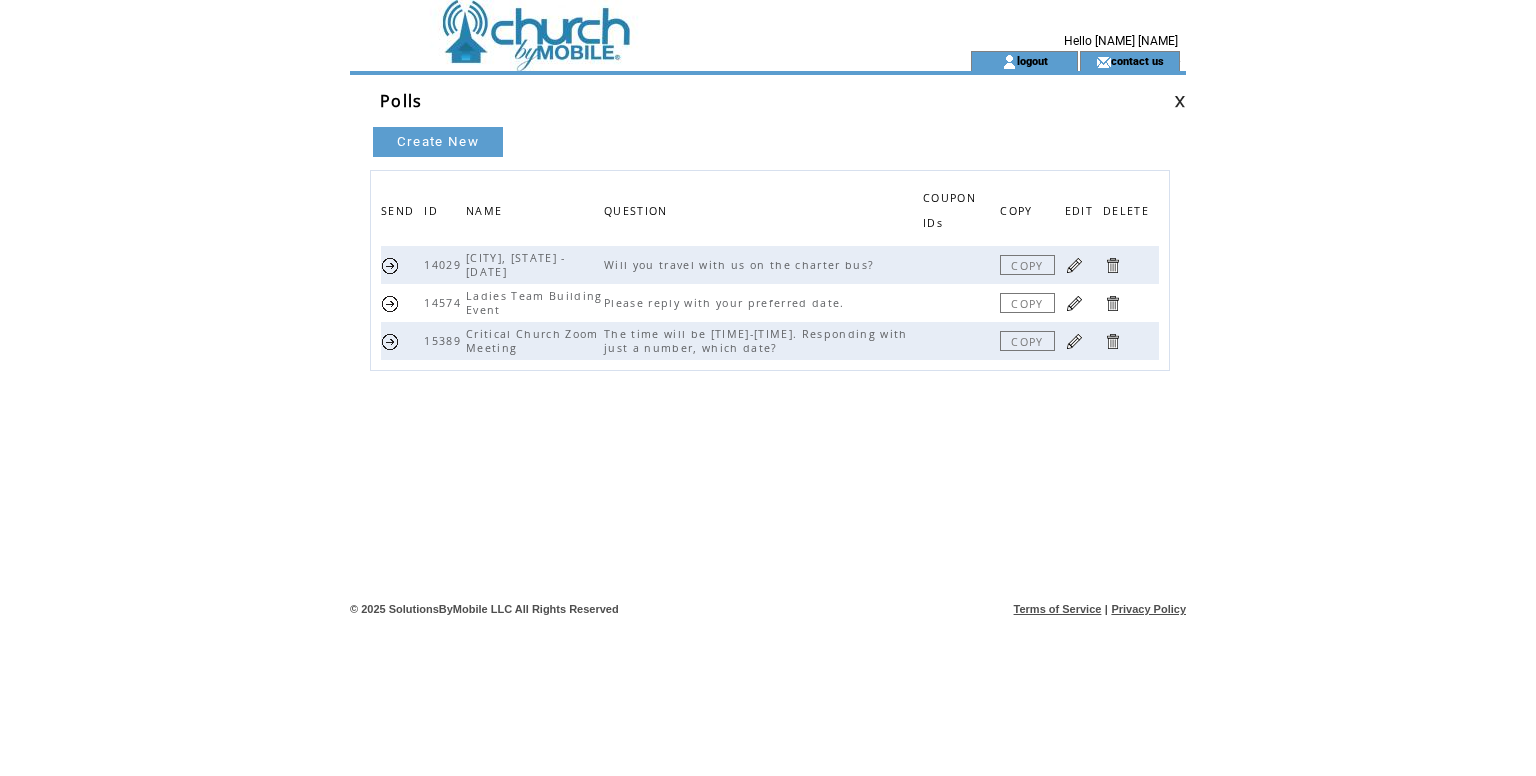 scroll, scrollTop: 0, scrollLeft: 0, axis: both 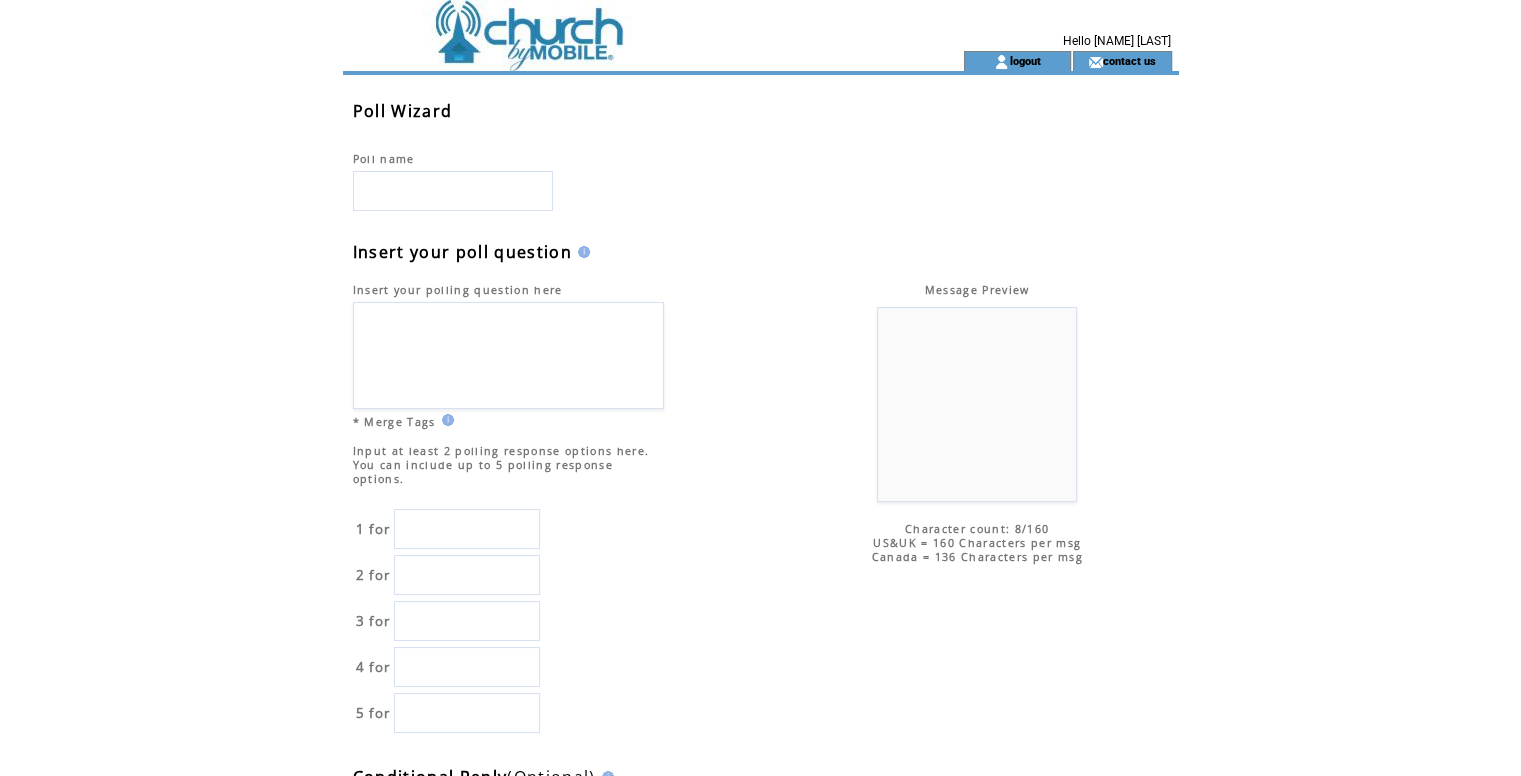 click at bounding box center (453, 191) 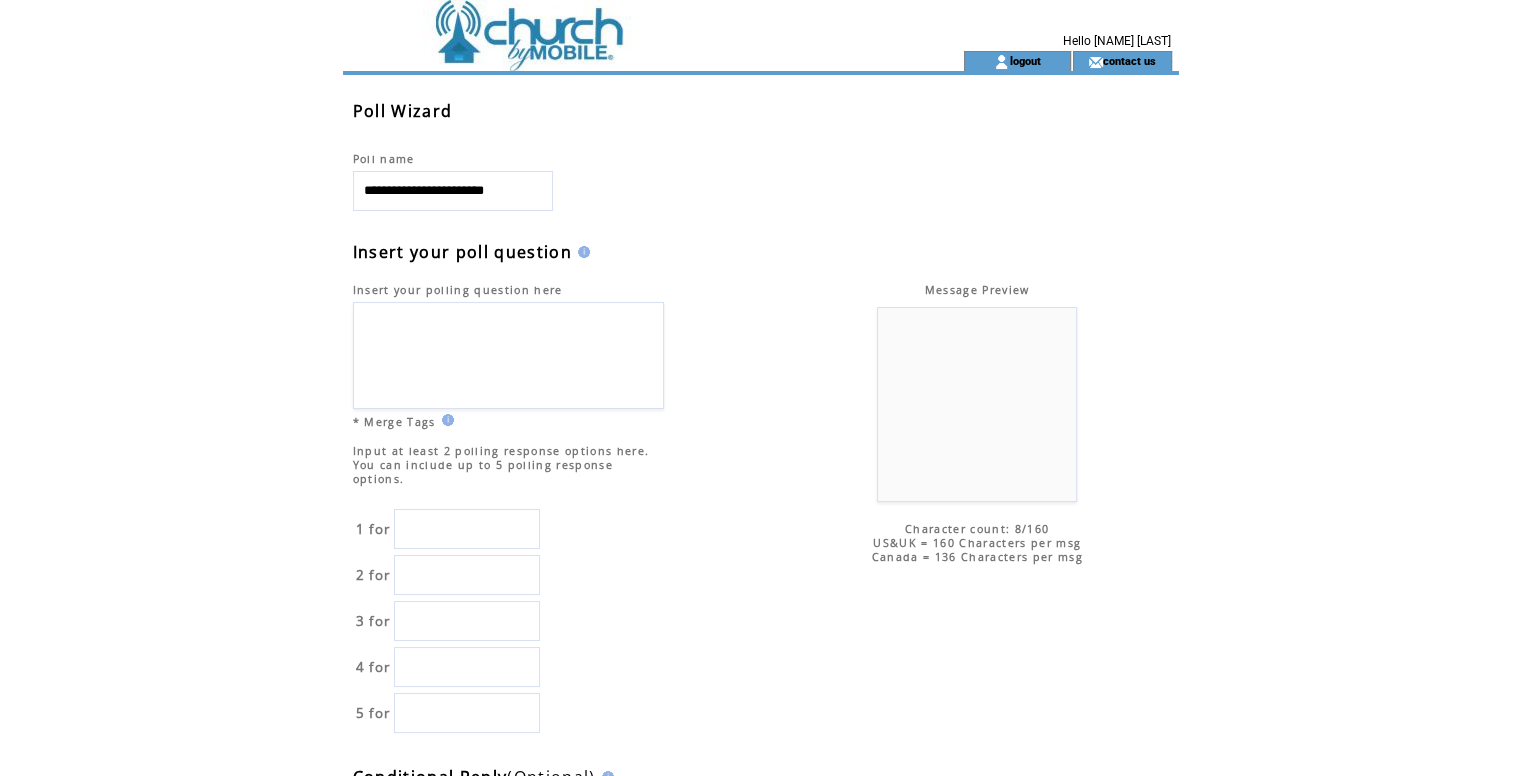 scroll, scrollTop: 0, scrollLeft: 12, axis: horizontal 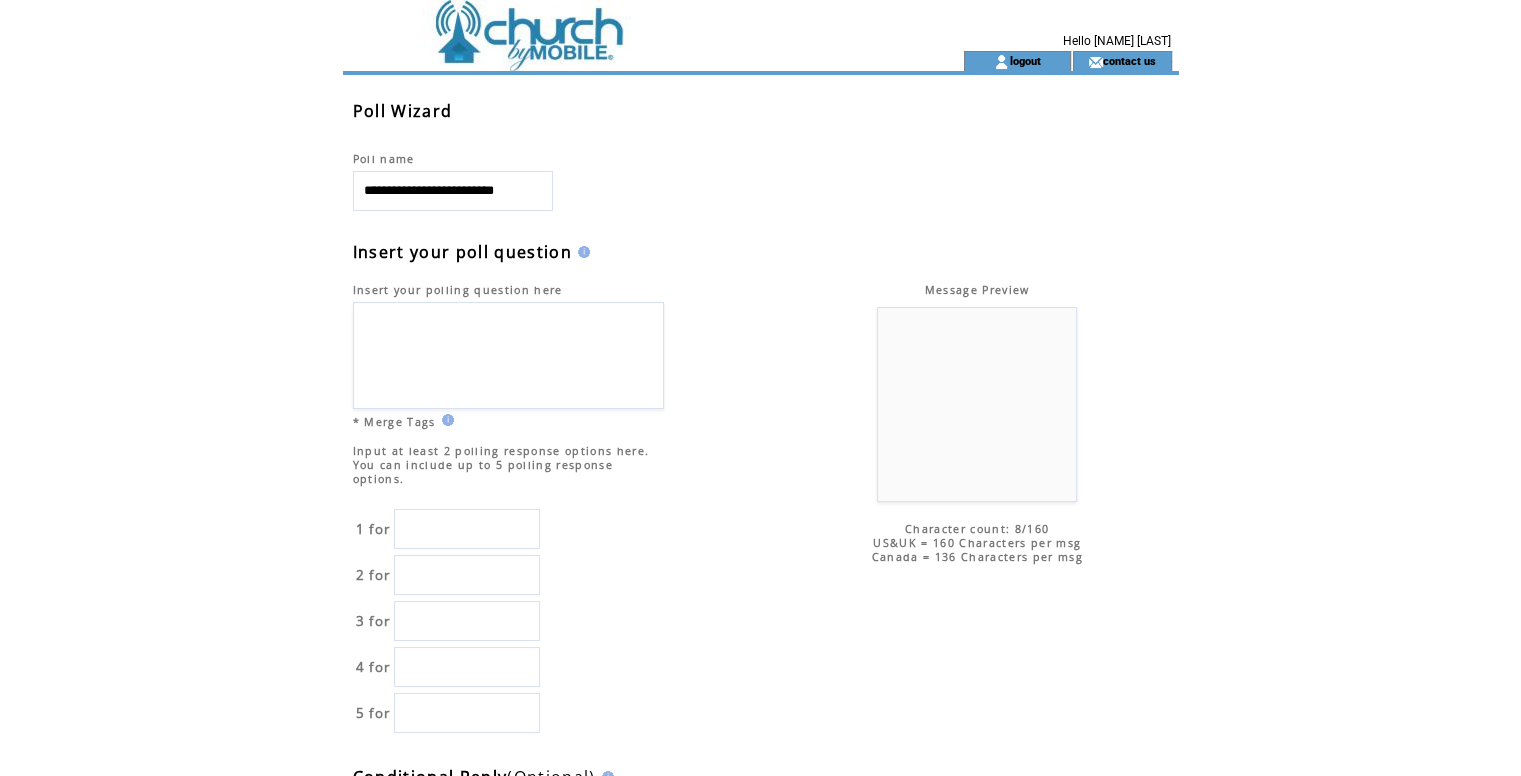 type on "**********" 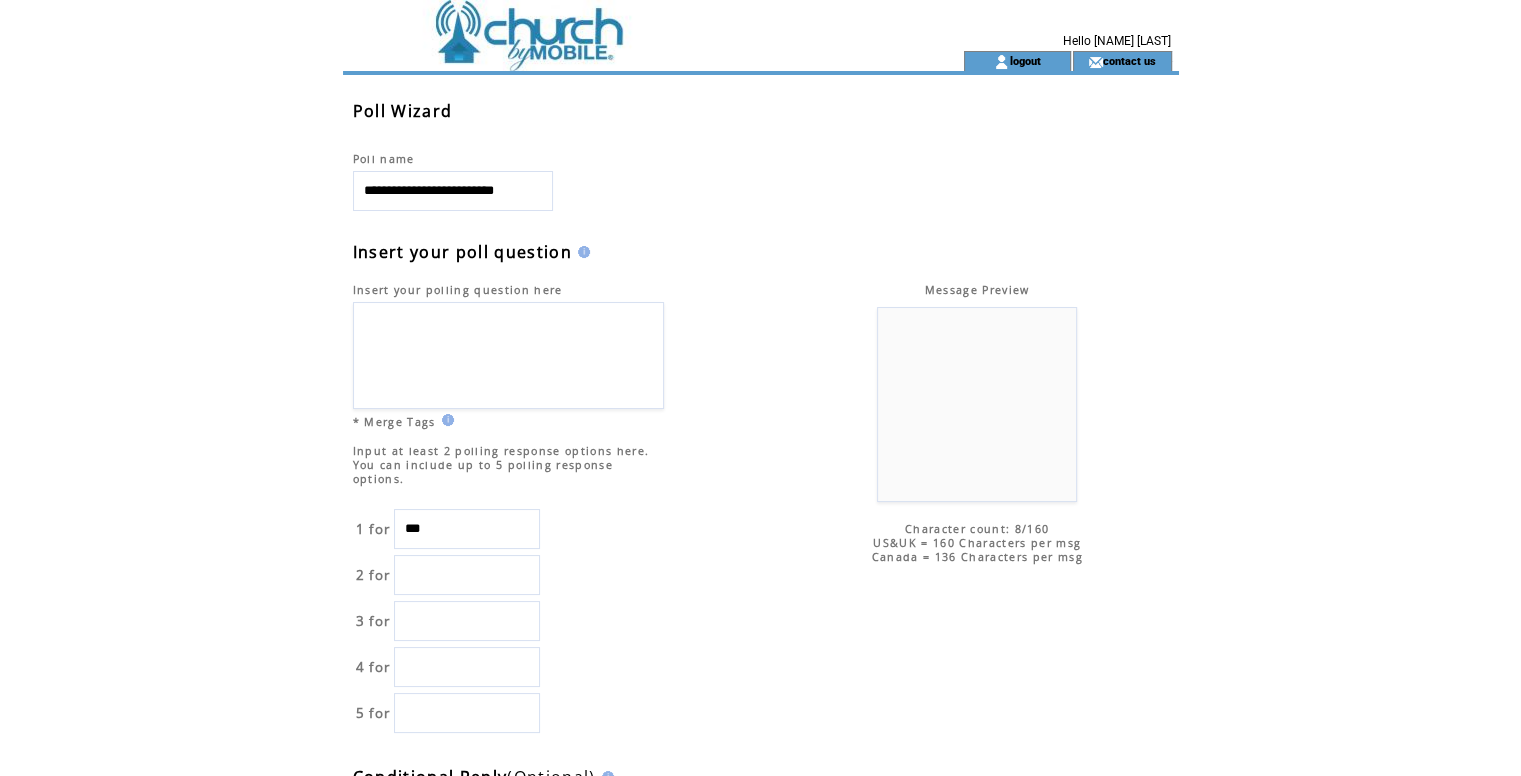 type on "***" 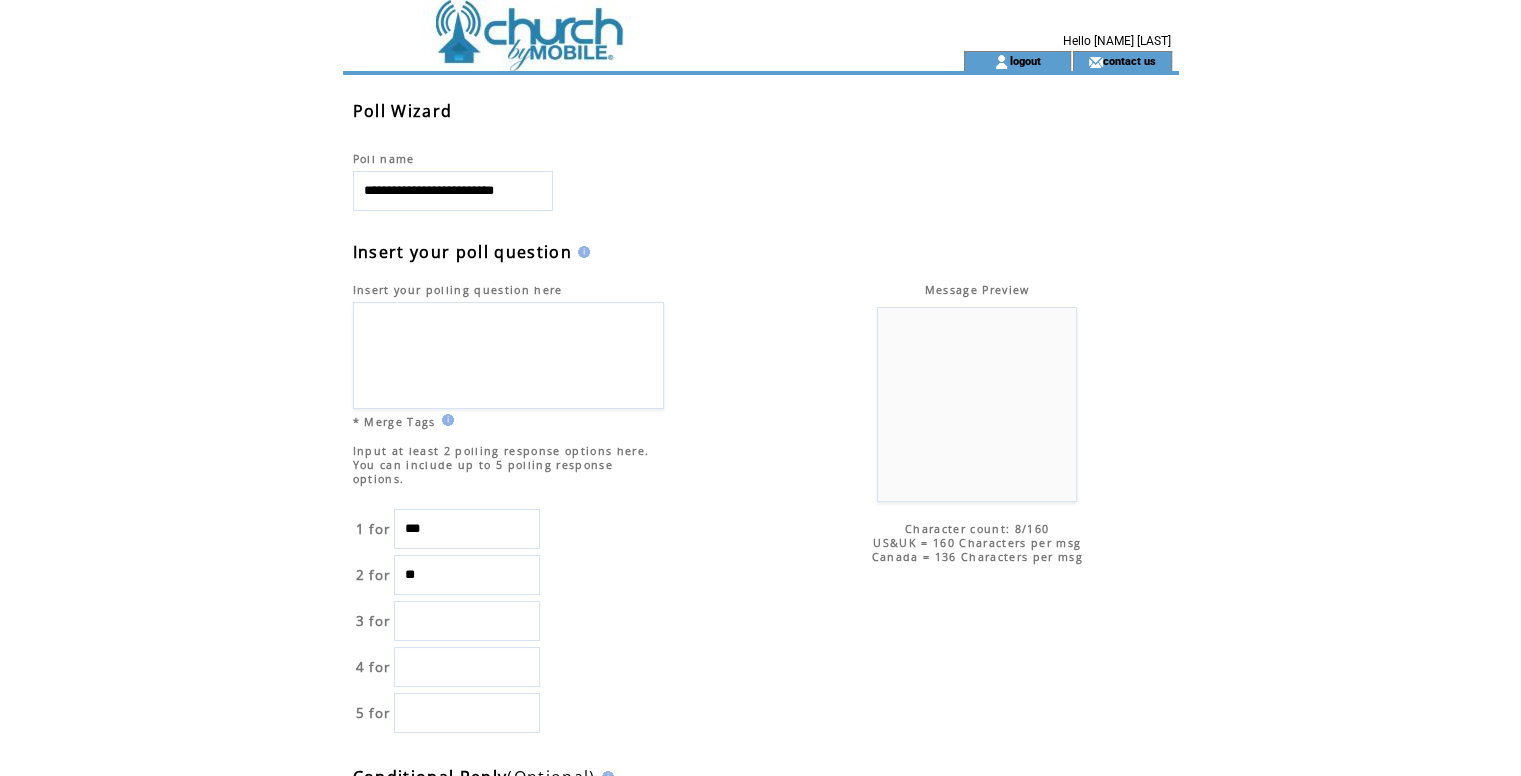 type on "**" 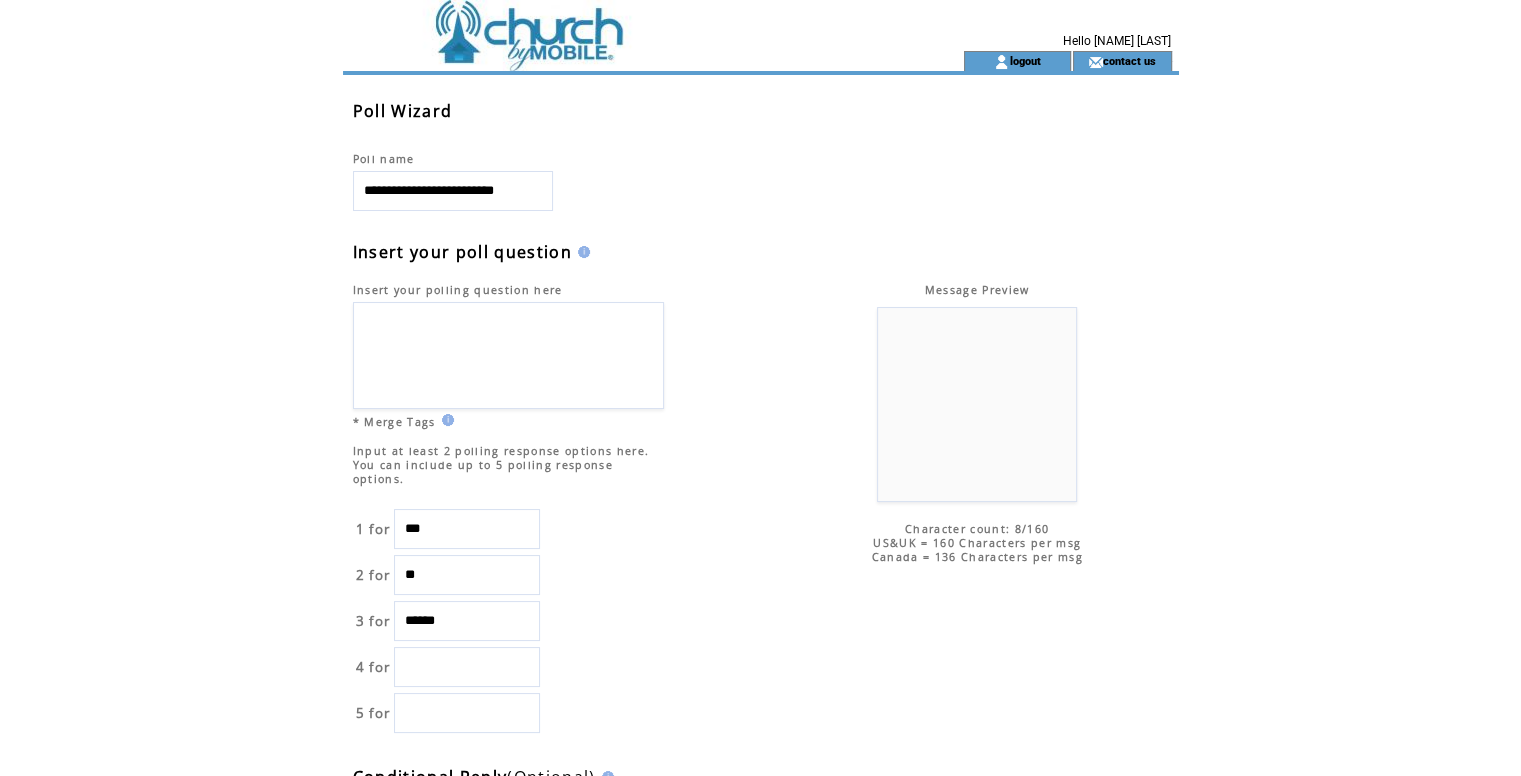 scroll, scrollTop: 100, scrollLeft: 0, axis: vertical 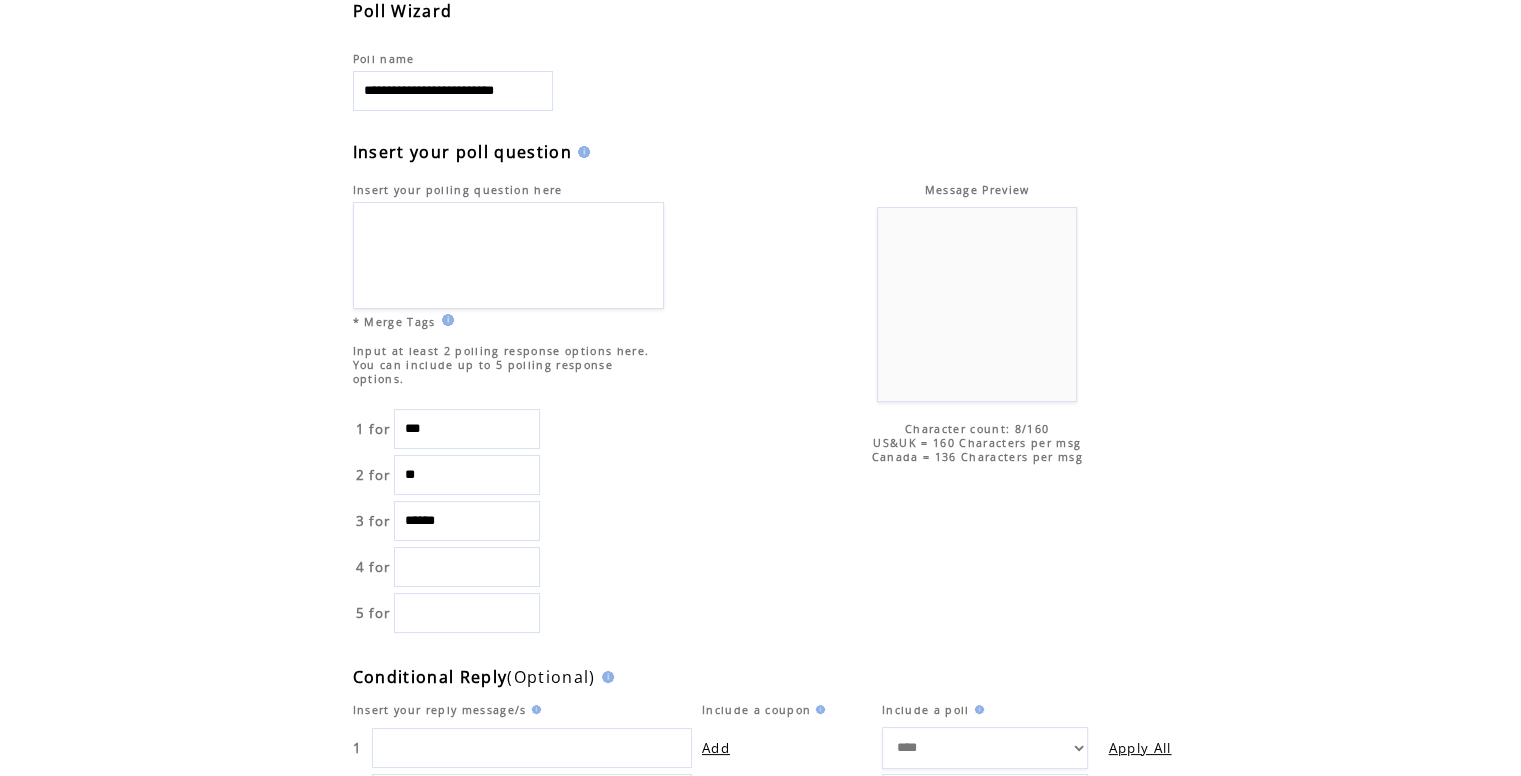 type on "******" 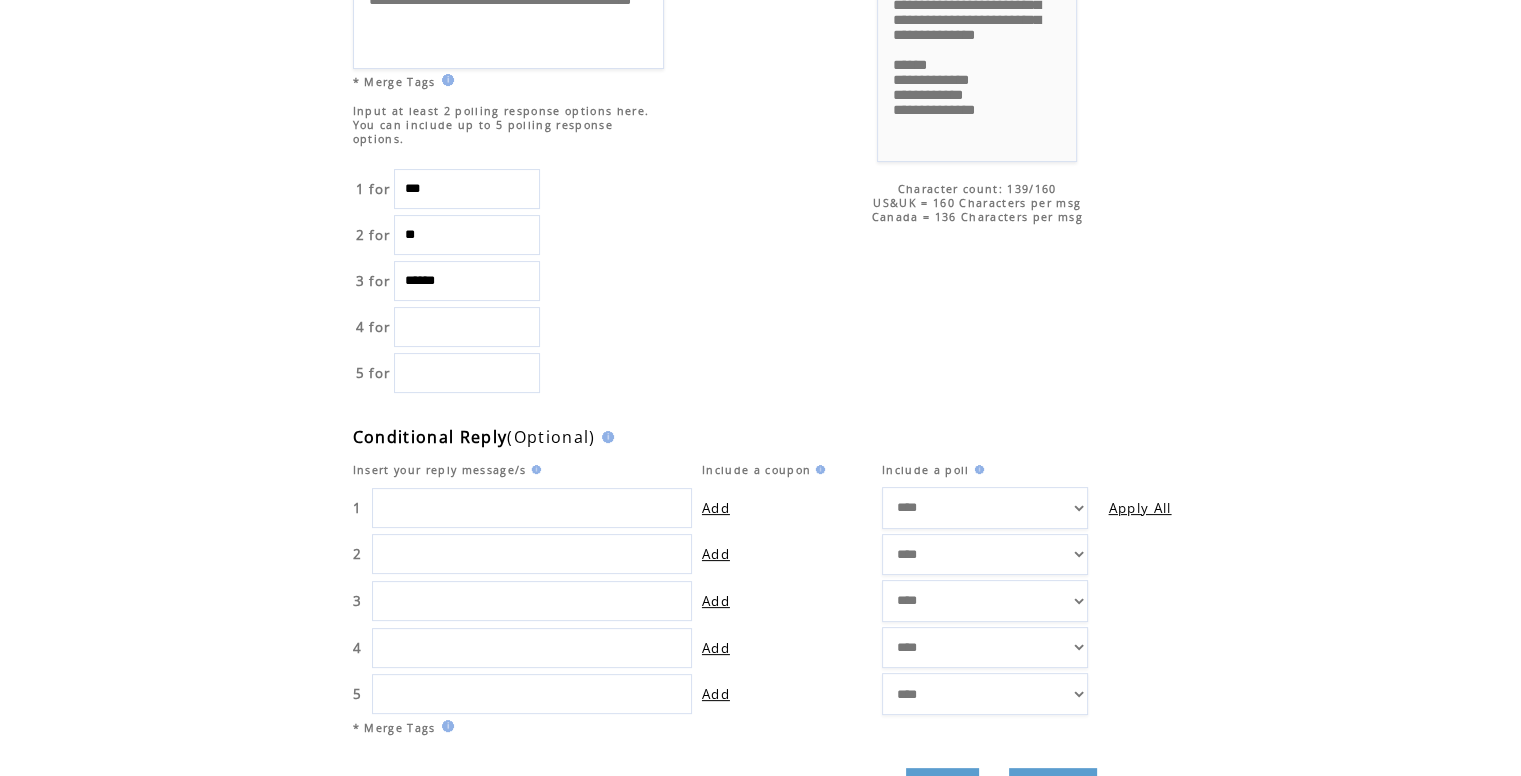 scroll, scrollTop: 400, scrollLeft: 0, axis: vertical 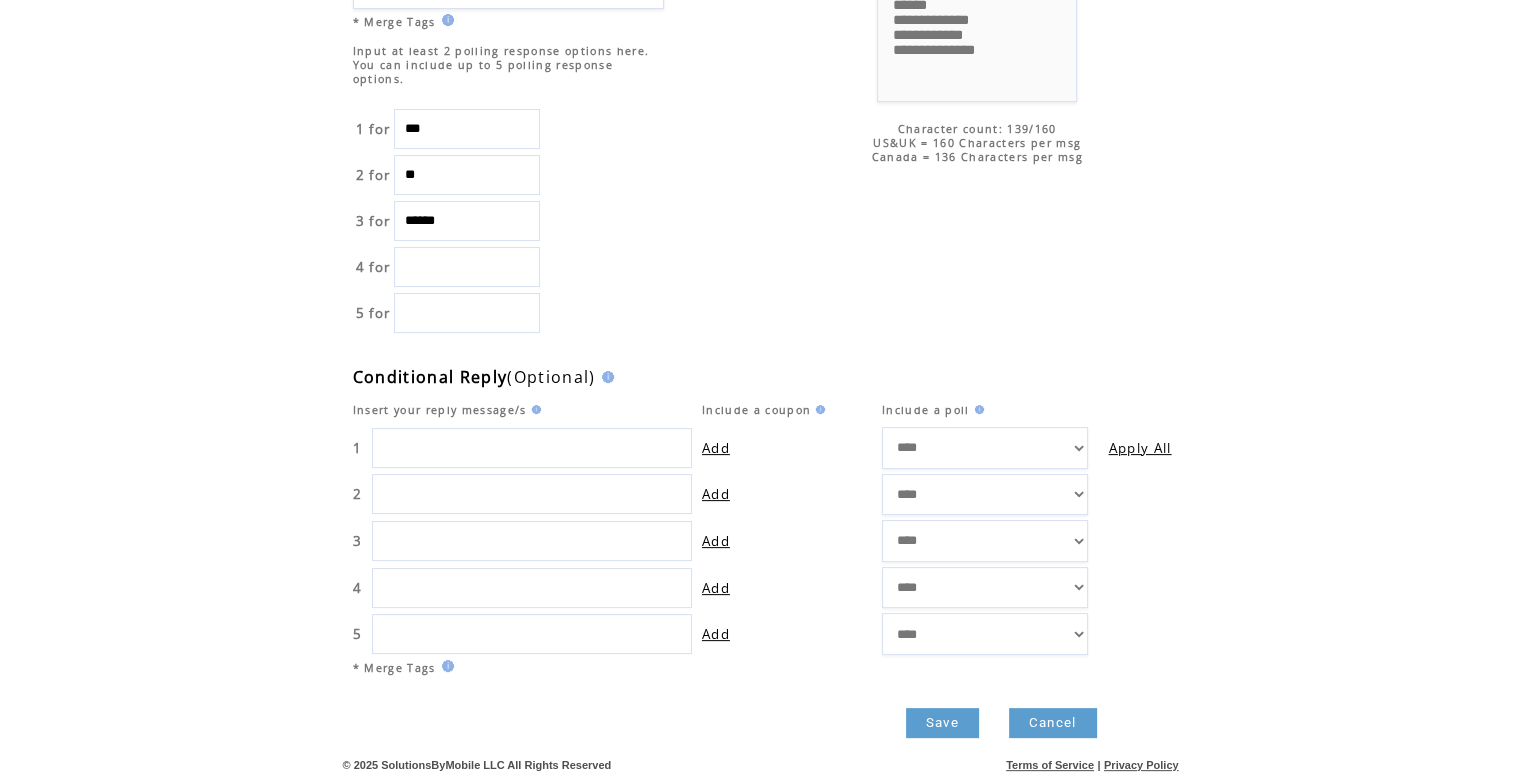 click on "**********" at bounding box center (760, -400) 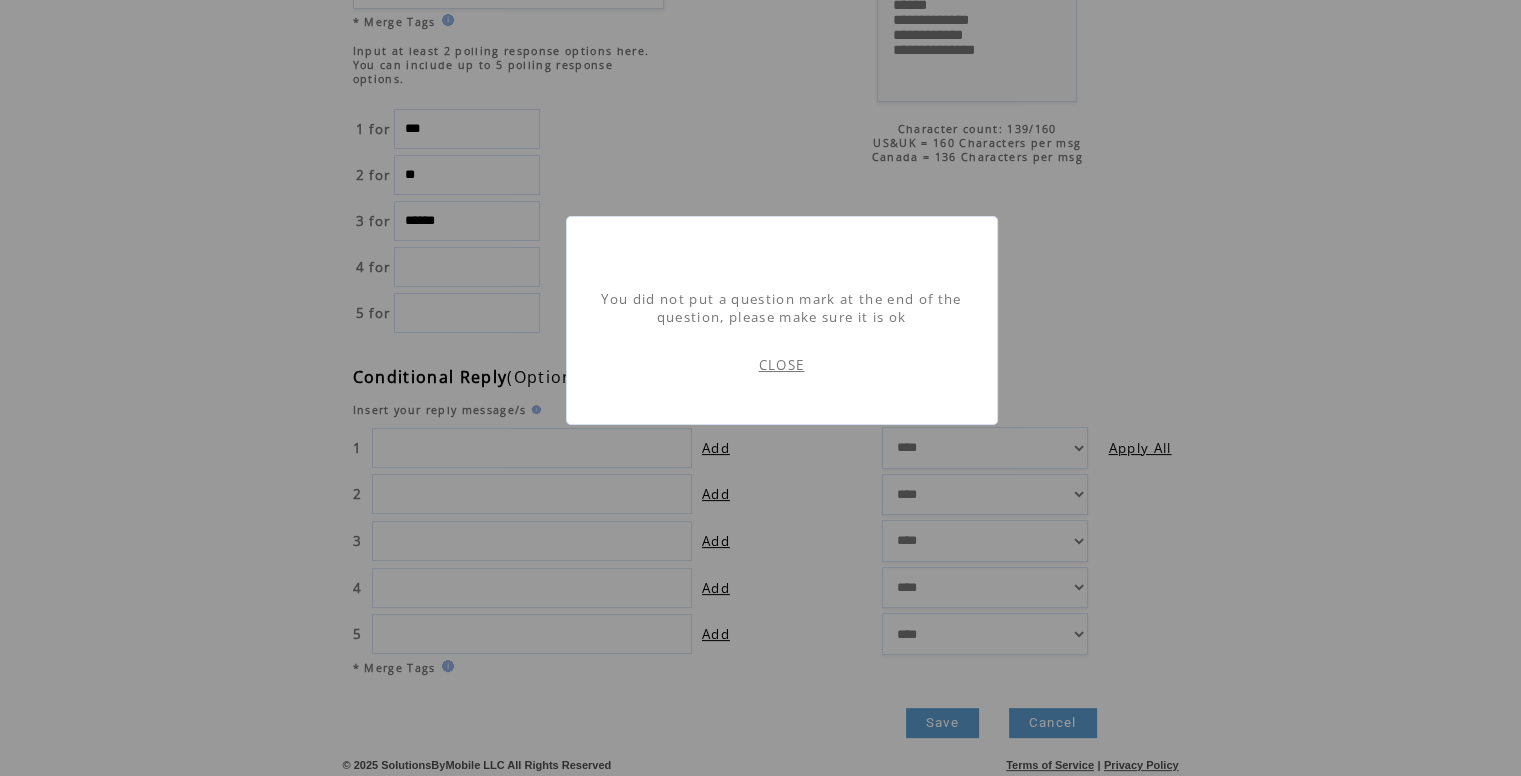 scroll, scrollTop: 0, scrollLeft: 0, axis: both 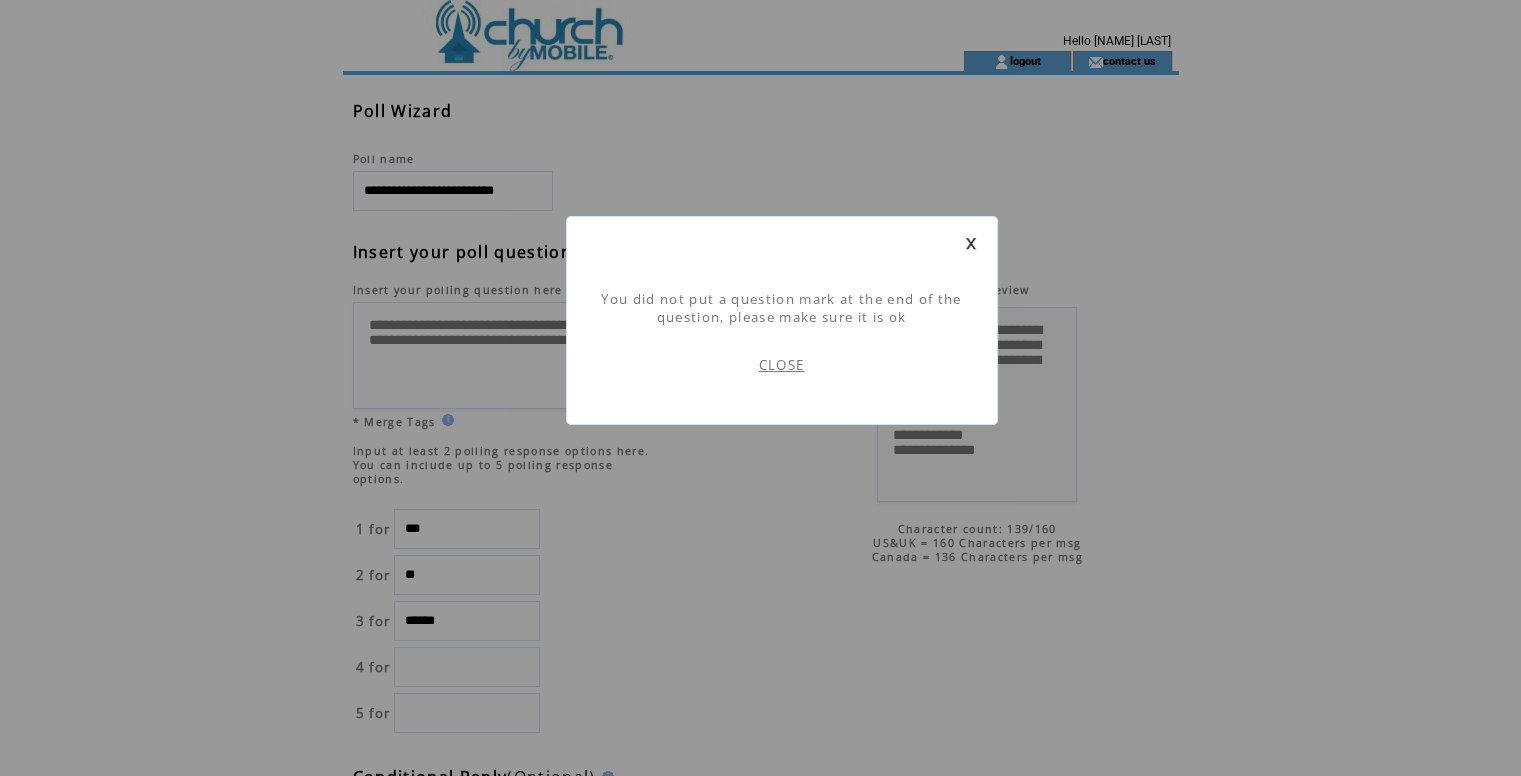 click on "CLOSE" at bounding box center [782, 365] 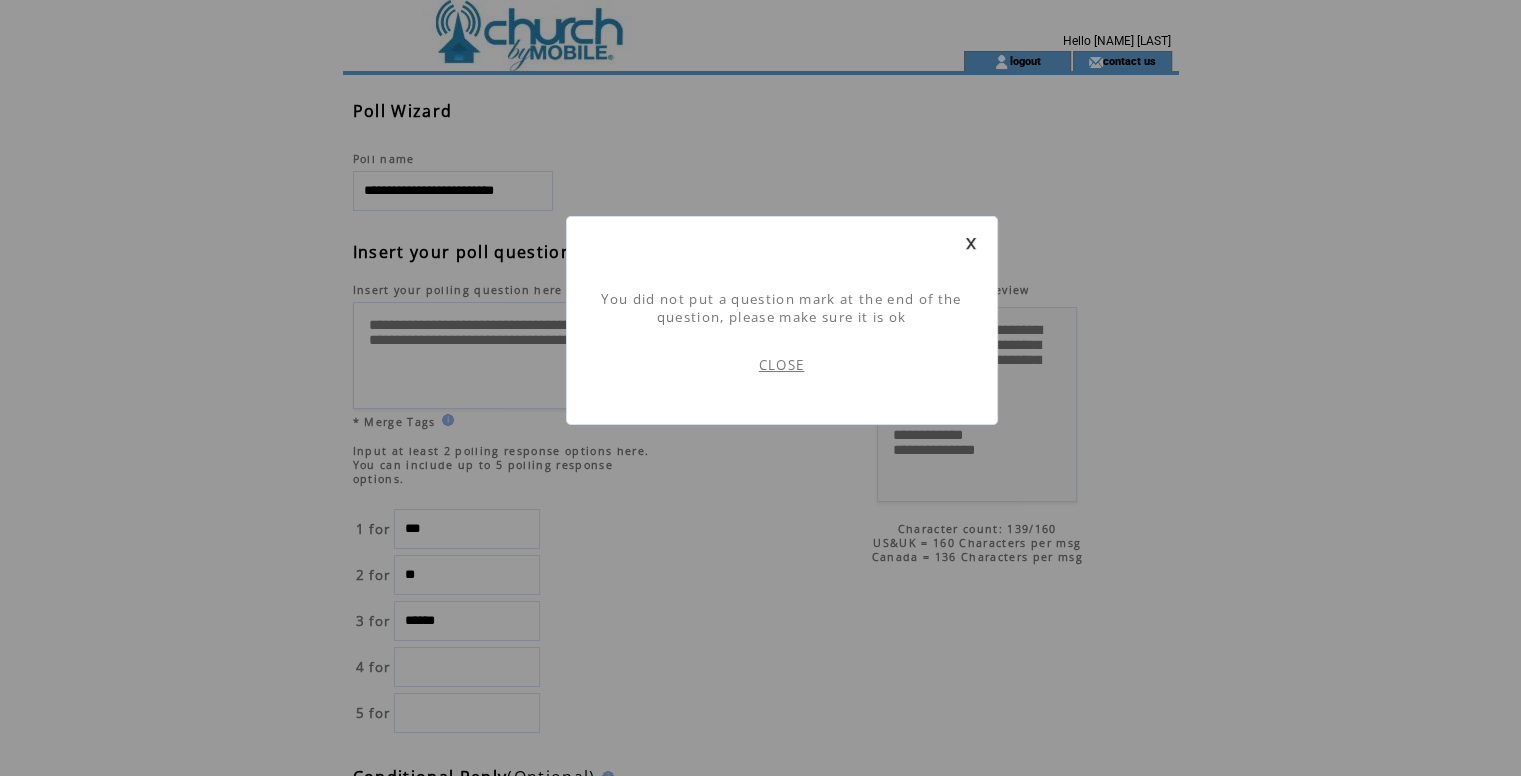 scroll, scrollTop: 0, scrollLeft: 0, axis: both 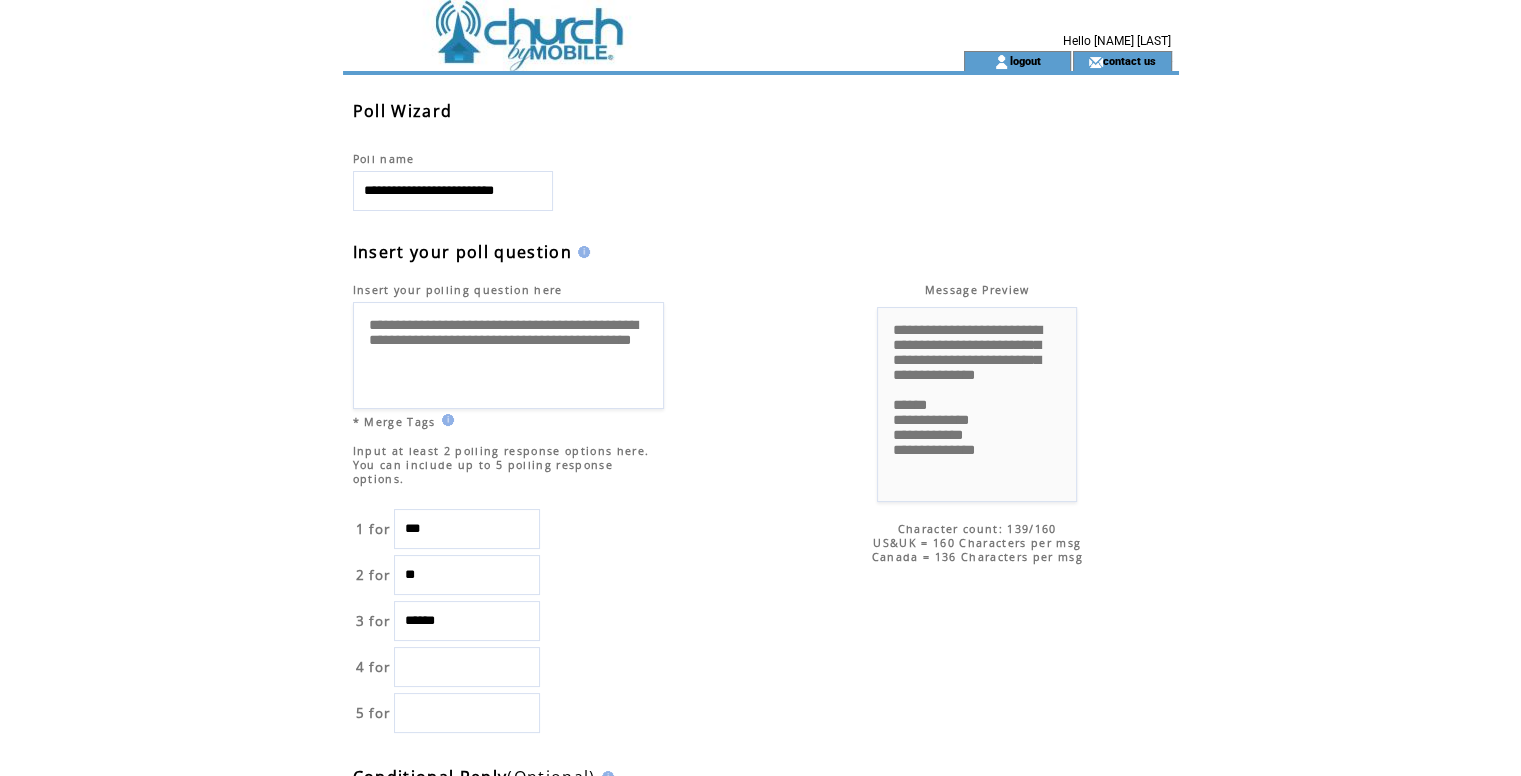 click on "**********" at bounding box center (508, 355) 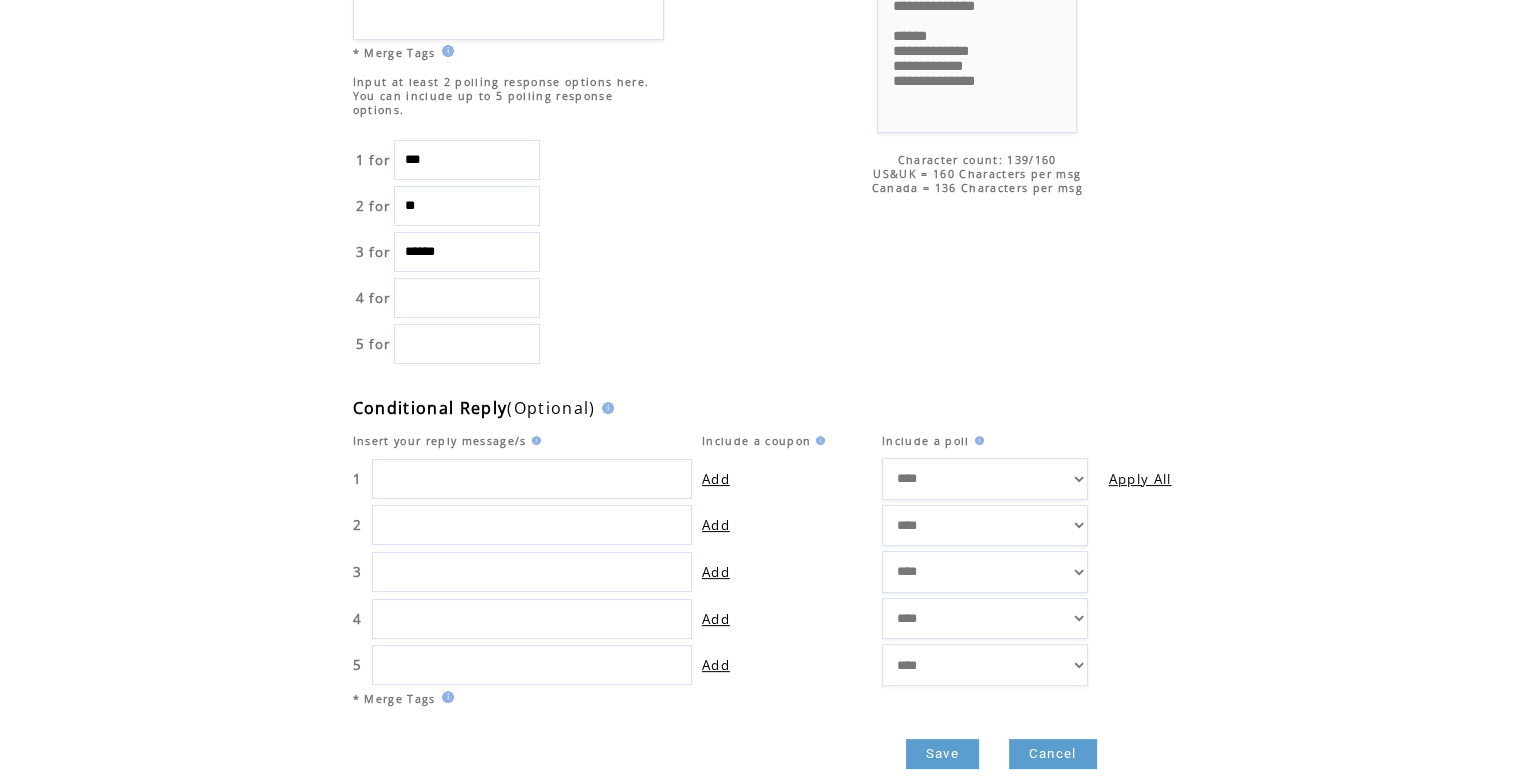 scroll, scrollTop: 400, scrollLeft: 0, axis: vertical 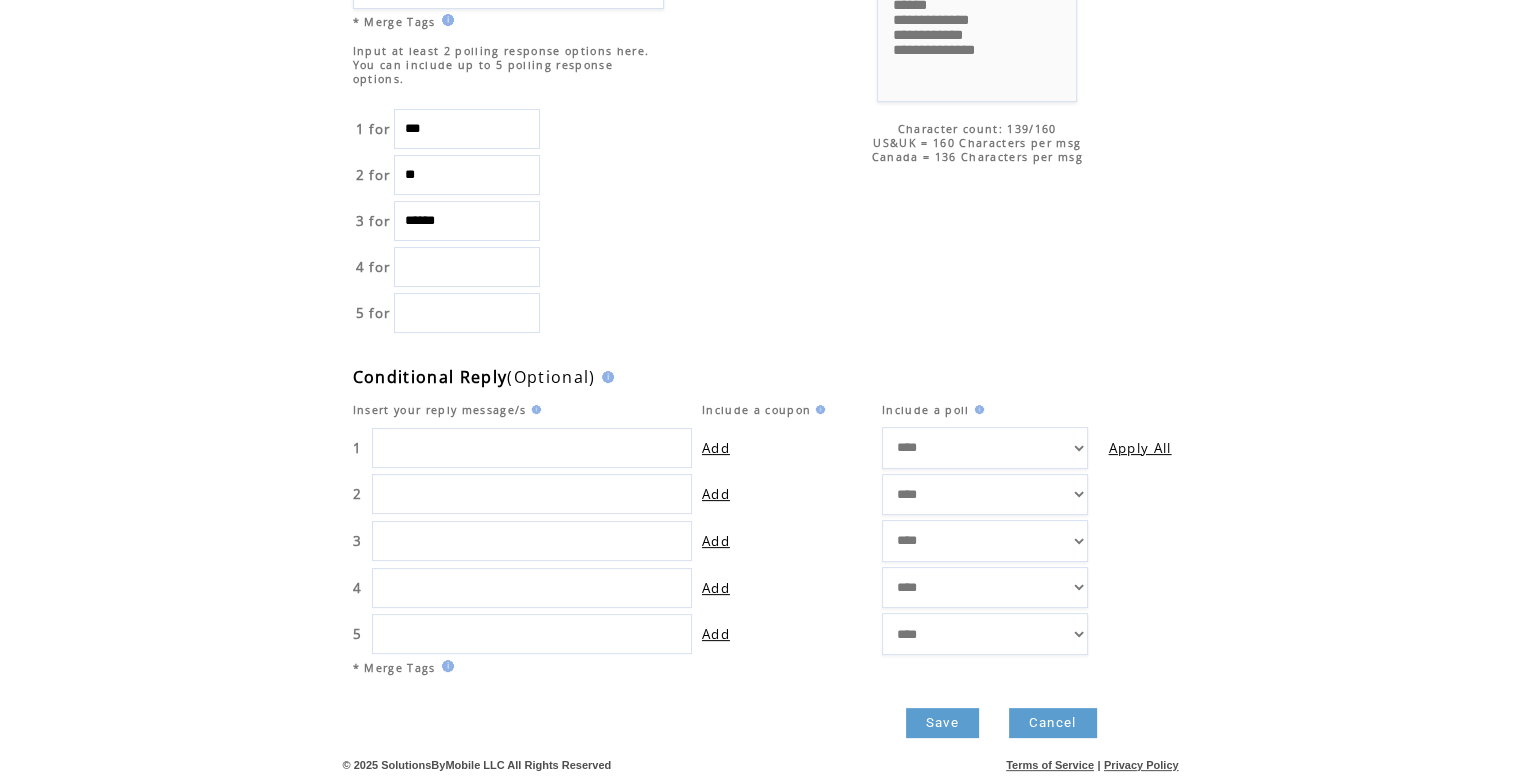 click on "**********" at bounding box center [760, -400] 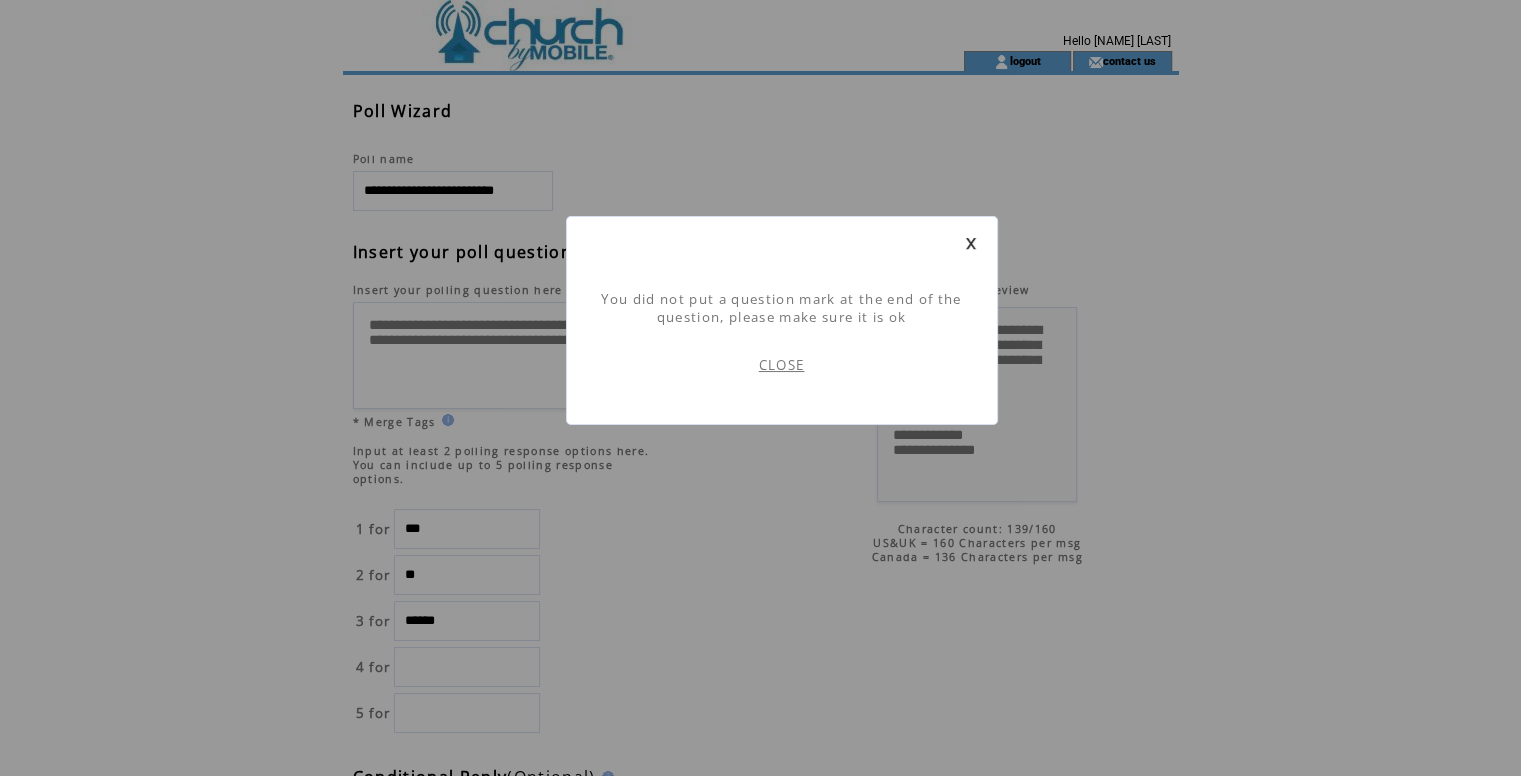 click on "CLOSE" at bounding box center [782, 365] 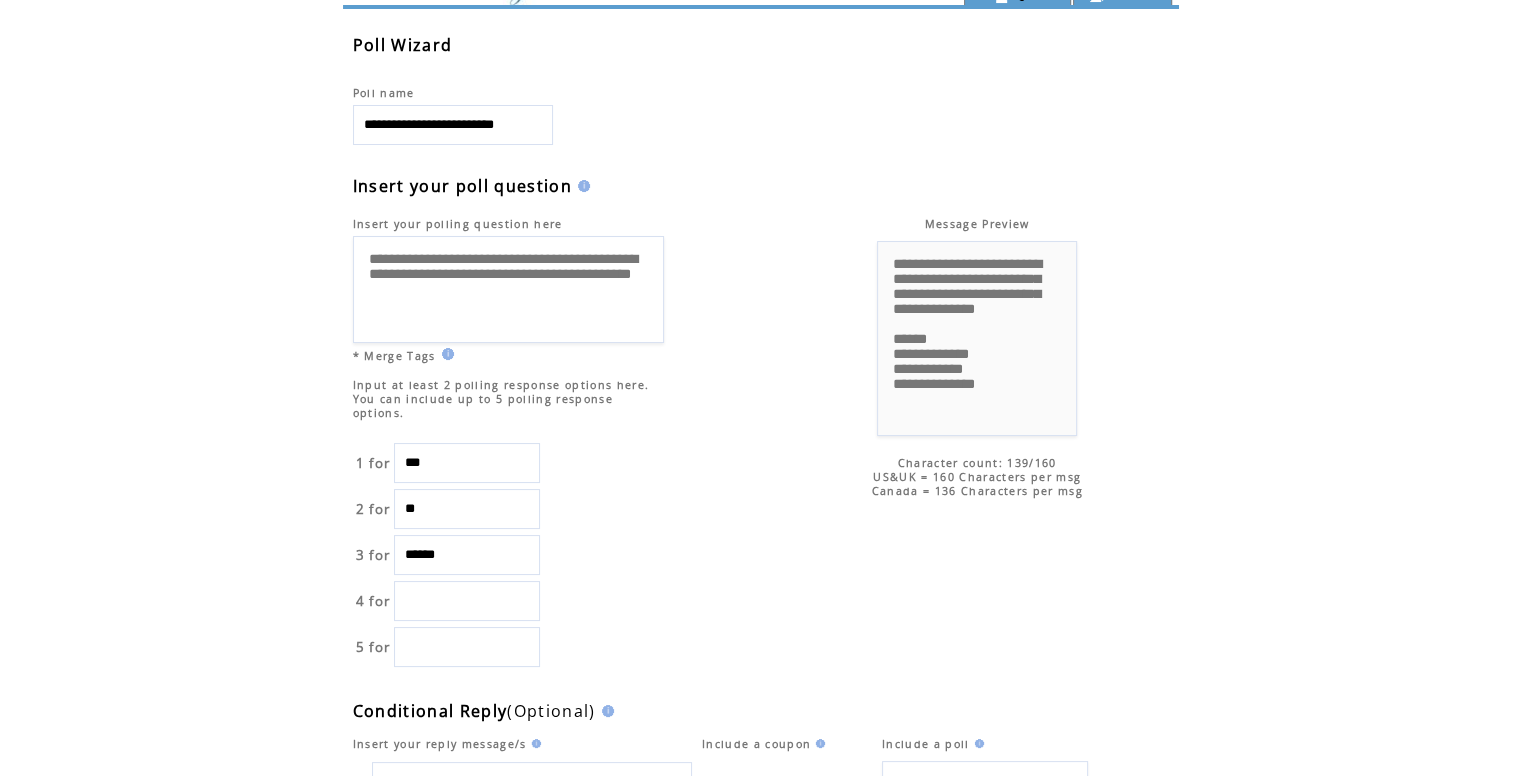 scroll, scrollTop: 200, scrollLeft: 0, axis: vertical 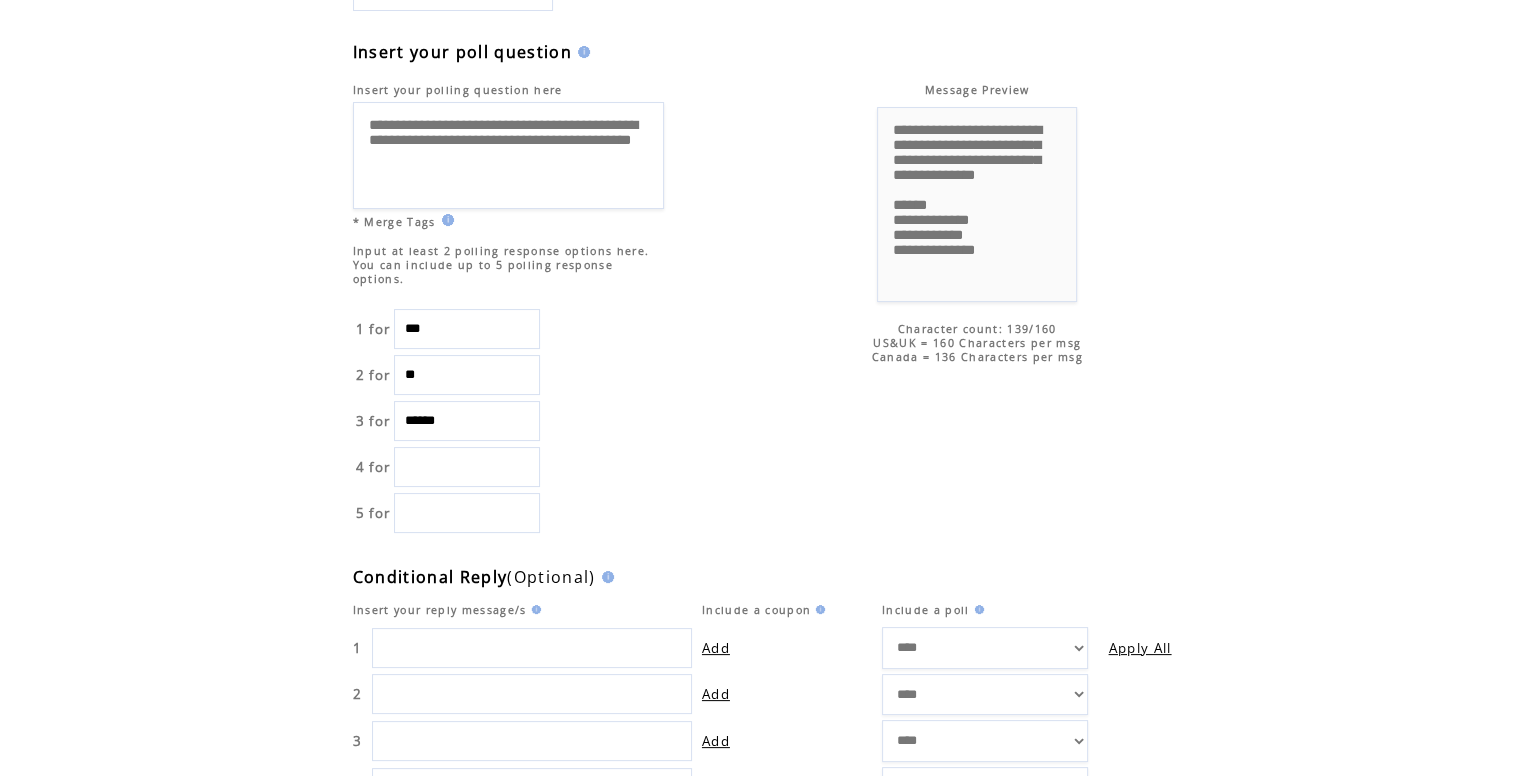 click on "**********" at bounding box center [508, 155] 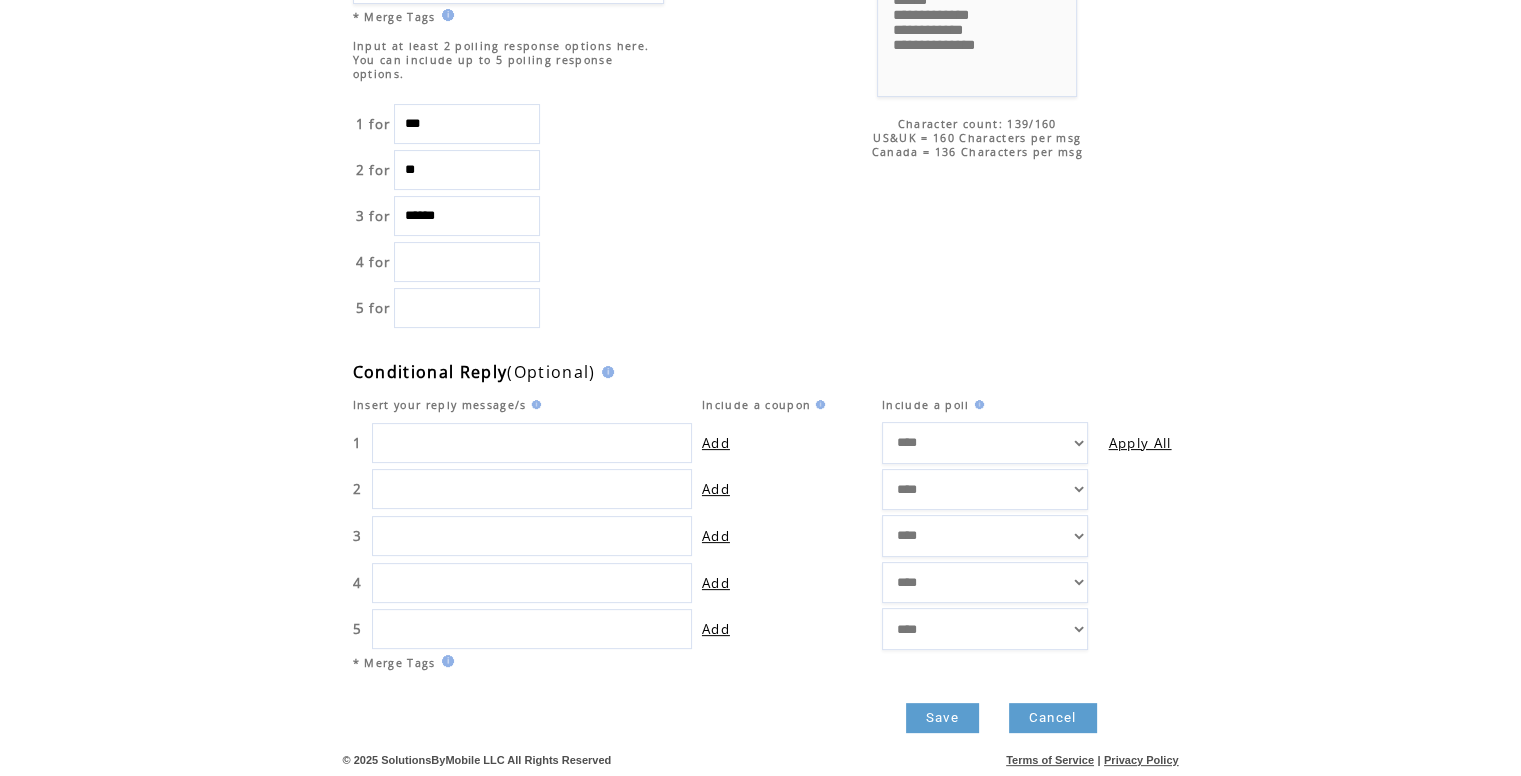 scroll, scrollTop: 412, scrollLeft: 0, axis: vertical 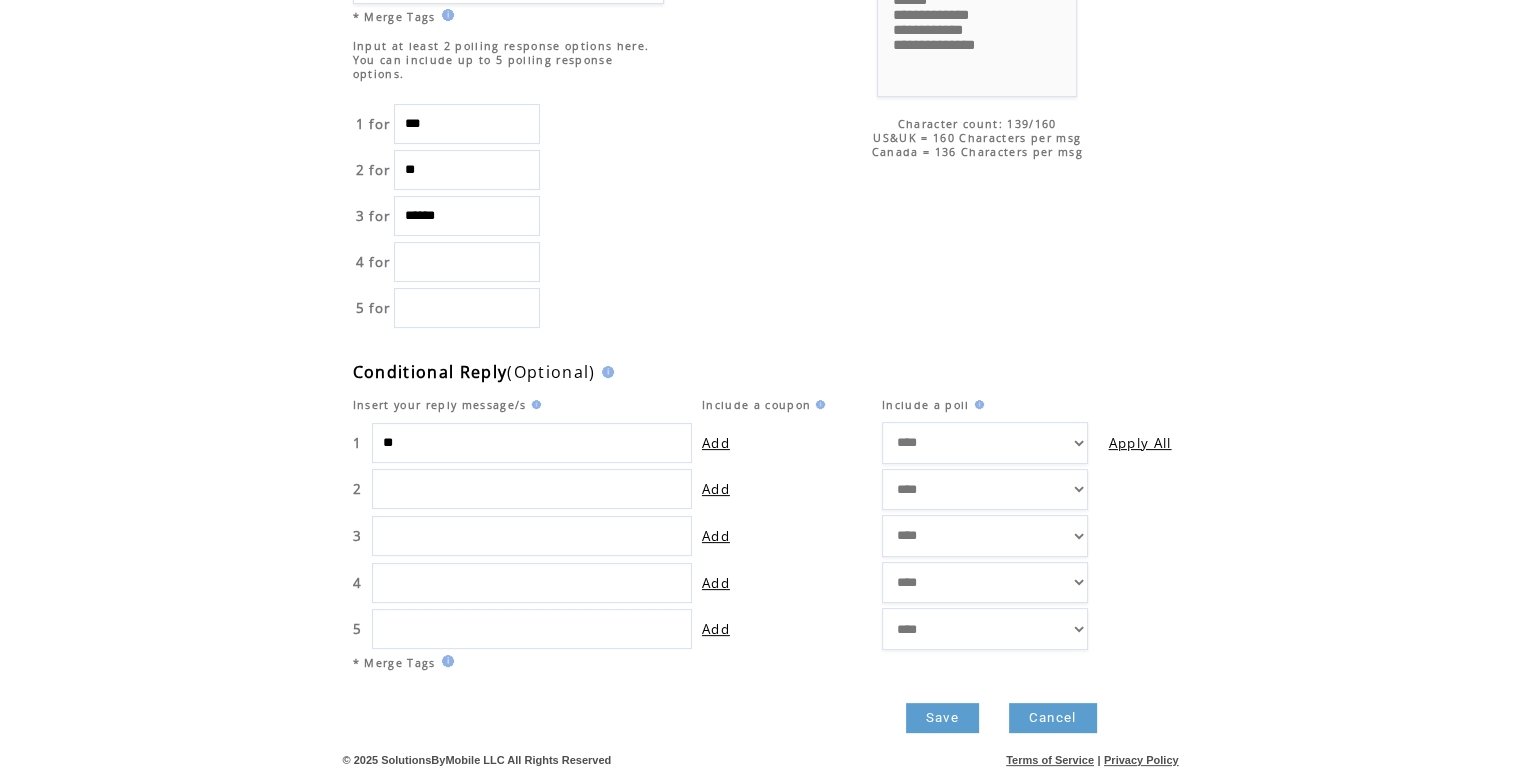 type on "*" 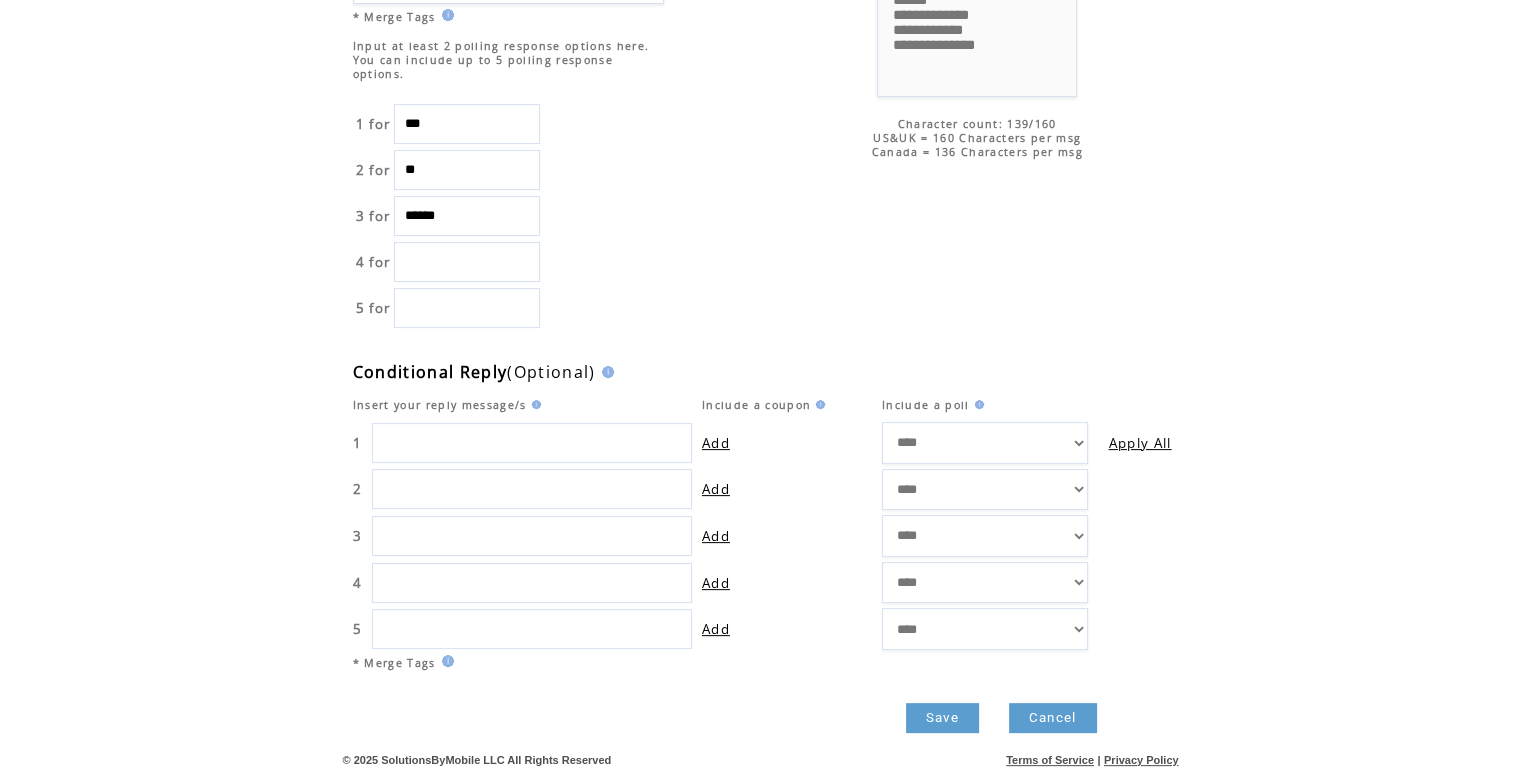 type on "*" 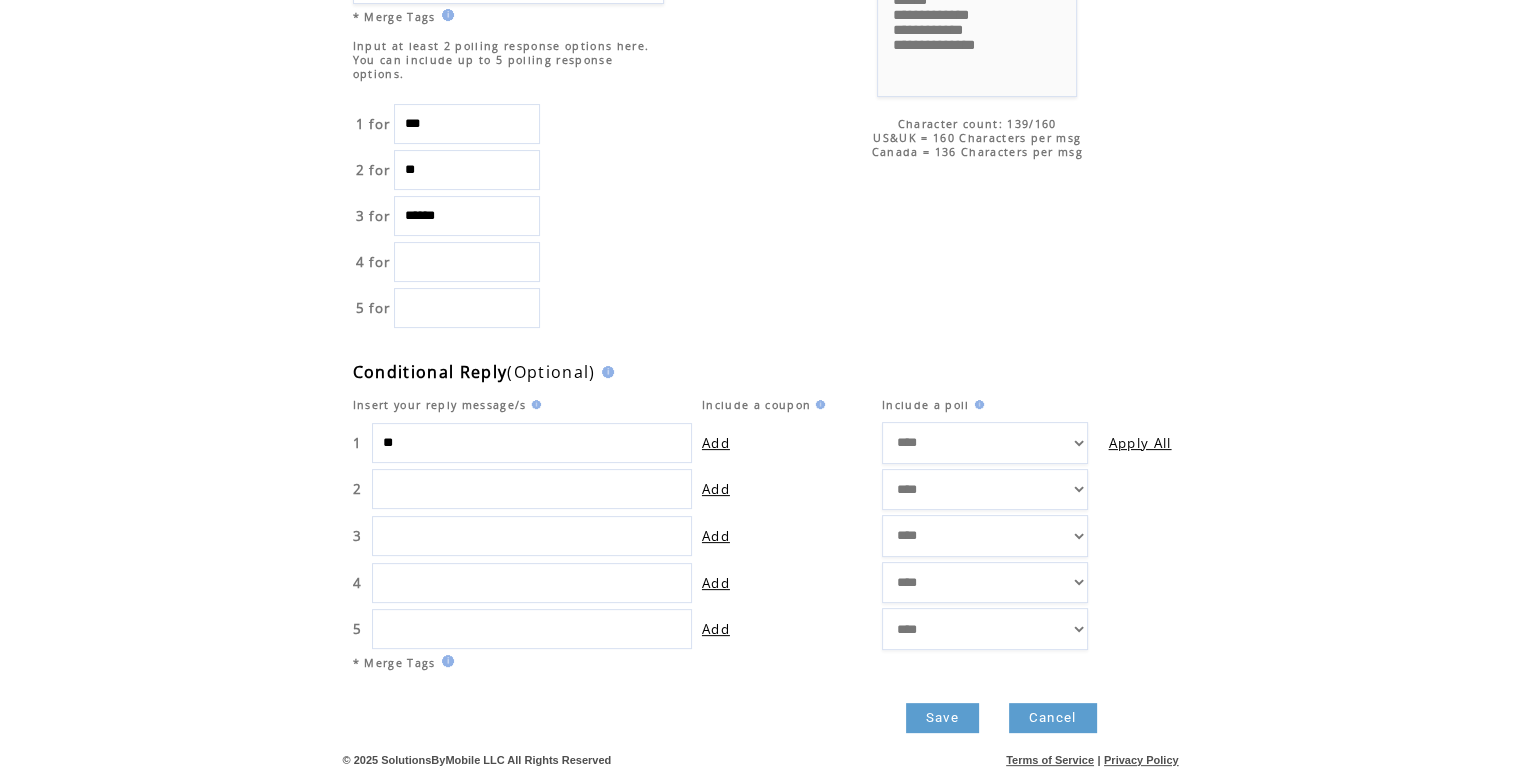 type on "*" 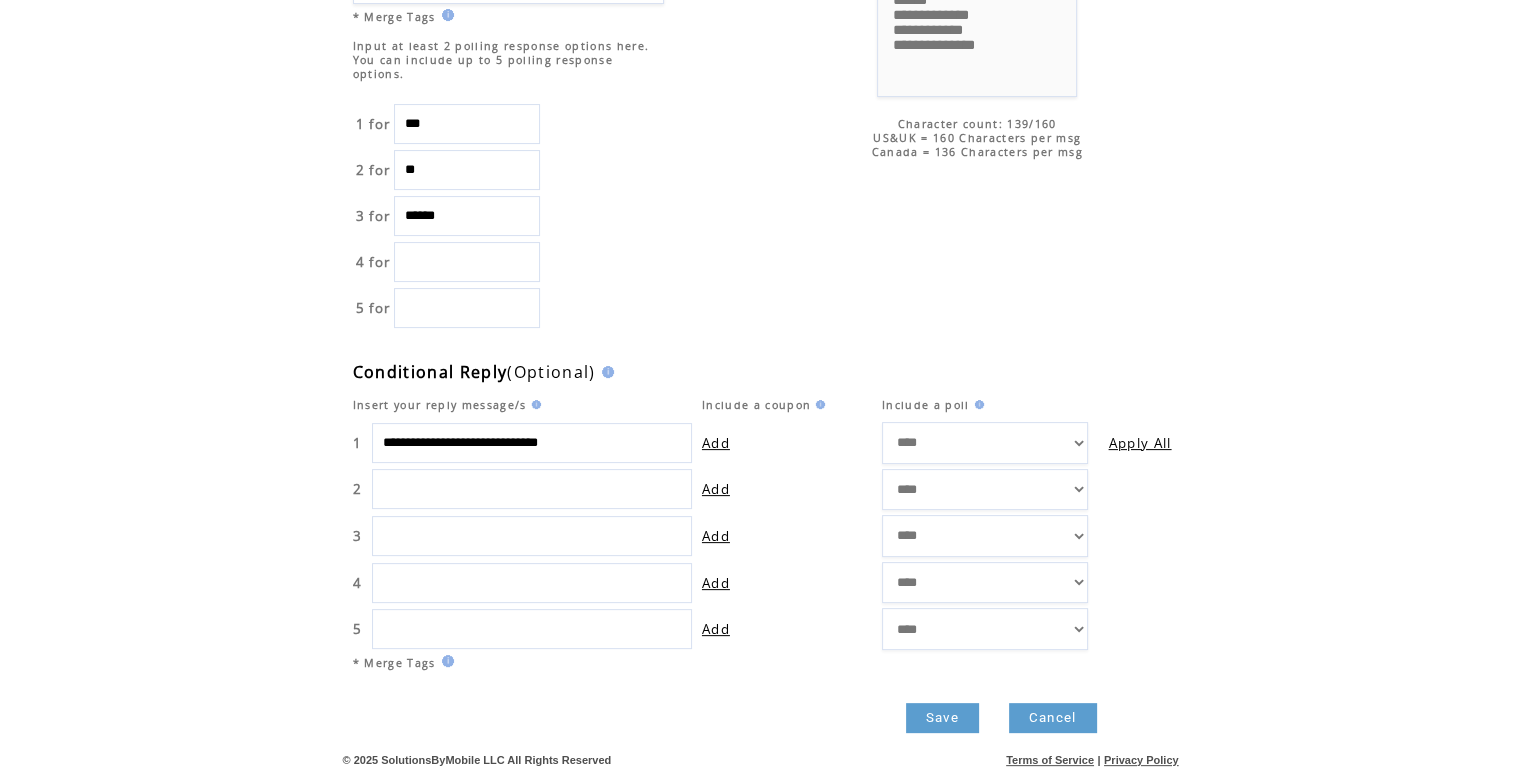 type on "**********" 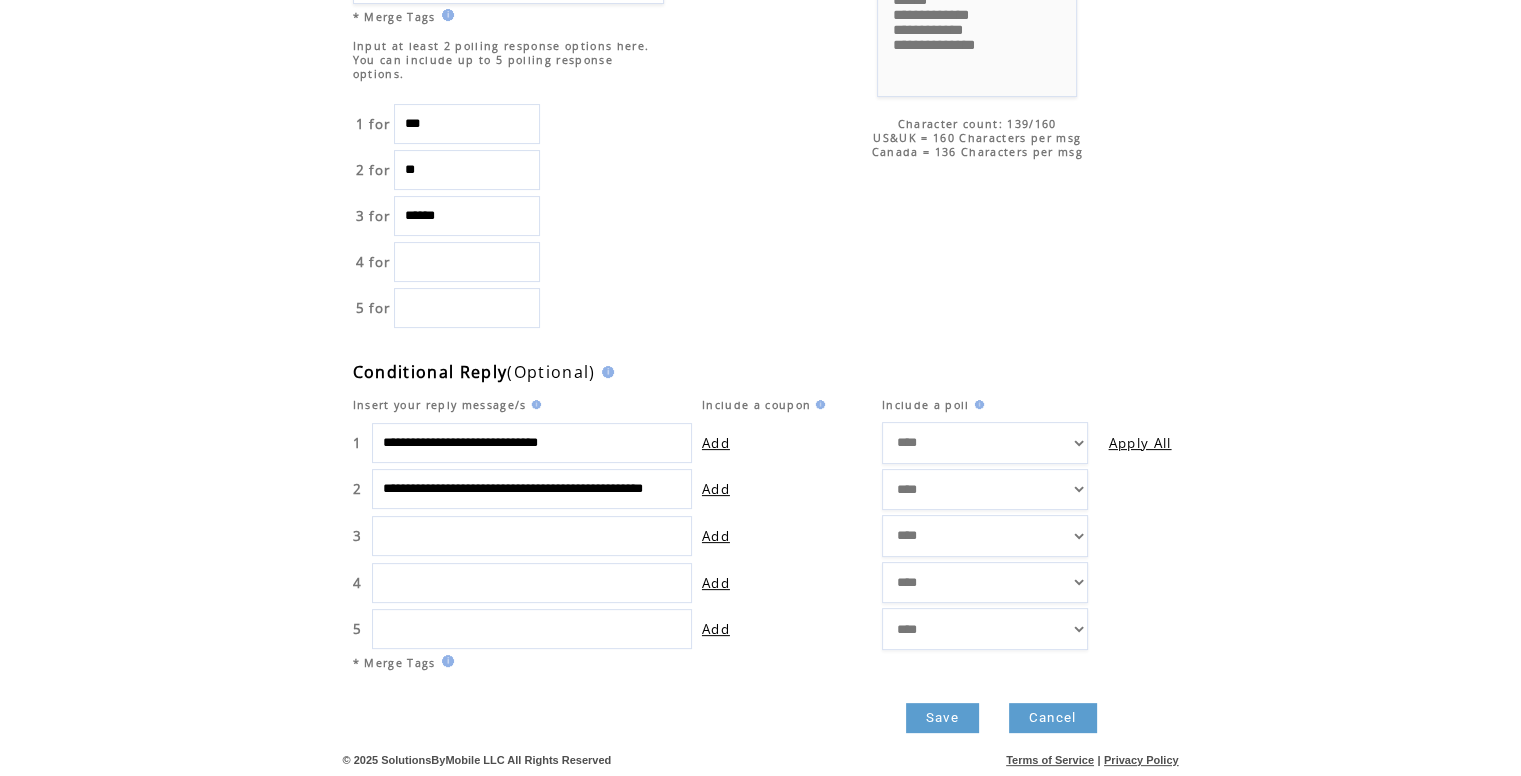 scroll, scrollTop: 0, scrollLeft: 77, axis: horizontal 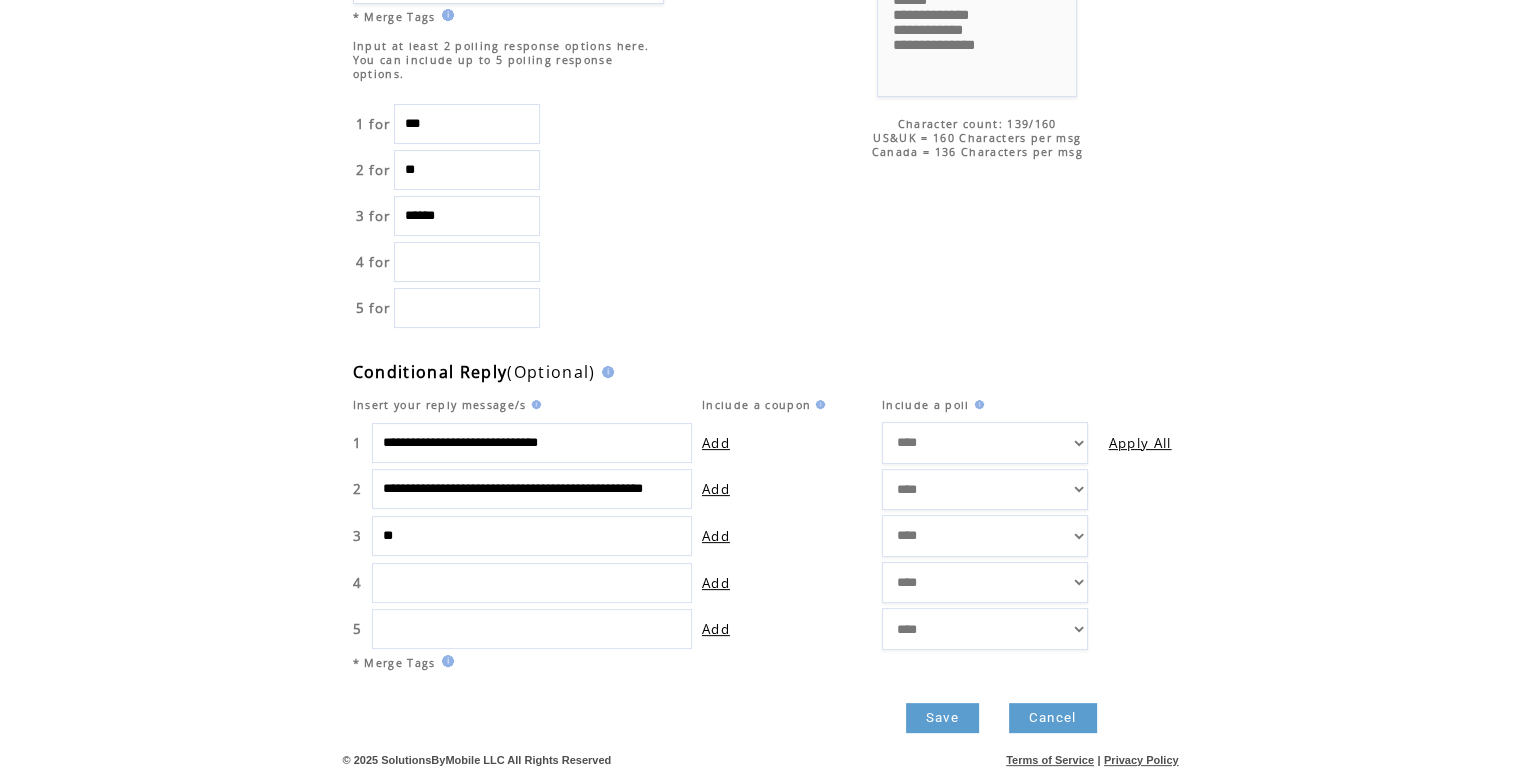 type on "*" 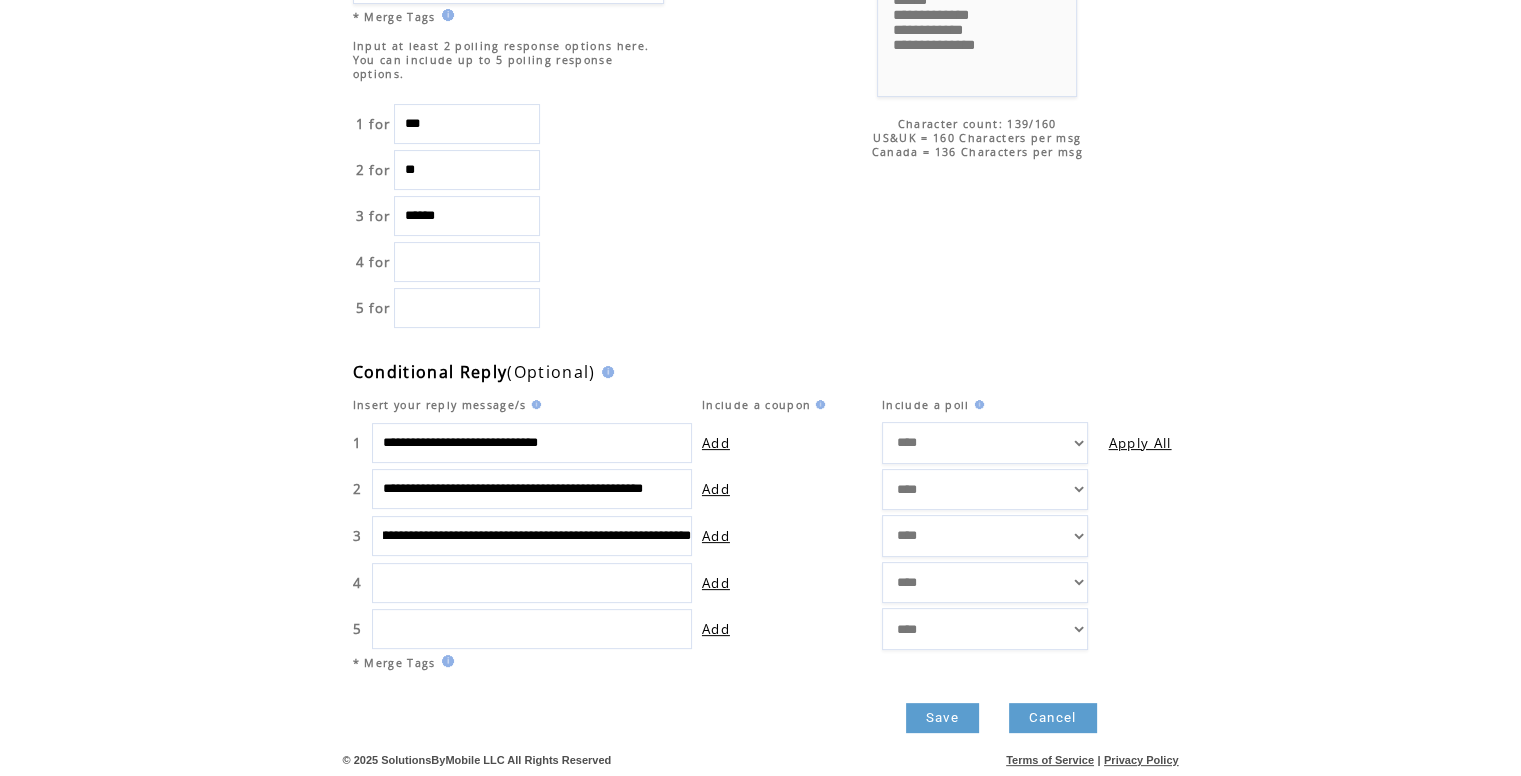 scroll, scrollTop: 0, scrollLeft: 189, axis: horizontal 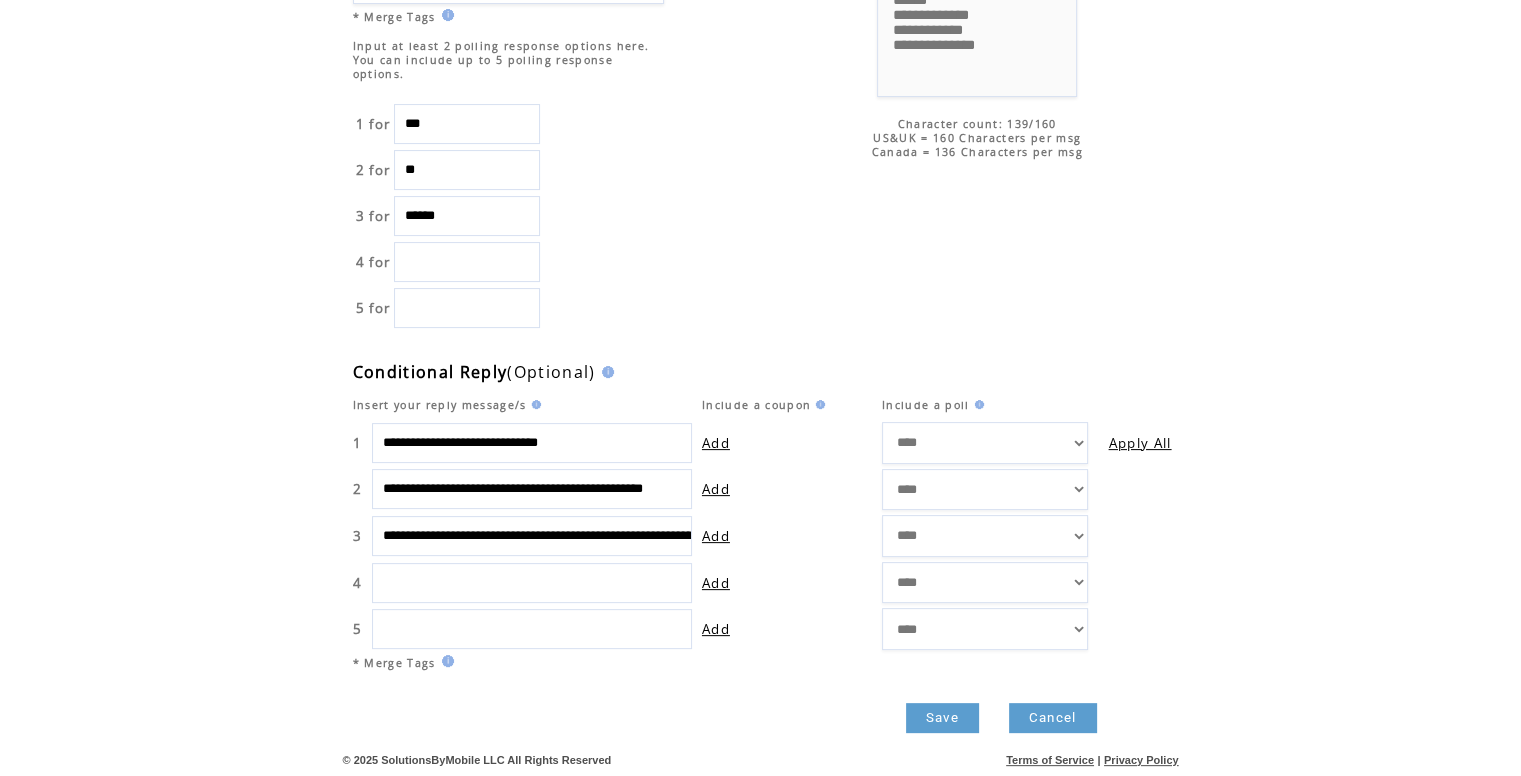 drag, startPoint x: 632, startPoint y: 501, endPoint x: 696, endPoint y: 491, distance: 64.77654 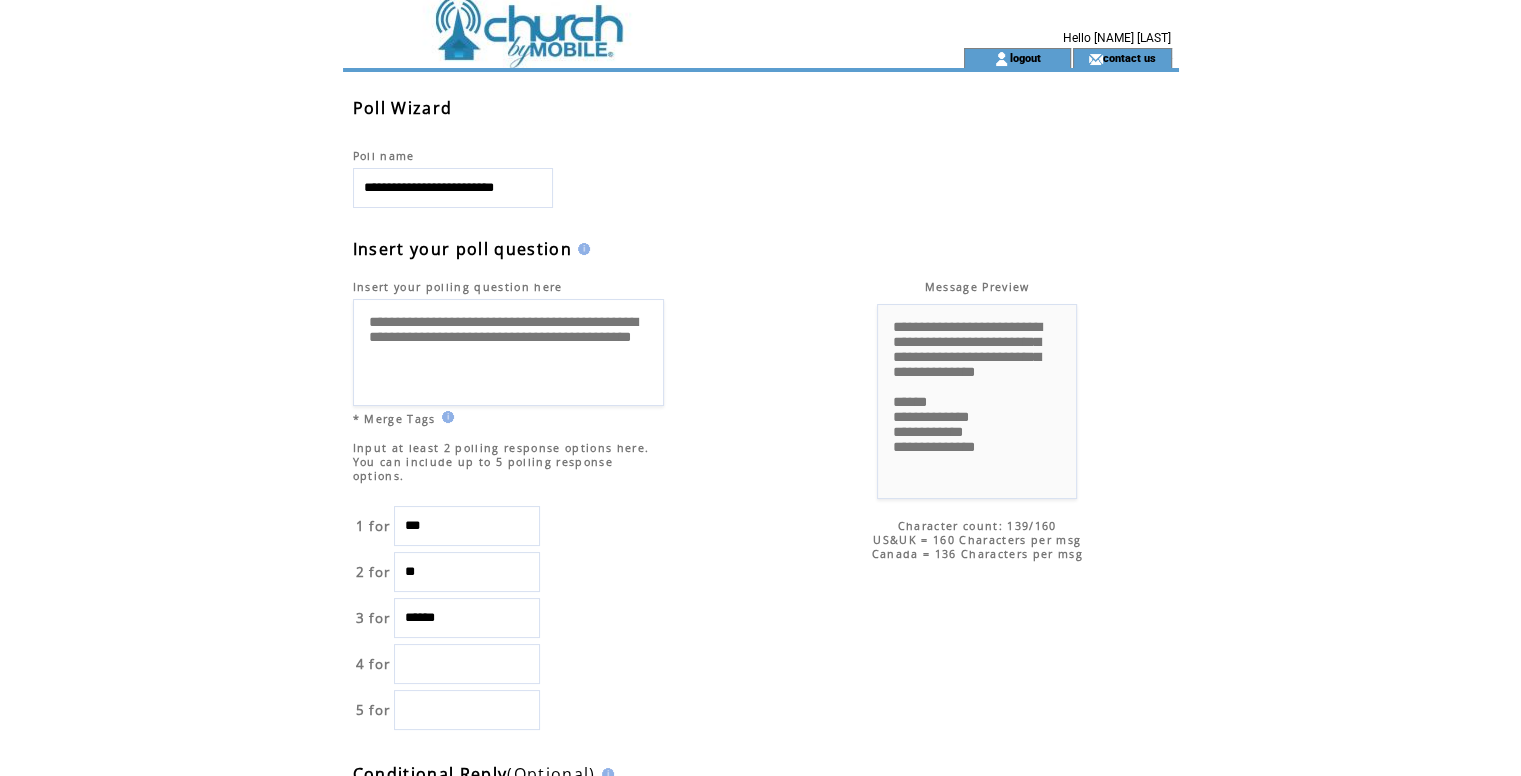 scroll, scrollTop: 0, scrollLeft: 0, axis: both 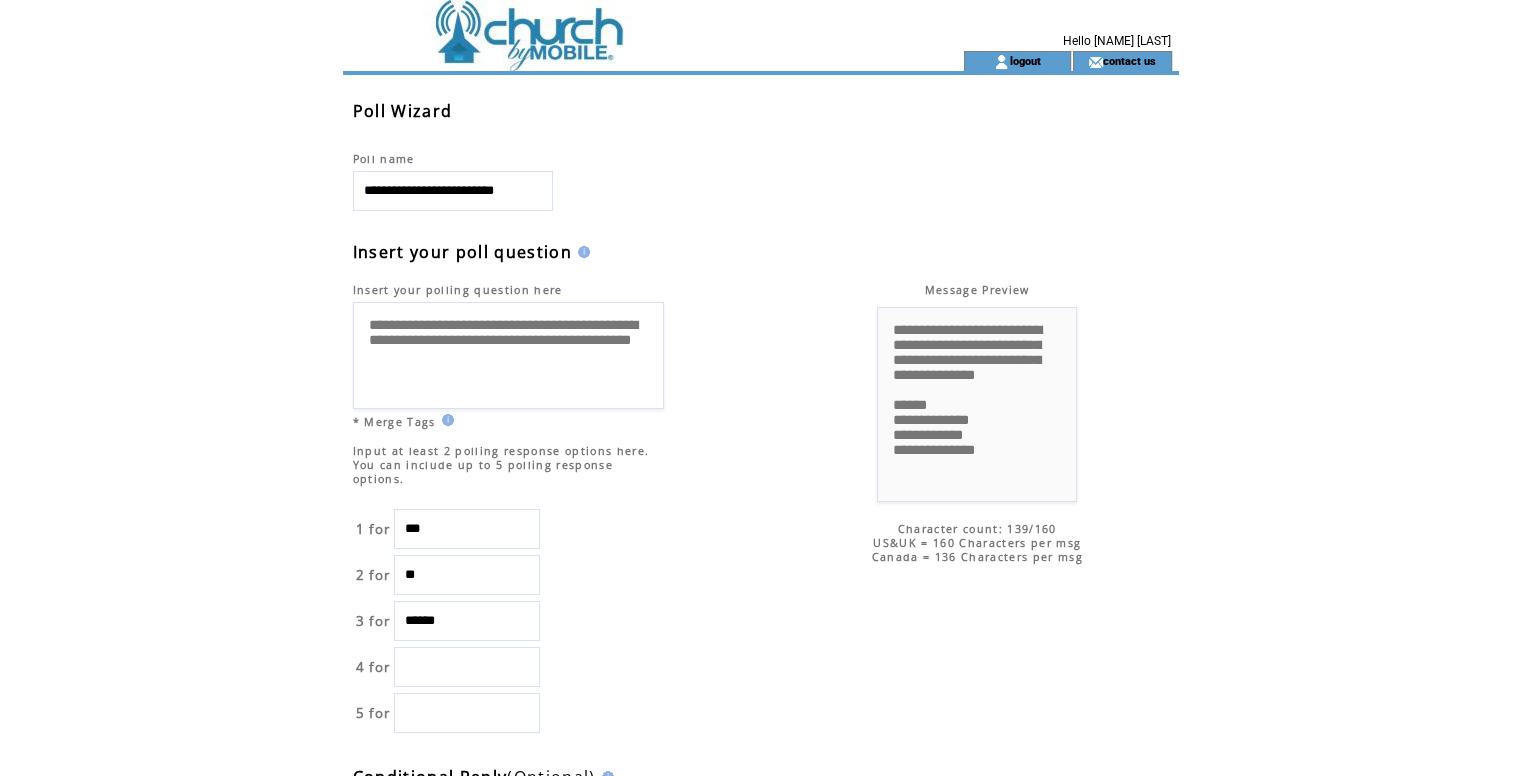 drag, startPoint x: 495, startPoint y: 187, endPoint x: 676, endPoint y: 179, distance: 181.17671 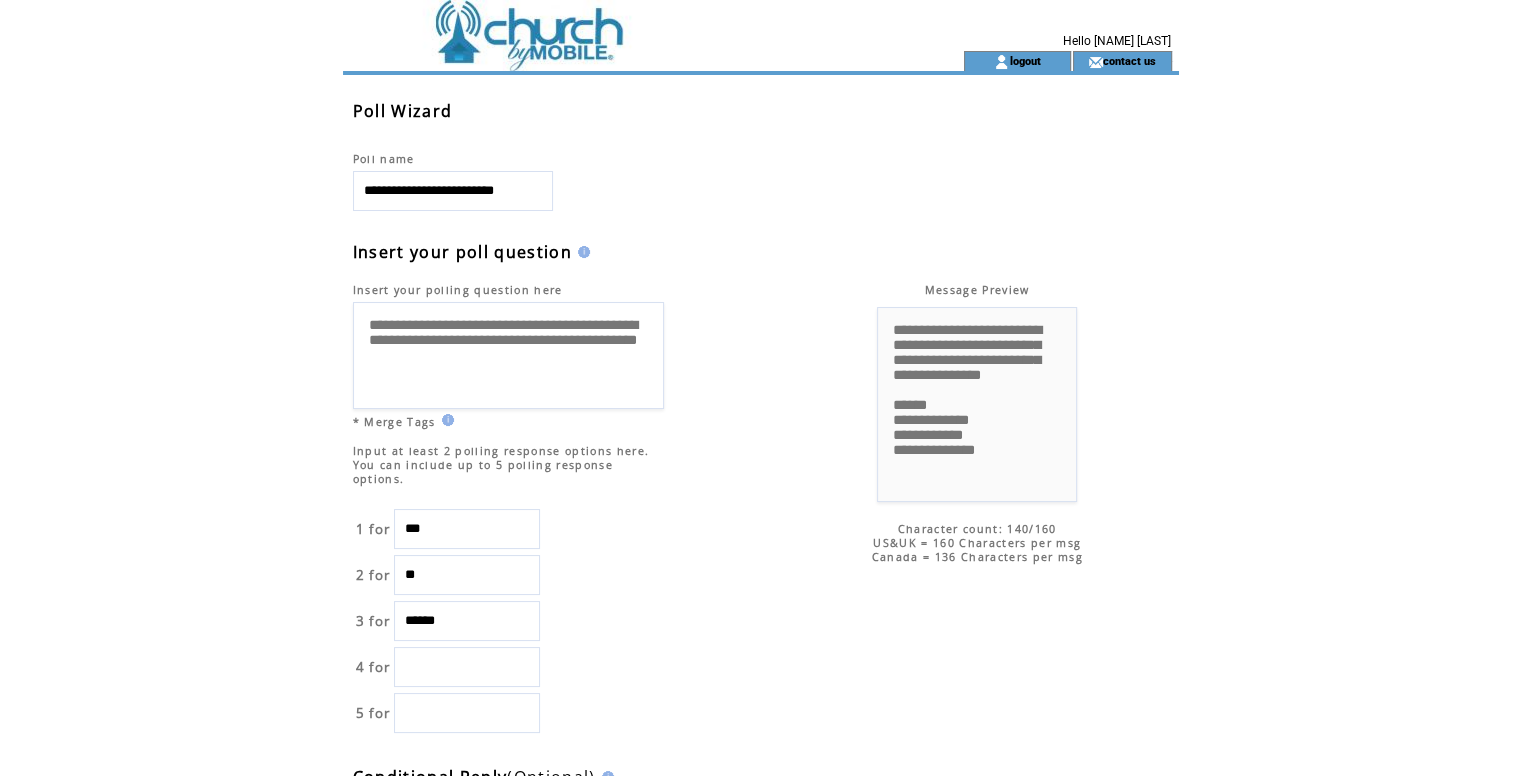 click on "**********" at bounding box center (508, 355) 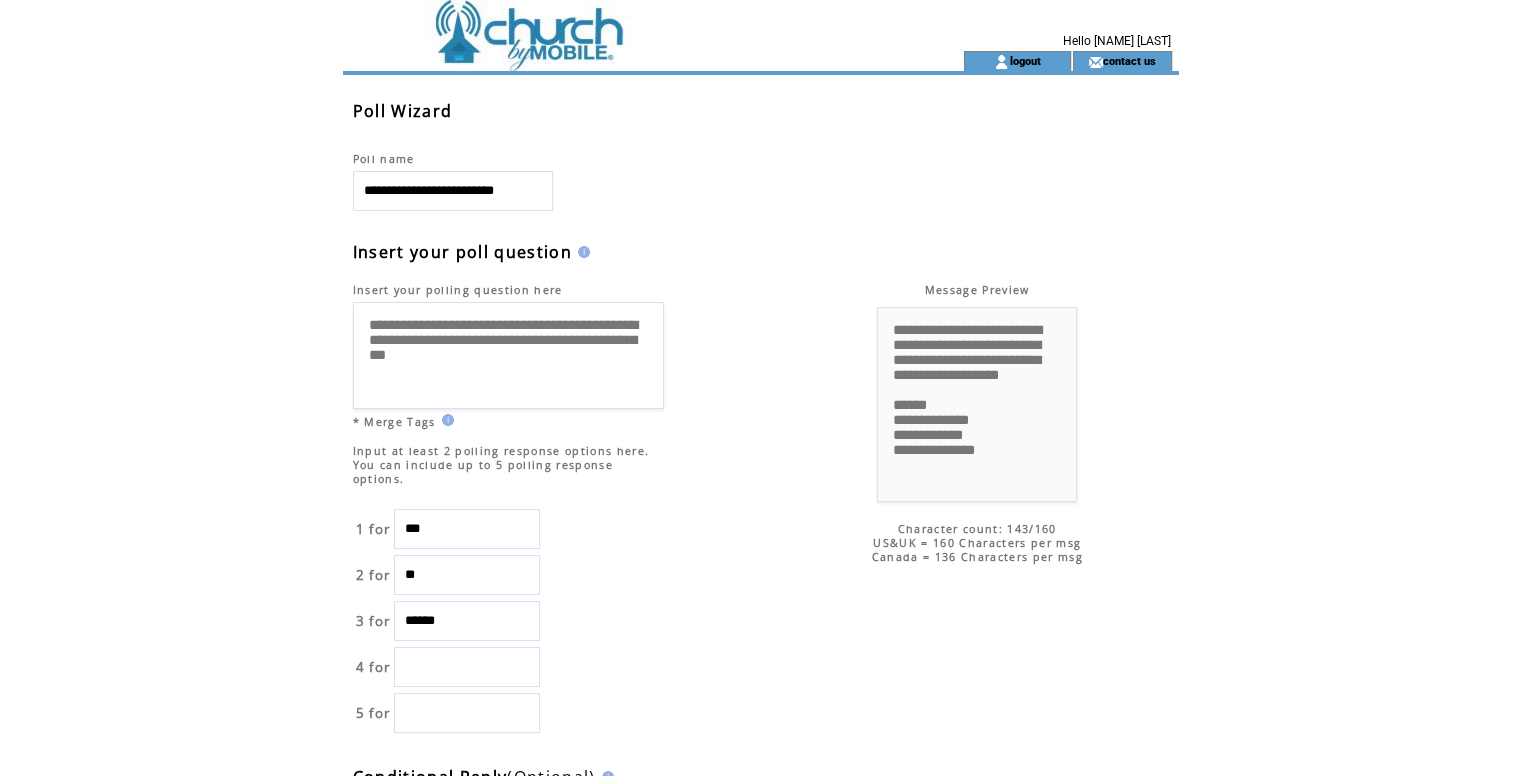 click on "**********" at bounding box center (508, 355) 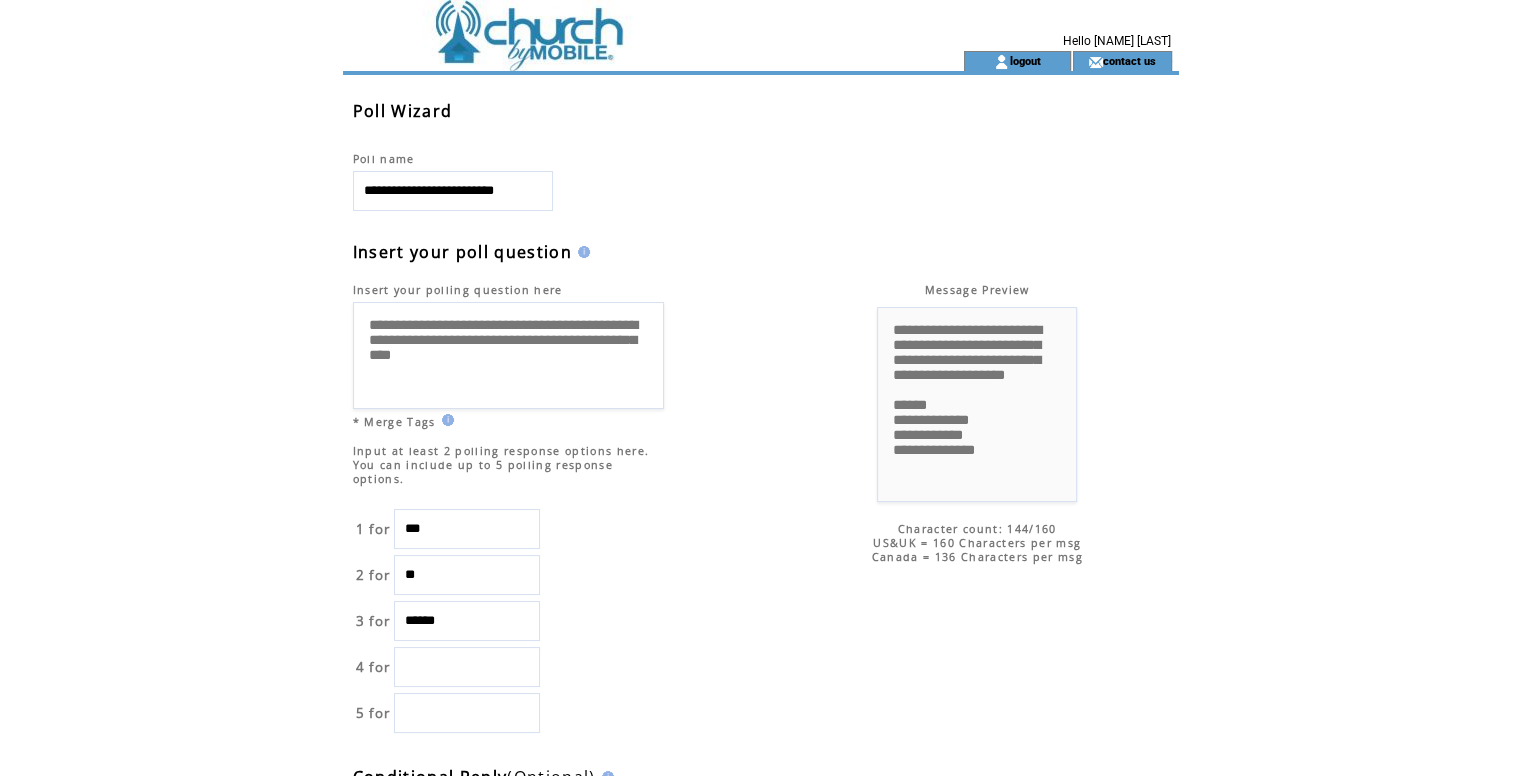 click on "**********" at bounding box center [508, 355] 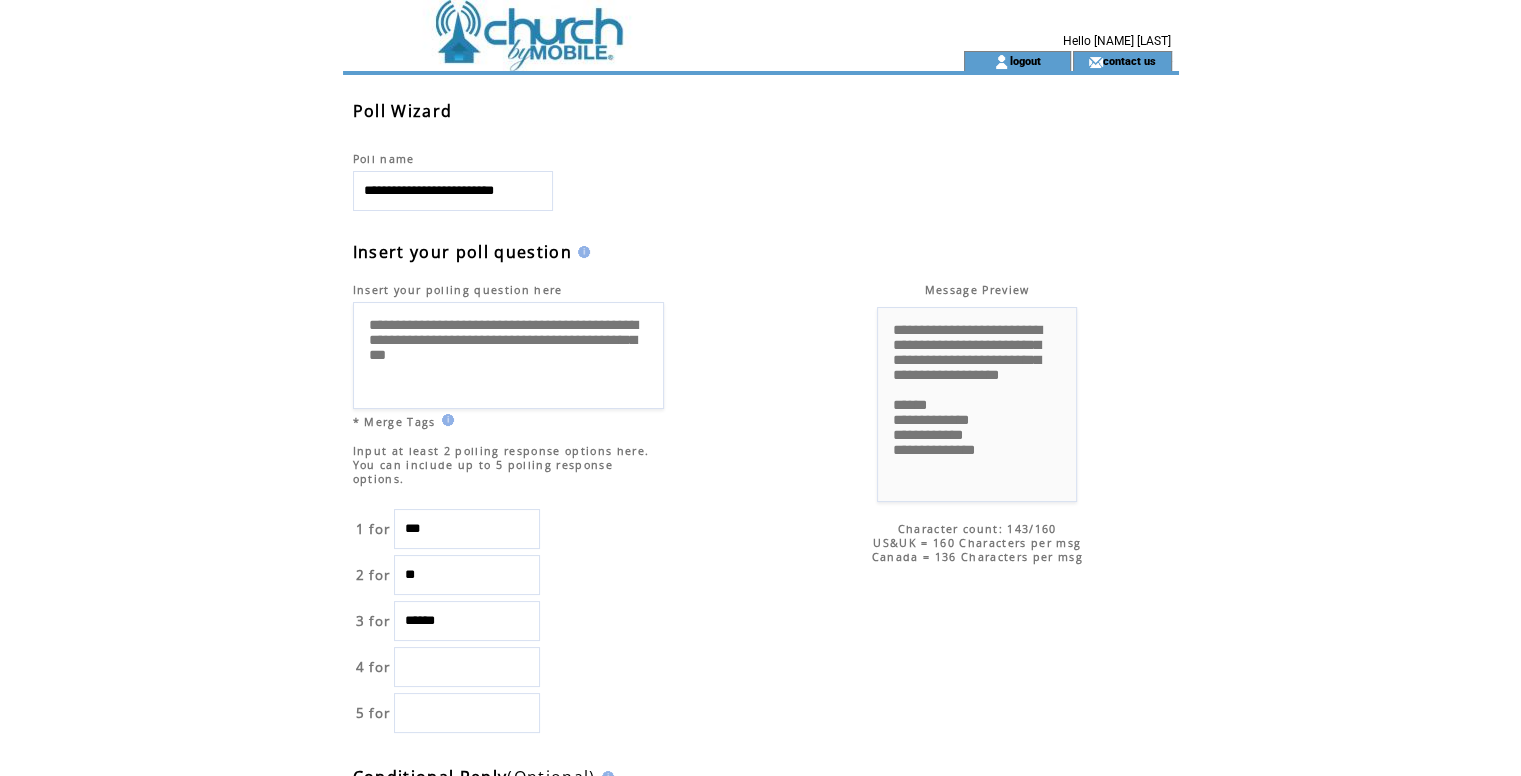 type on "**********" 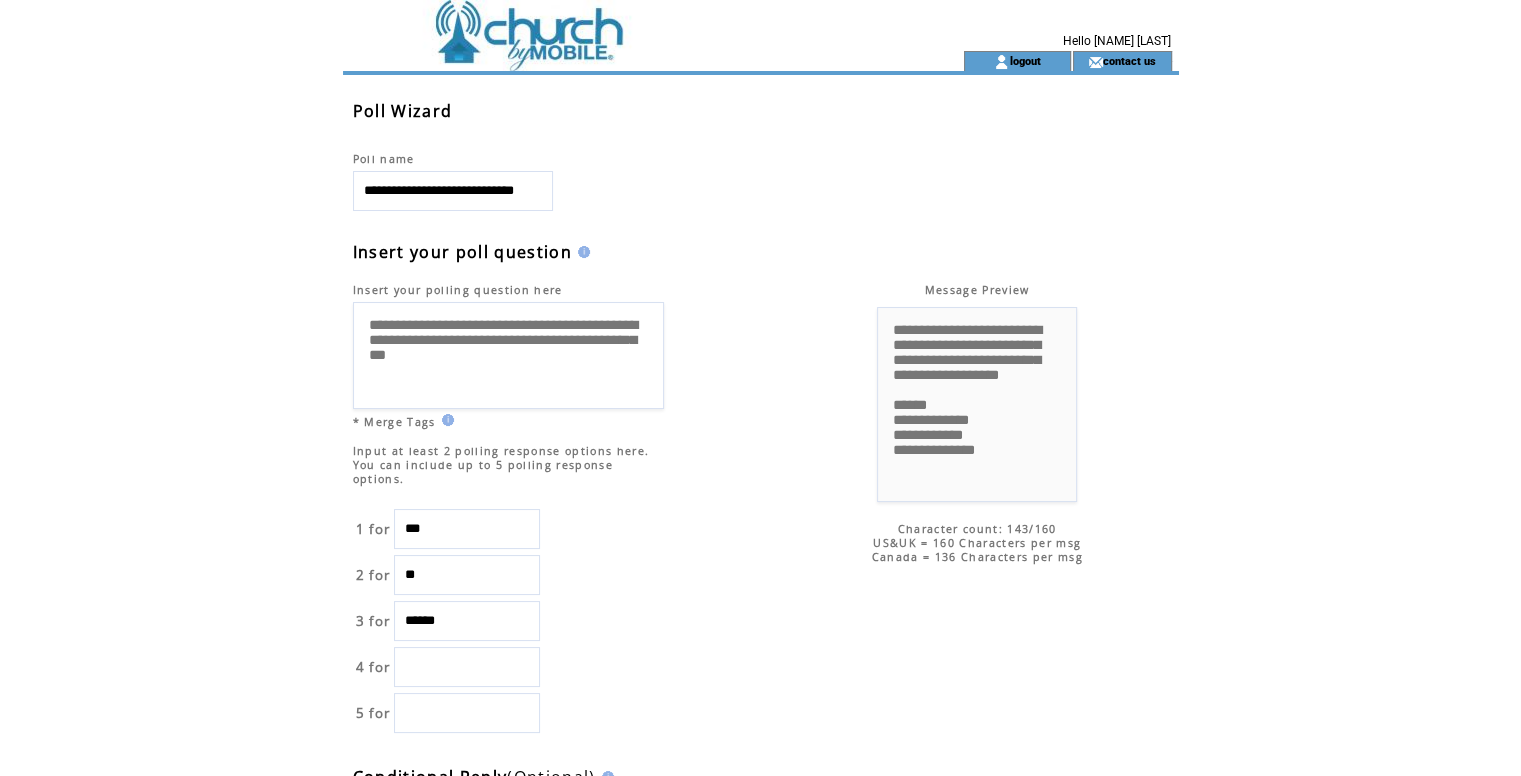 scroll, scrollTop: 0, scrollLeft: 16, axis: horizontal 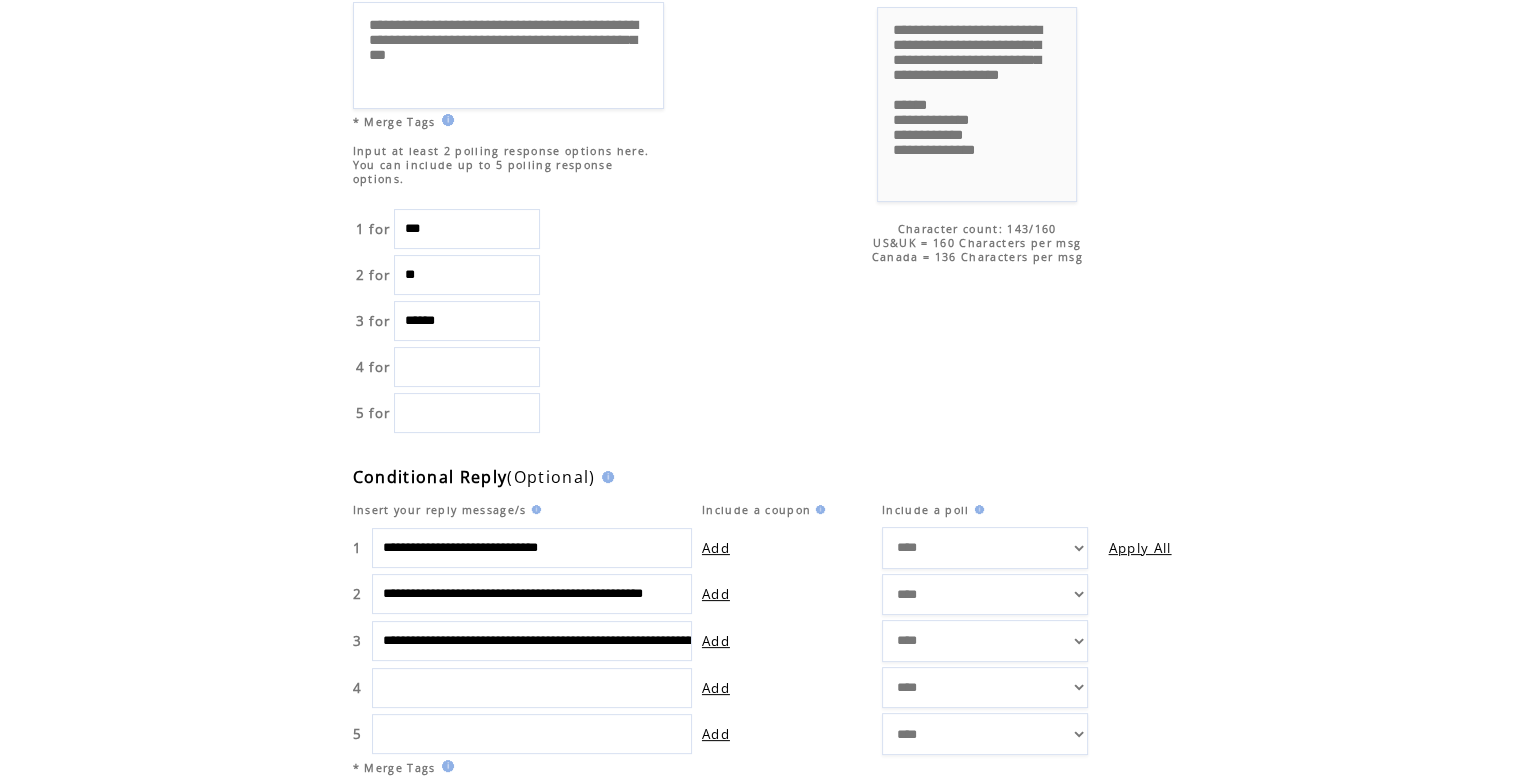 type on "**********" 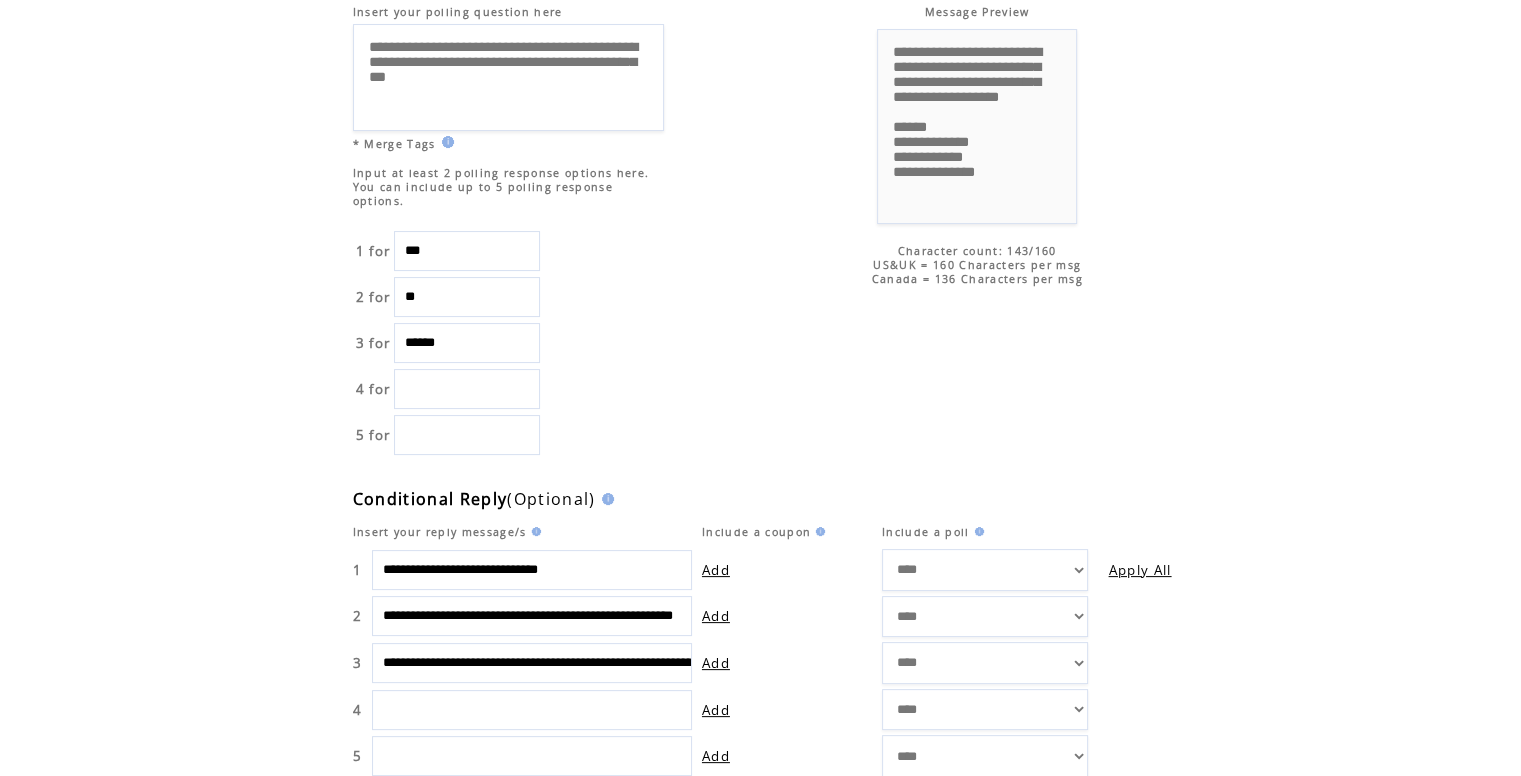 scroll, scrollTop: 300, scrollLeft: 0, axis: vertical 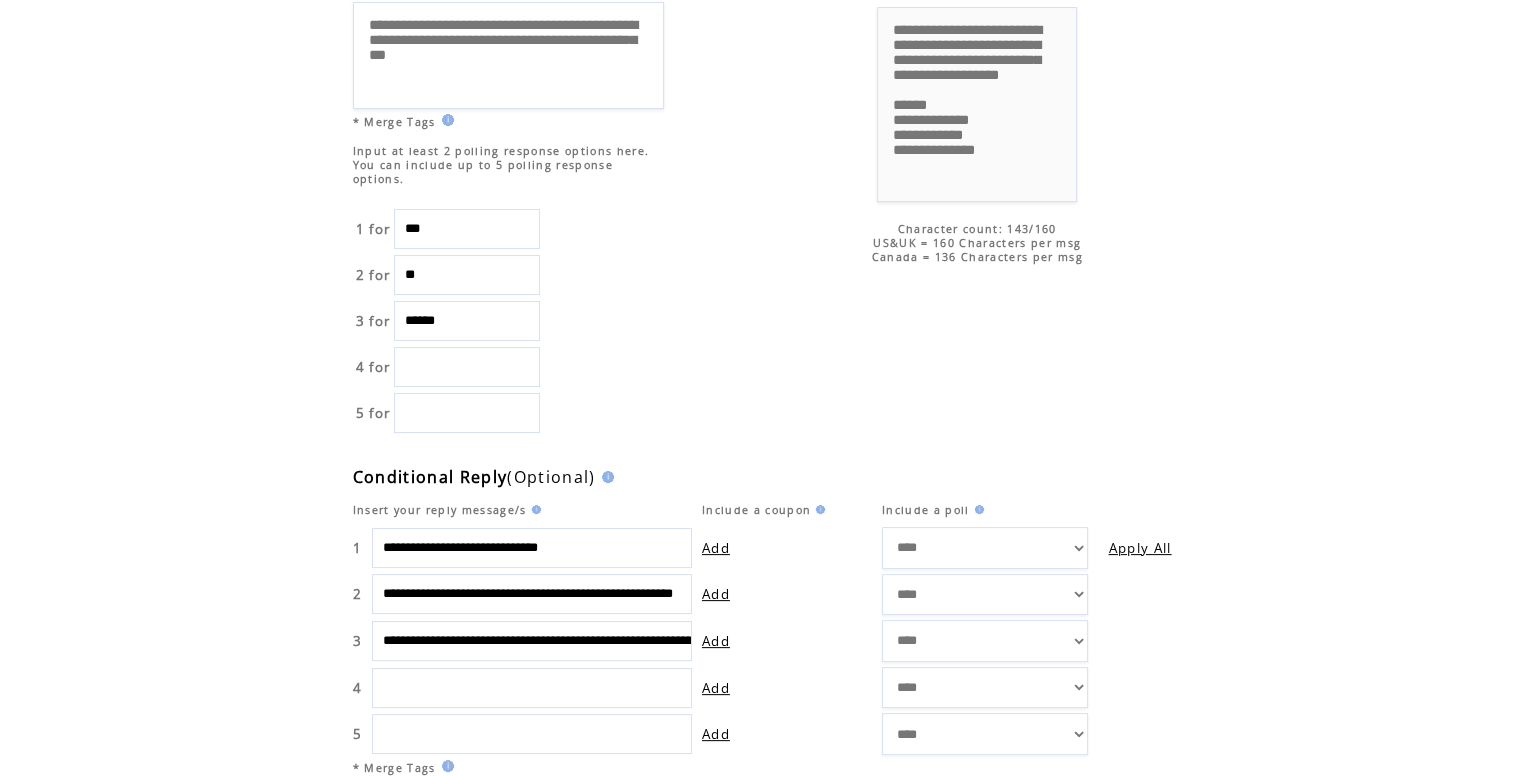 type on "**********" 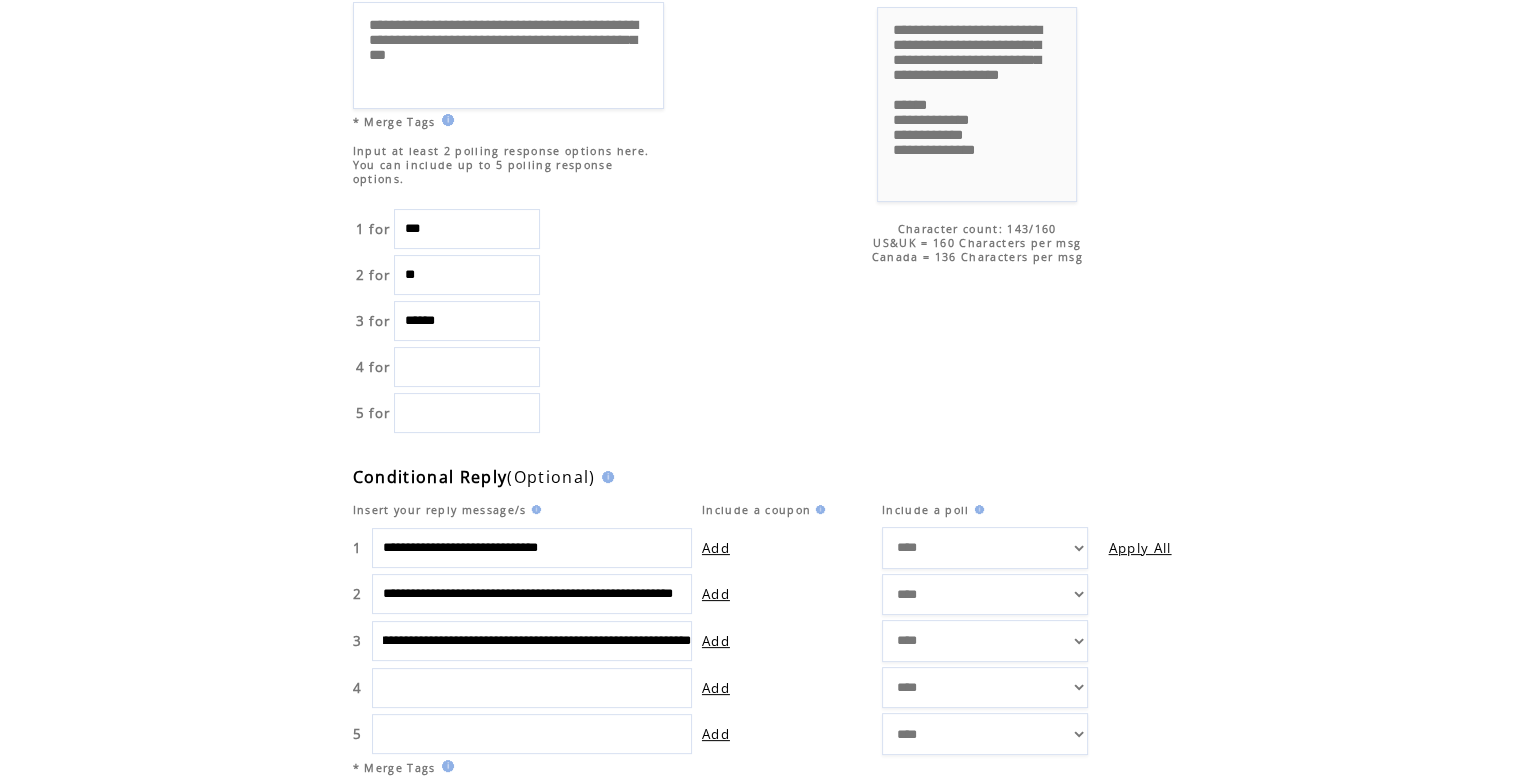 scroll, scrollTop: 0, scrollLeft: 272, axis: horizontal 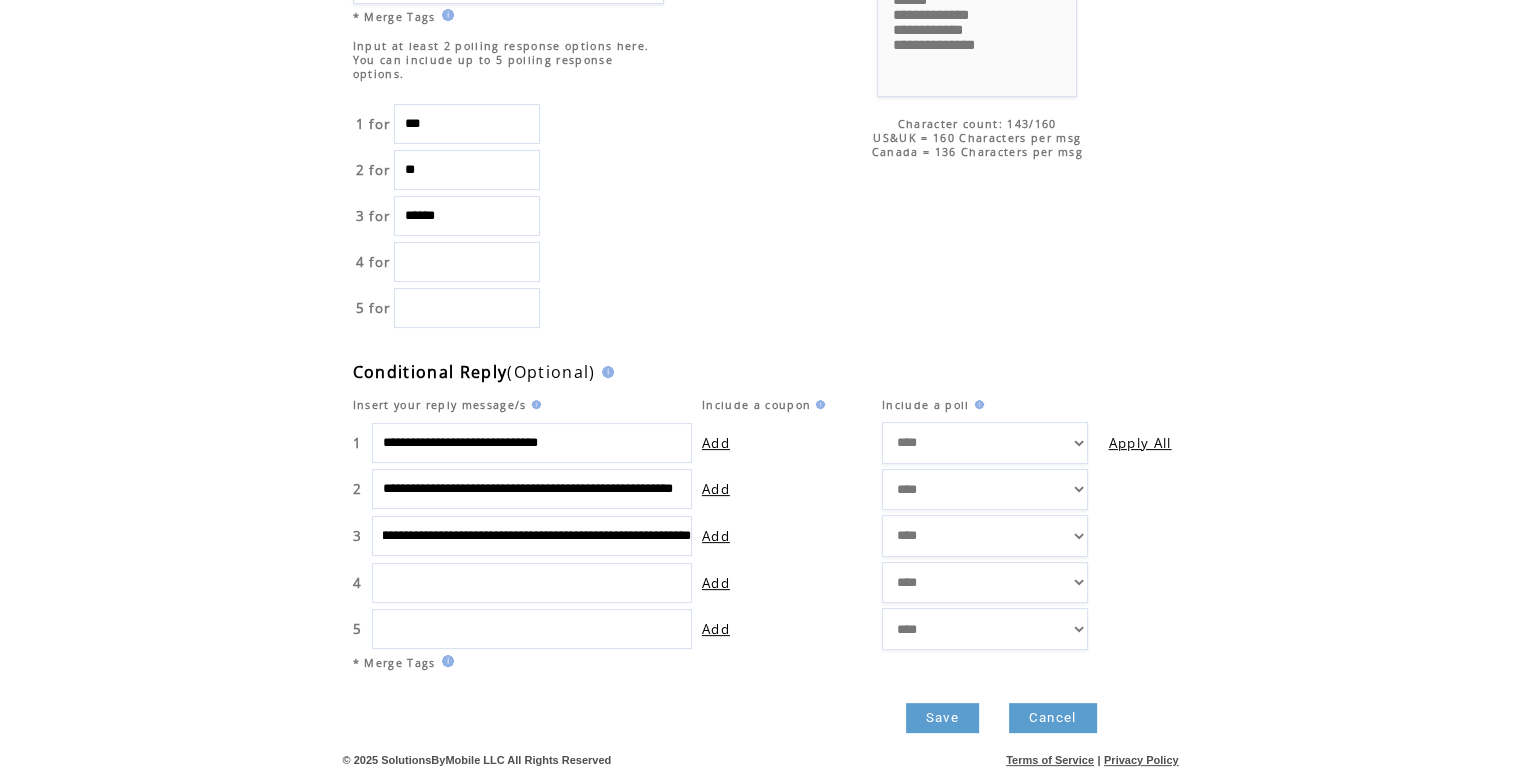 click on "**********" at bounding box center (985, 443) 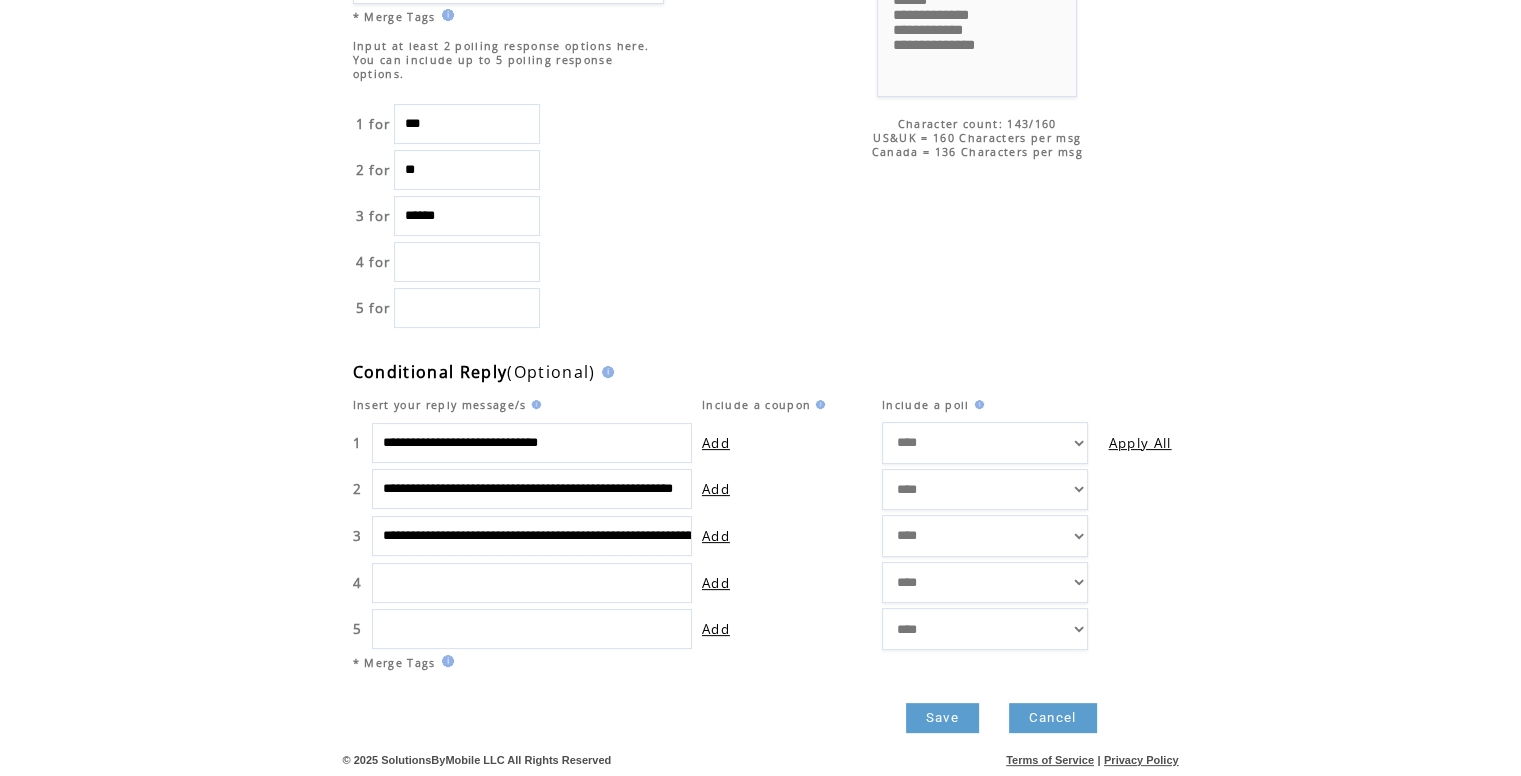 click on "**********" at bounding box center (985, 443) 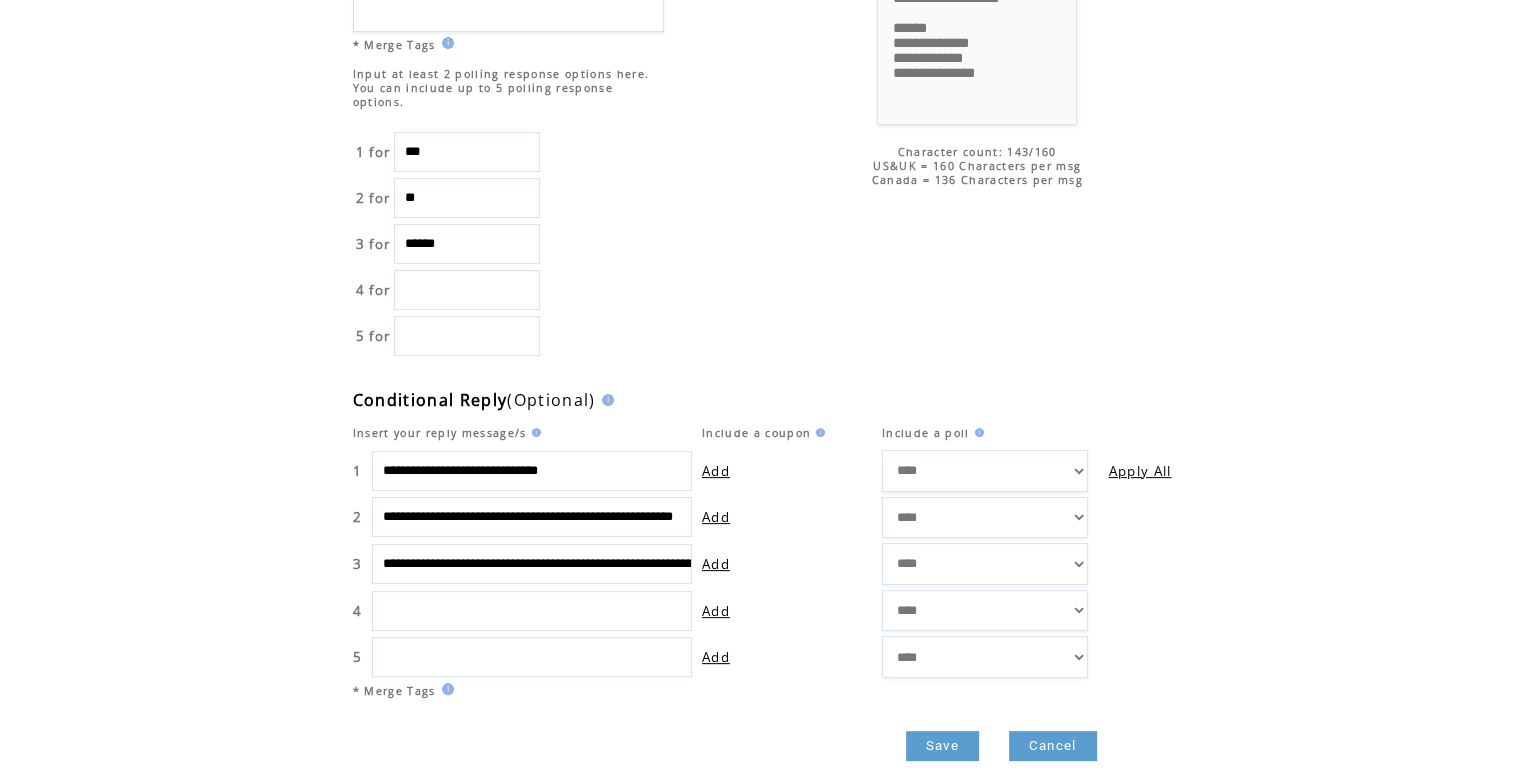 scroll, scrollTop: 412, scrollLeft: 0, axis: vertical 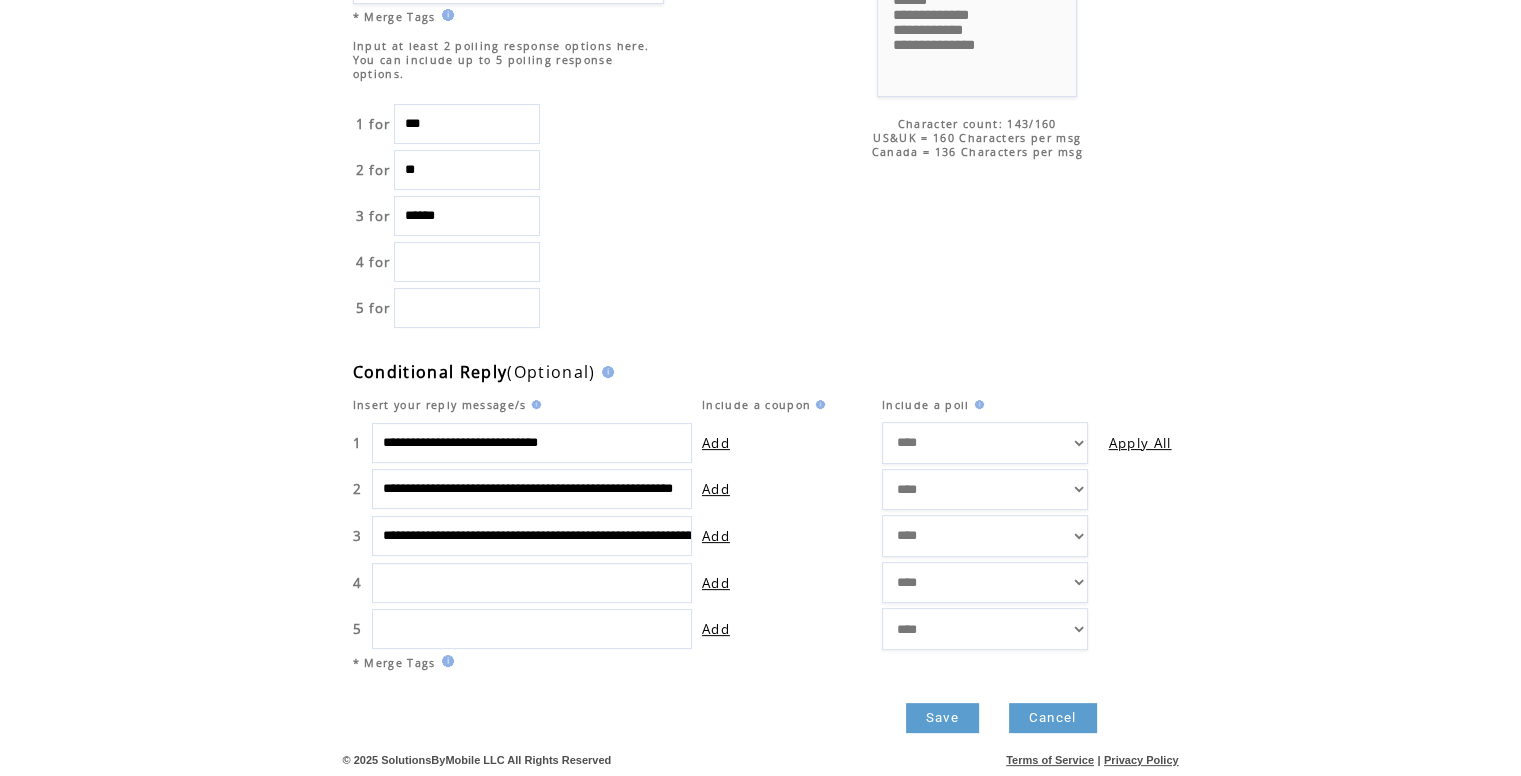 click on "Save" at bounding box center (942, 718) 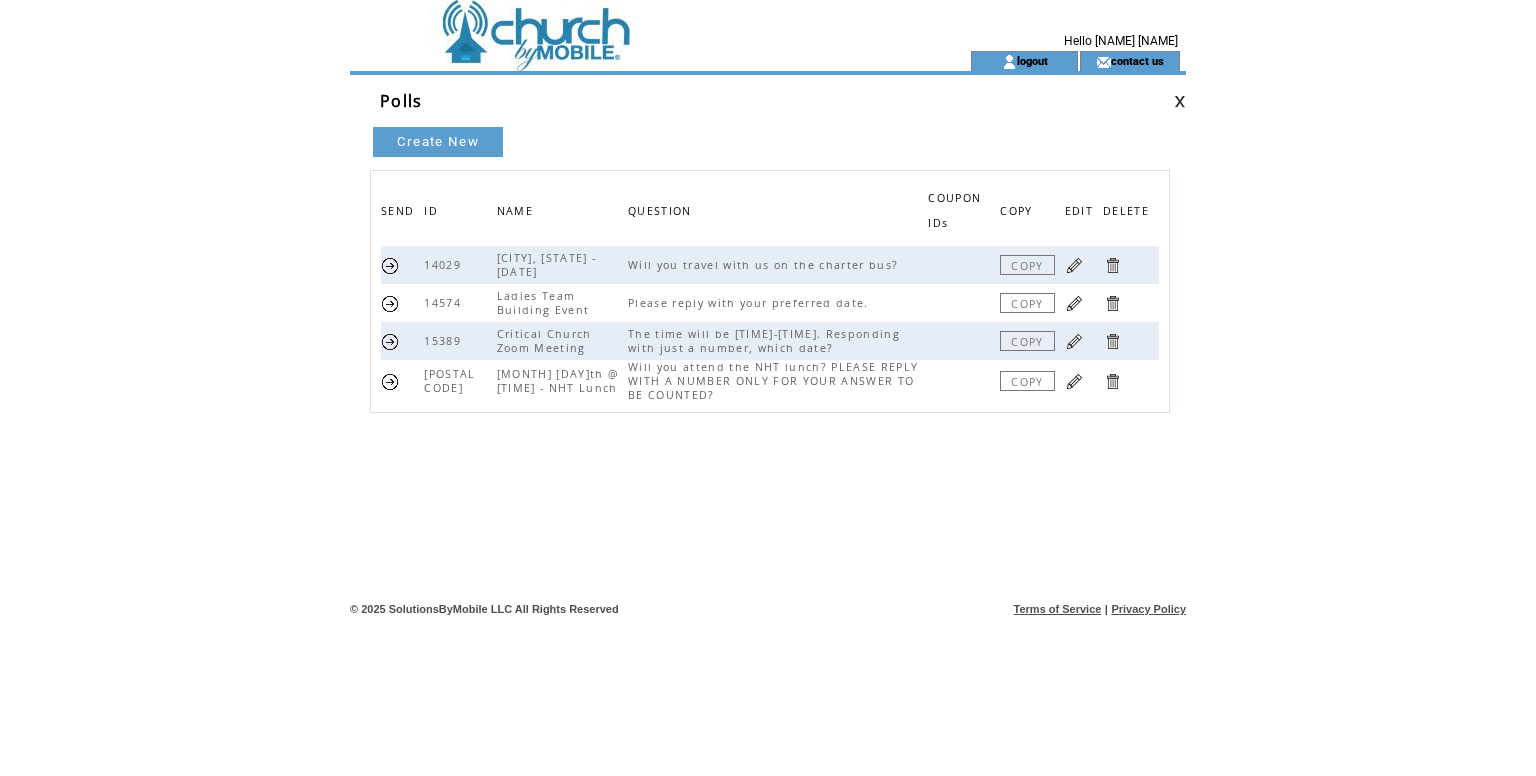 scroll, scrollTop: 0, scrollLeft: 0, axis: both 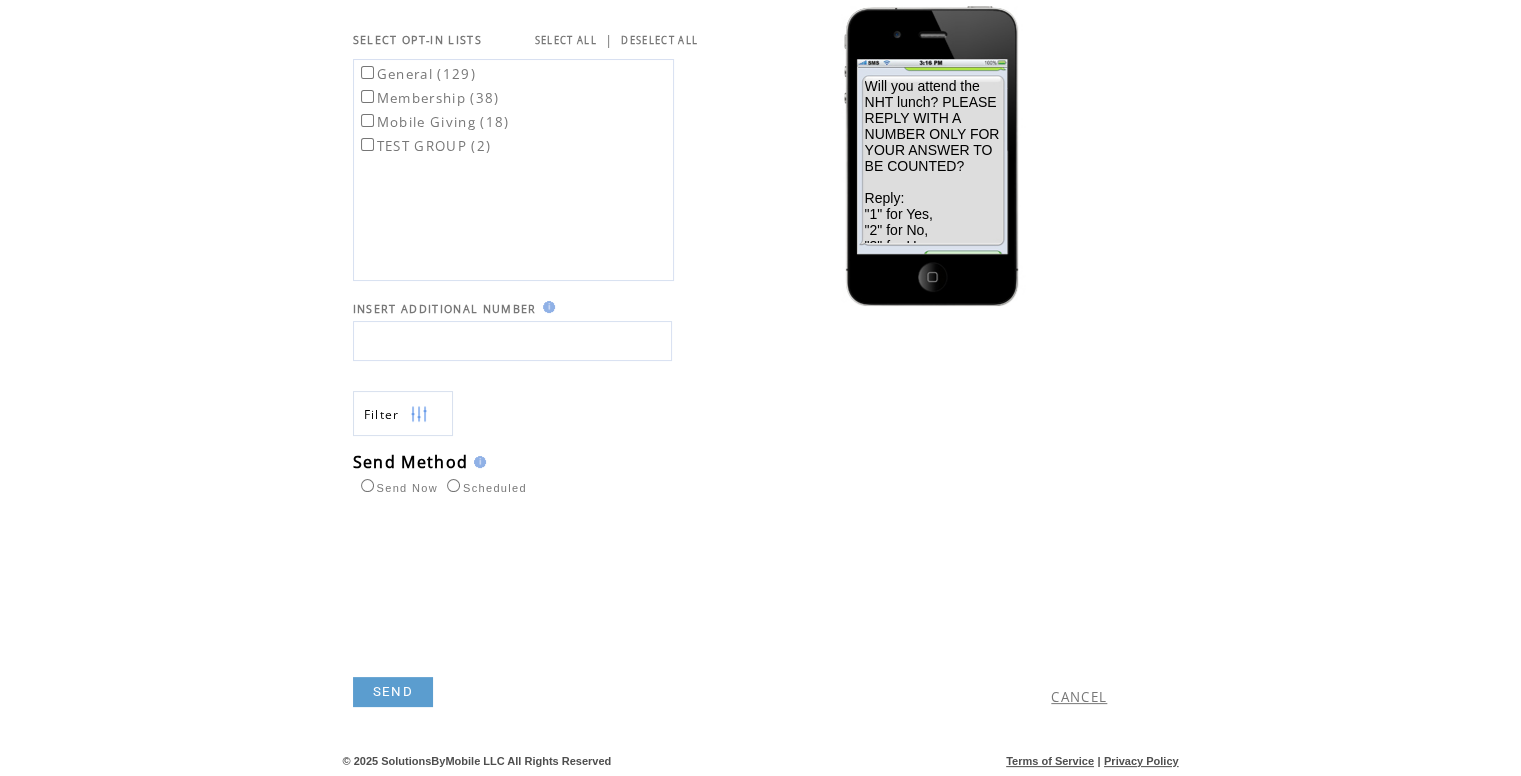 click on "Scheduled" at bounding box center (484, 488) 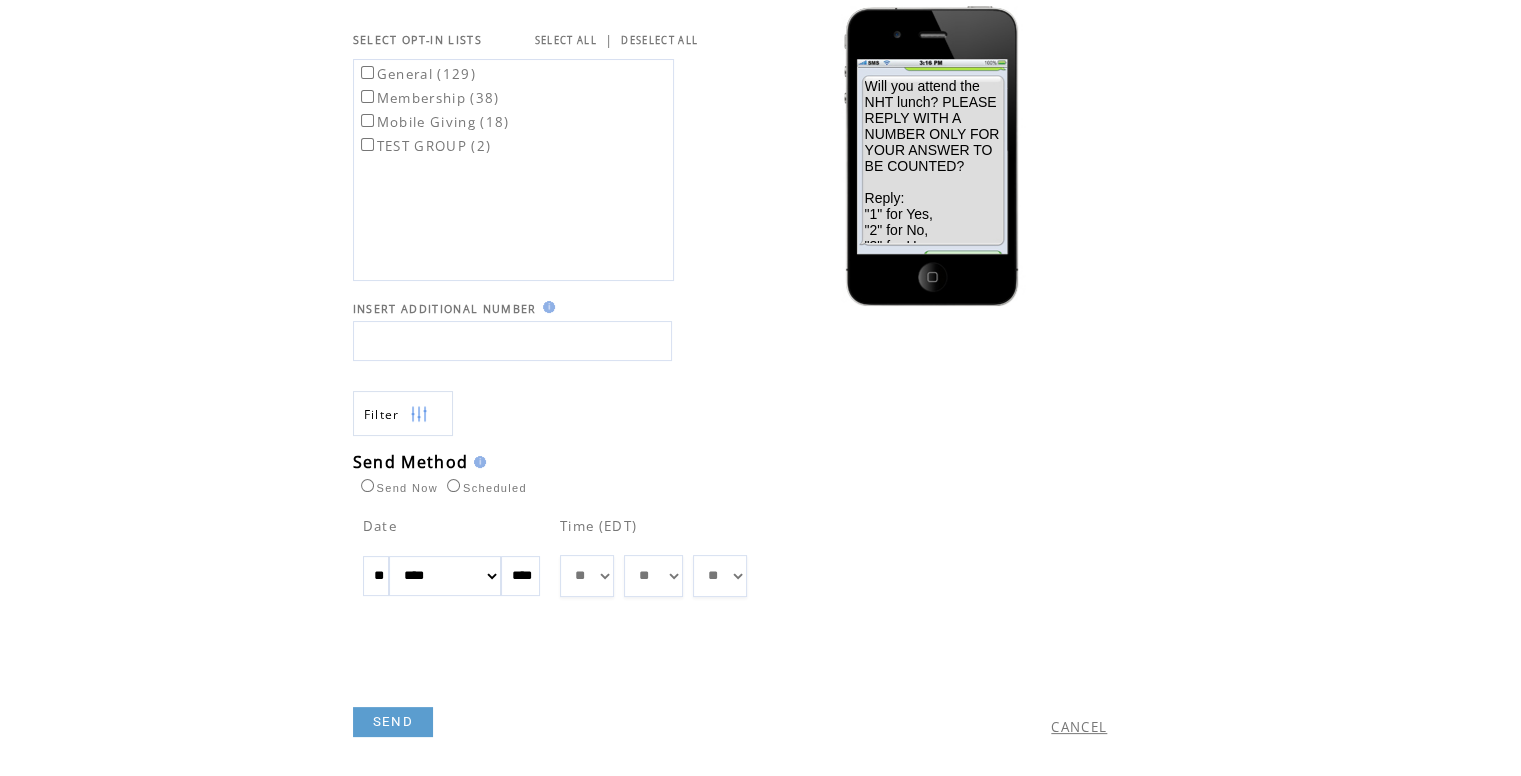 click on "** 	 ** 	 ** 	 ** 	 ** 	 ** 	 ** 	 ** 	 ** 	 ** 	 ** 	 ** 	 **" at bounding box center [587, 576] 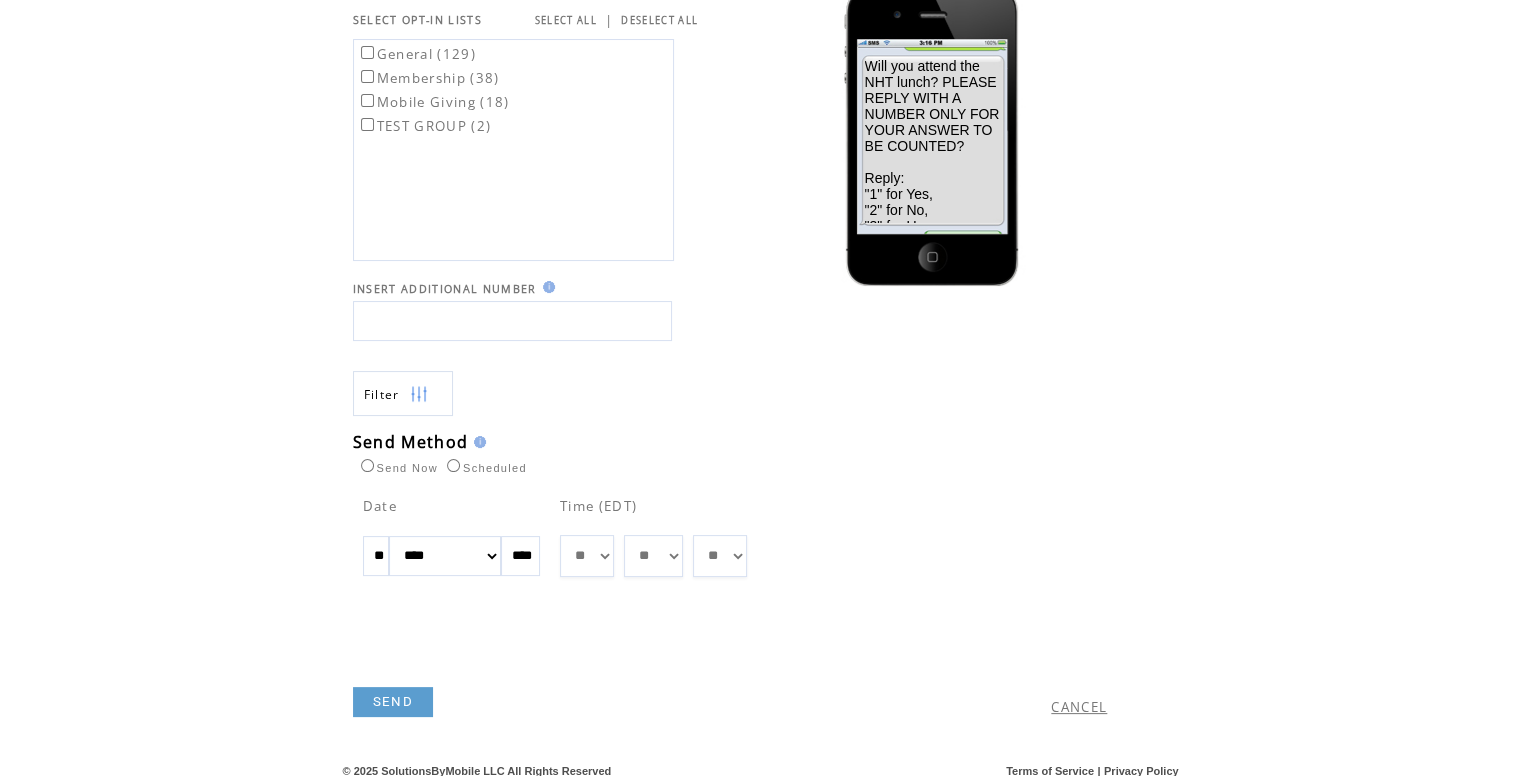 scroll, scrollTop: 236, scrollLeft: 0, axis: vertical 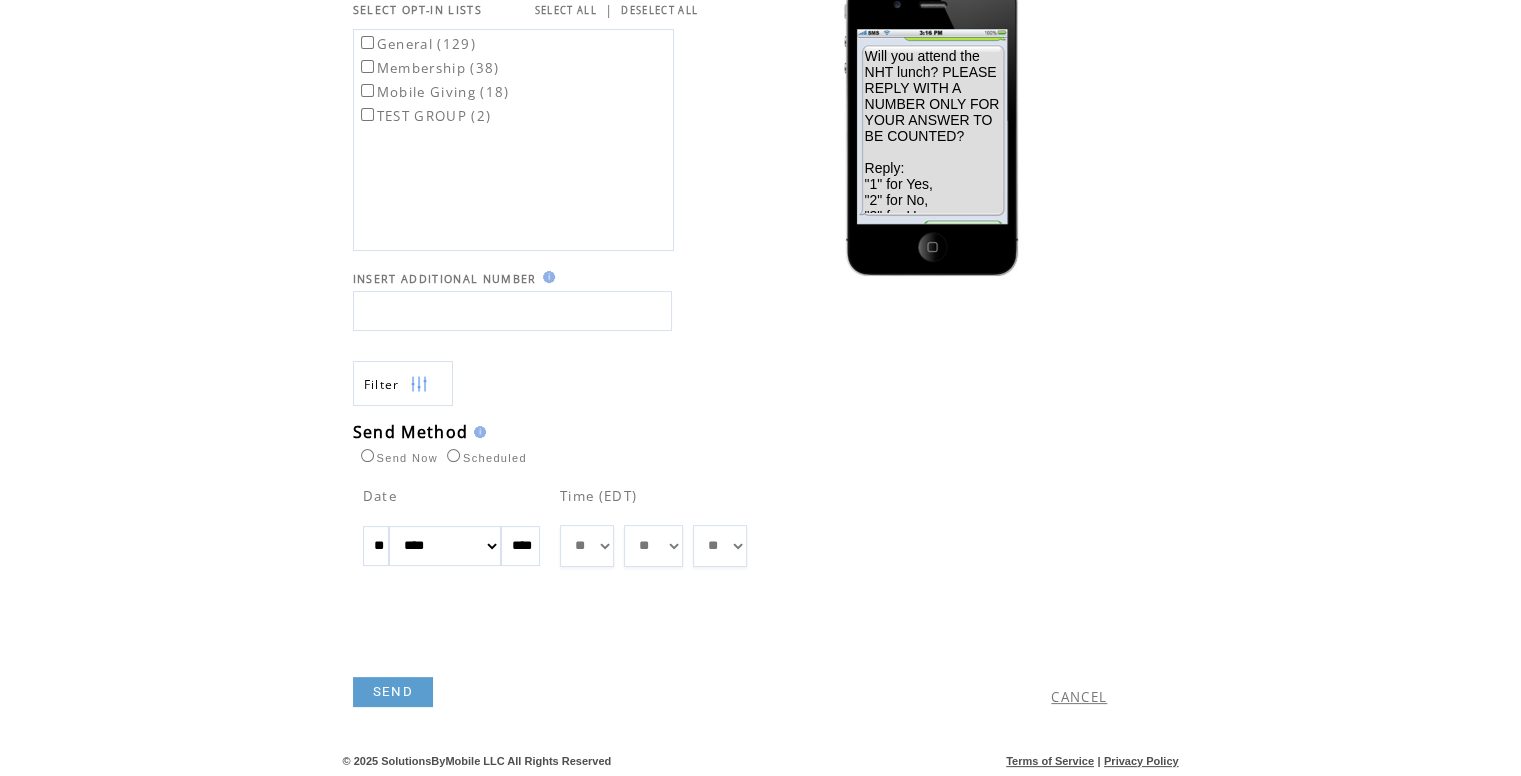 click on "SEND" at bounding box center (559, 662) 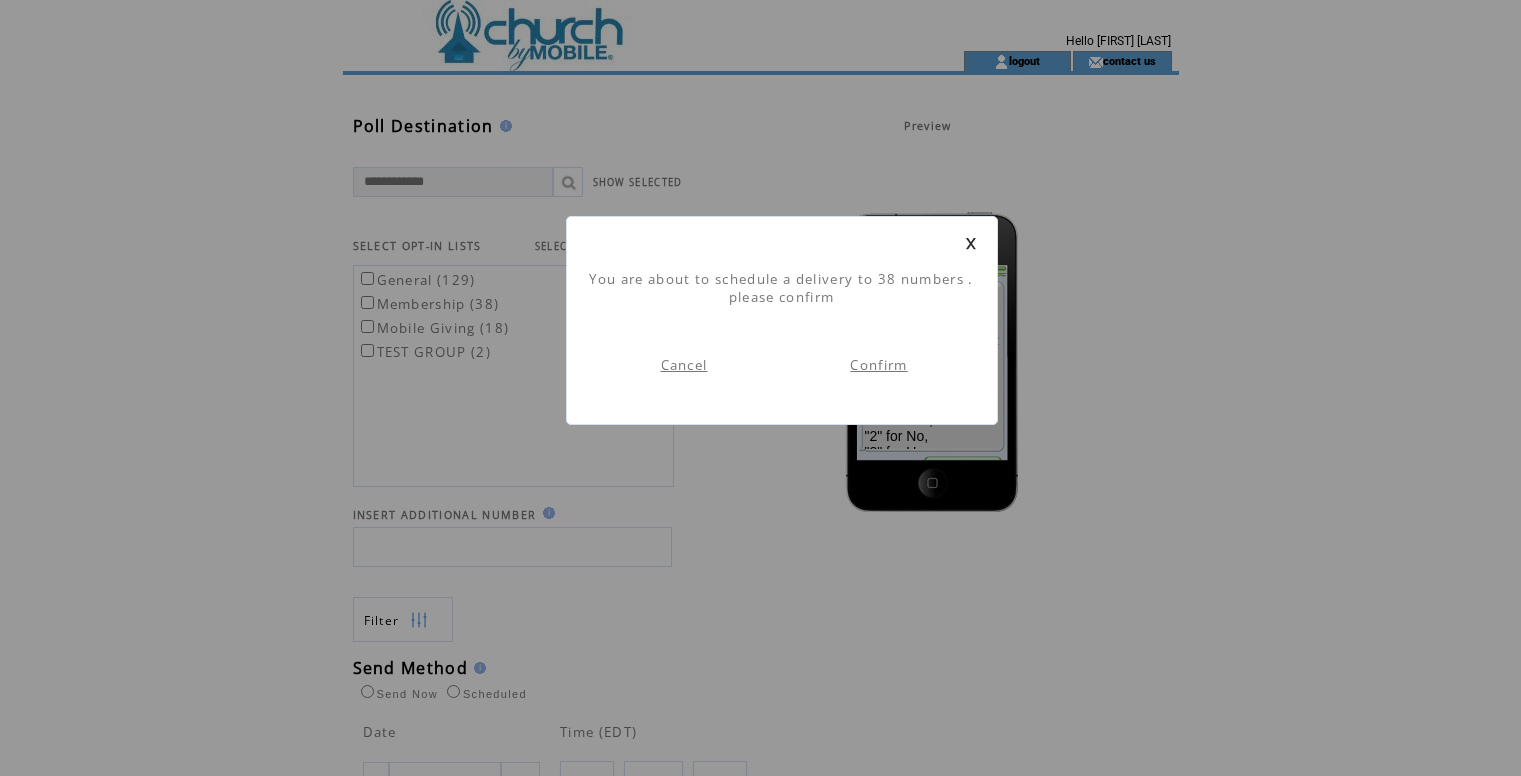 scroll, scrollTop: 0, scrollLeft: 0, axis: both 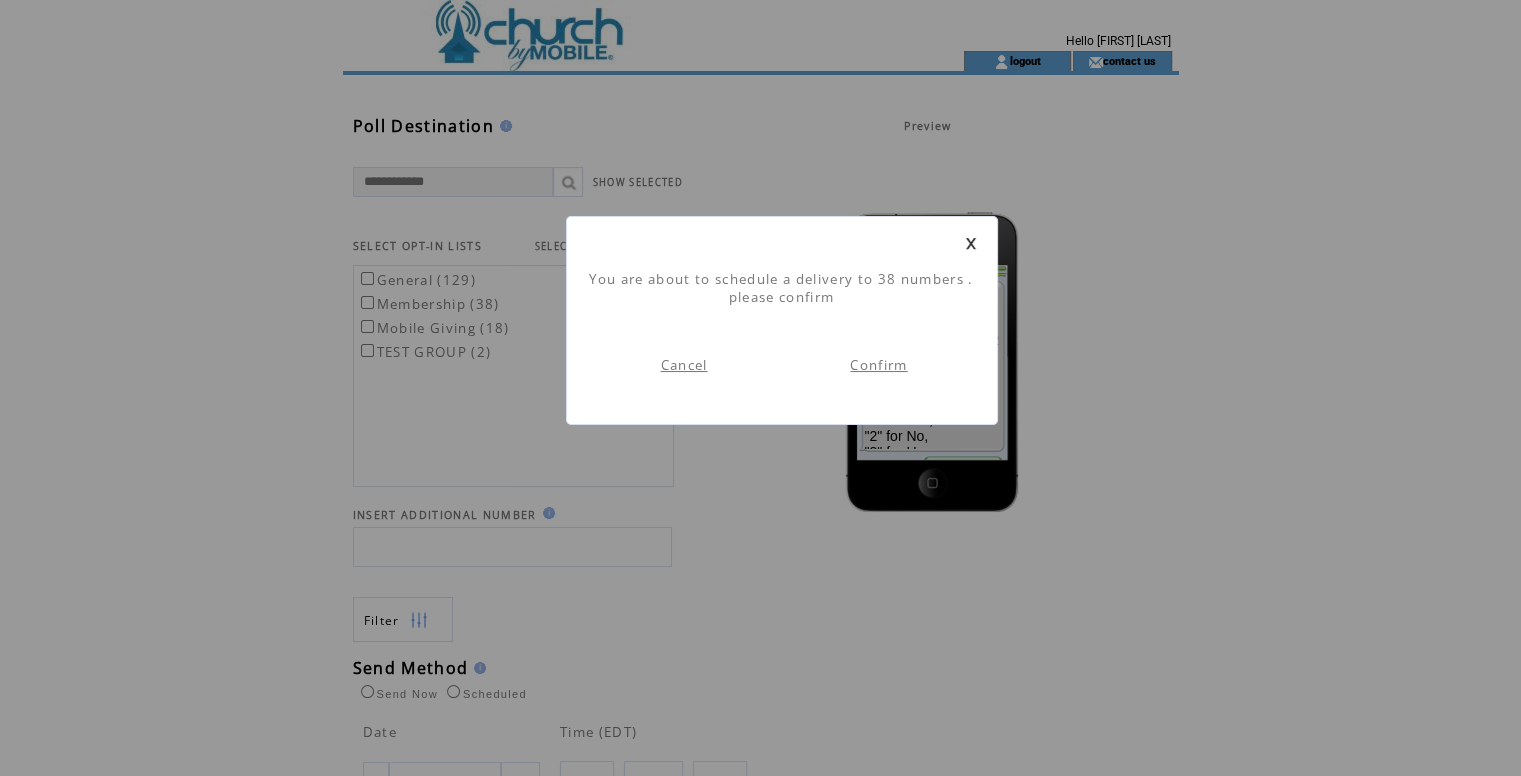 click on "Confirm" at bounding box center [878, 365] 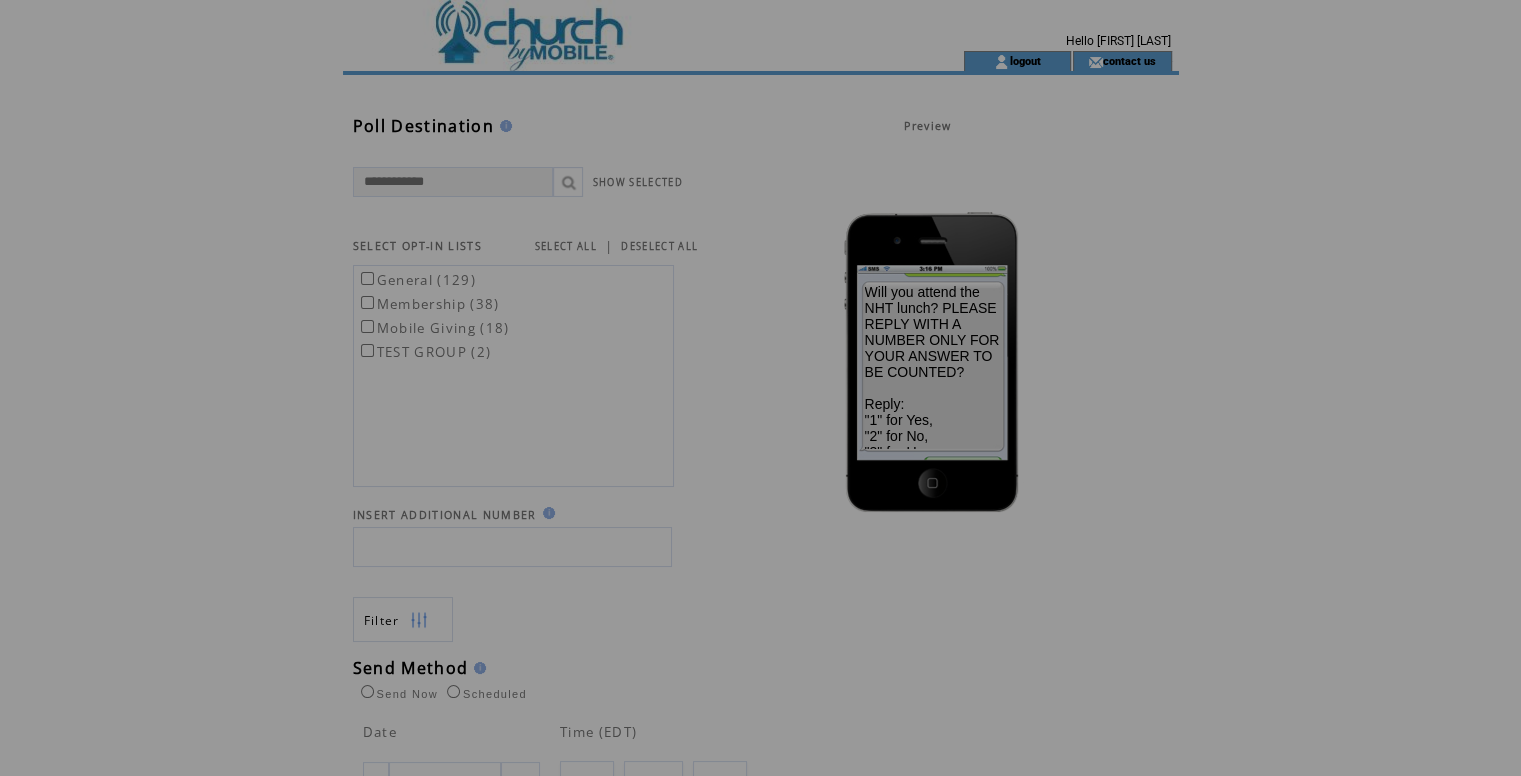 scroll, scrollTop: 0, scrollLeft: 0, axis: both 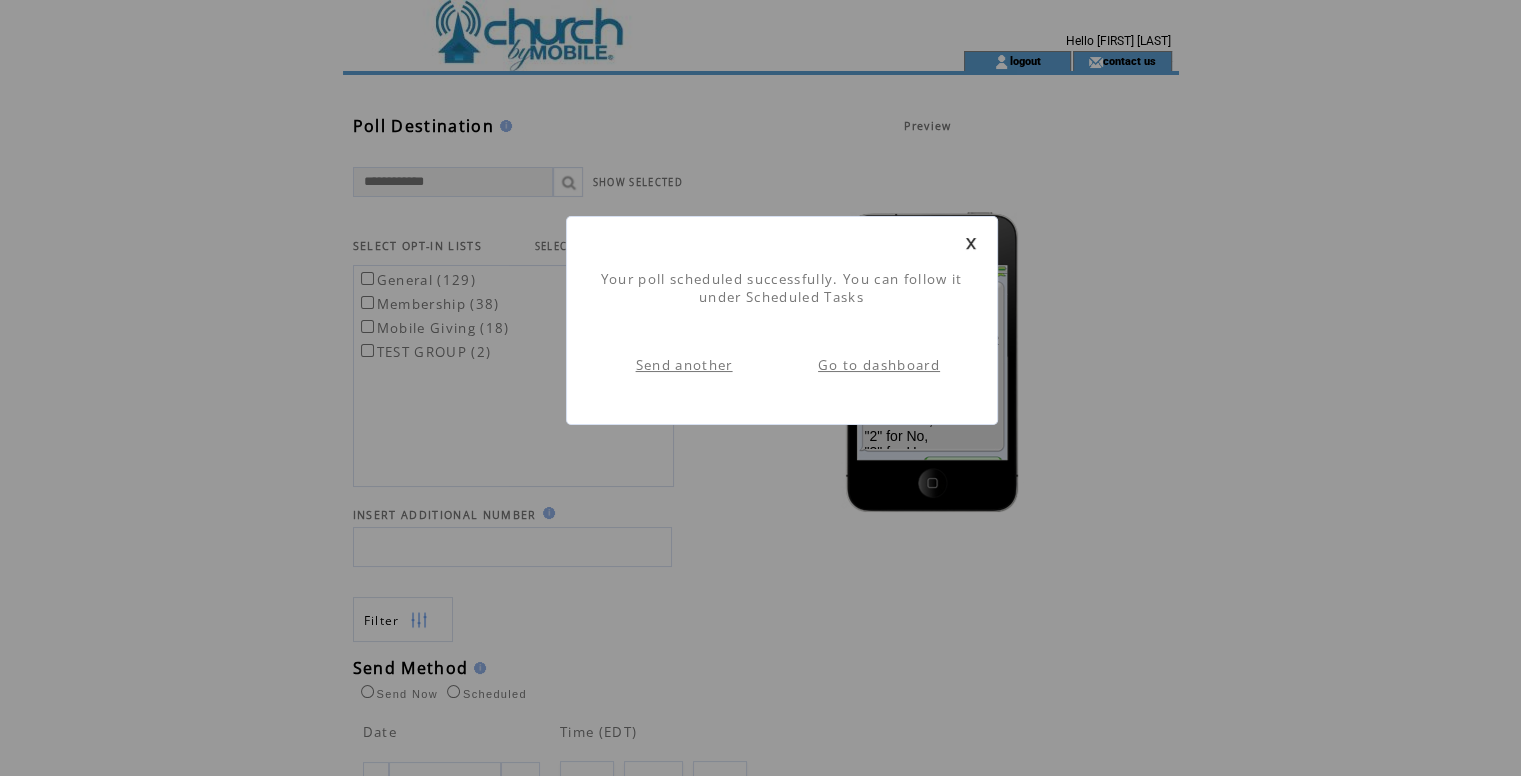 click on "Go to dashboard" at bounding box center (879, 365) 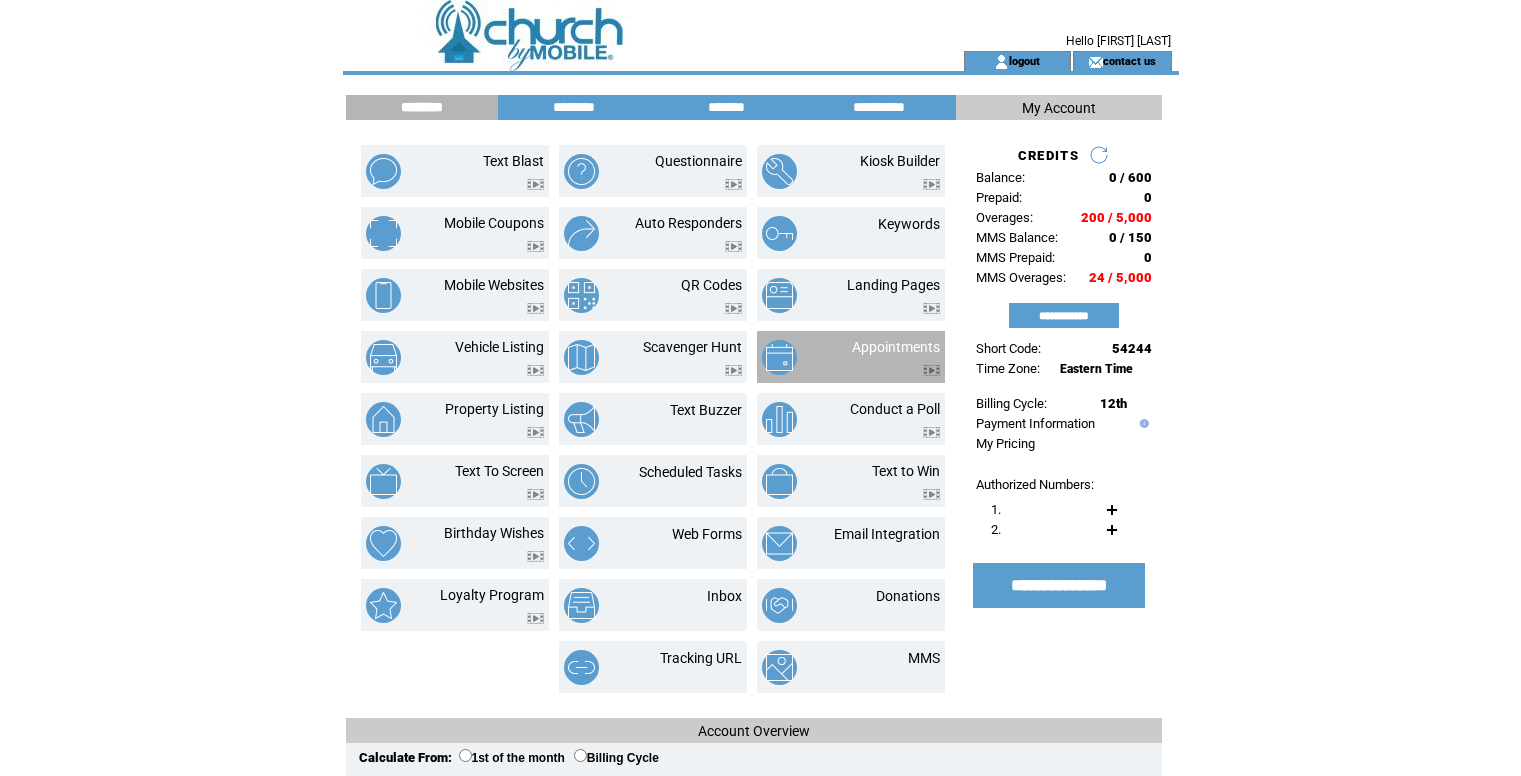 scroll, scrollTop: 0, scrollLeft: 0, axis: both 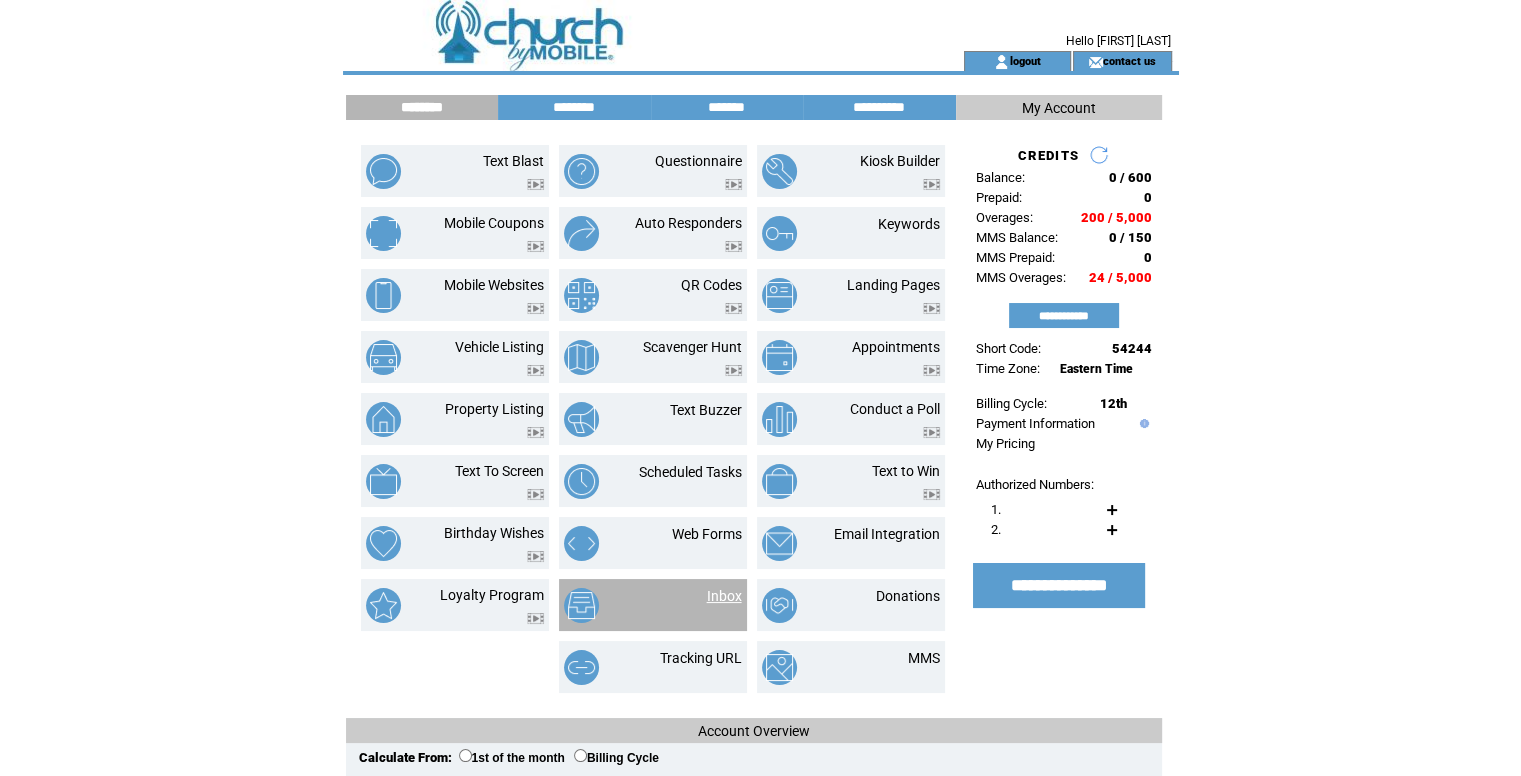 click on "Inbox" at bounding box center [724, 596] 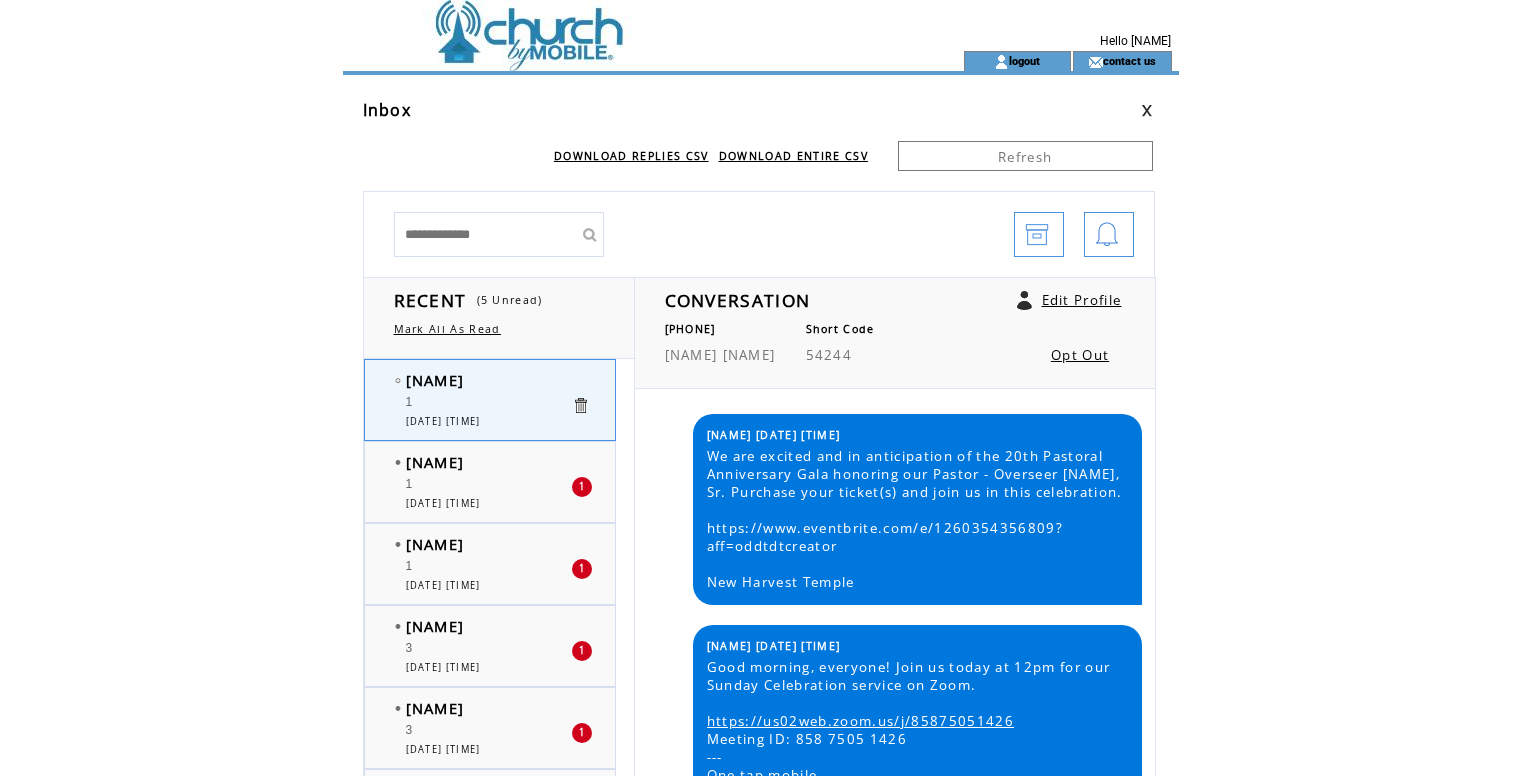 scroll, scrollTop: 0, scrollLeft: 0, axis: both 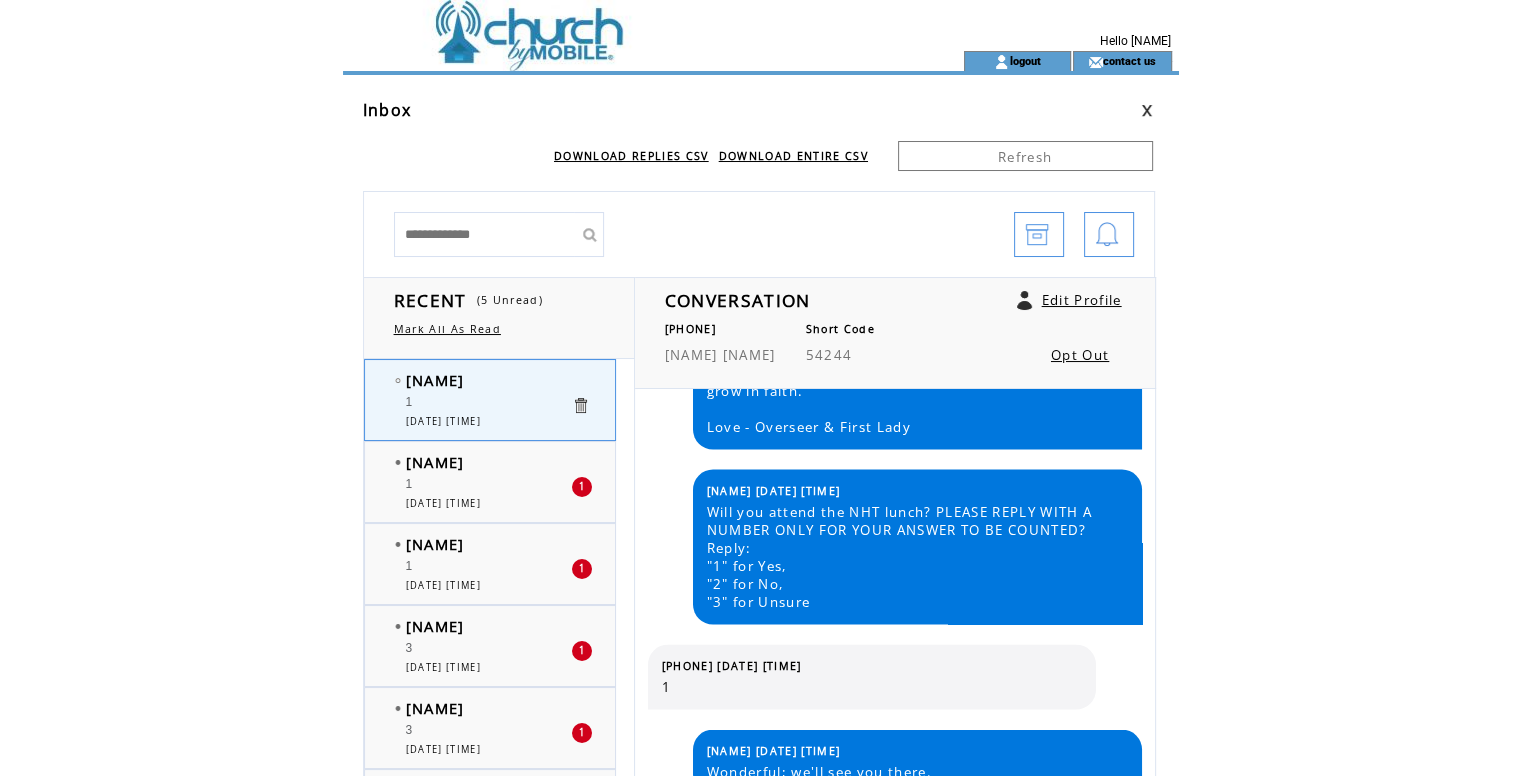 click on "**********" 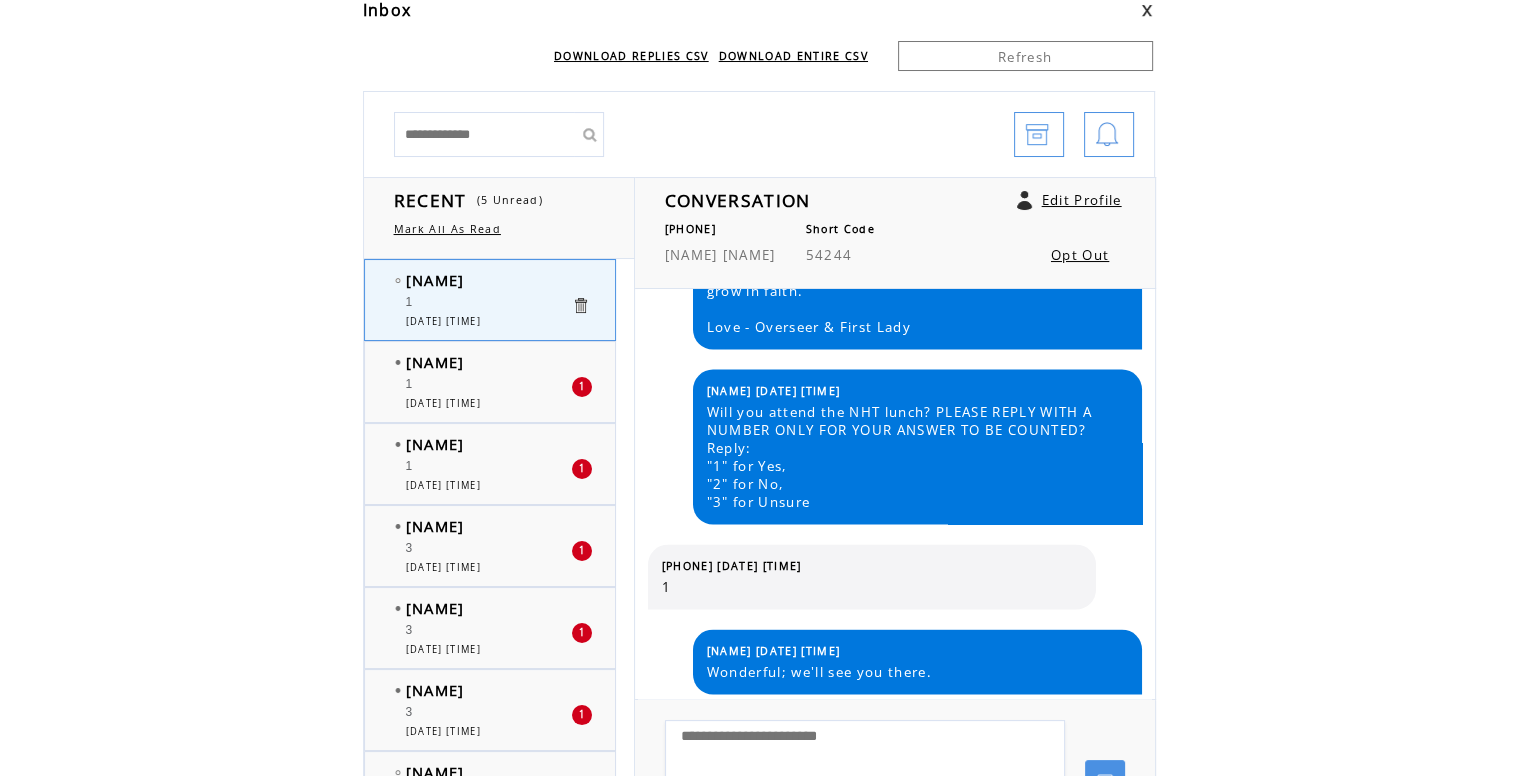scroll, scrollTop: 0, scrollLeft: 0, axis: both 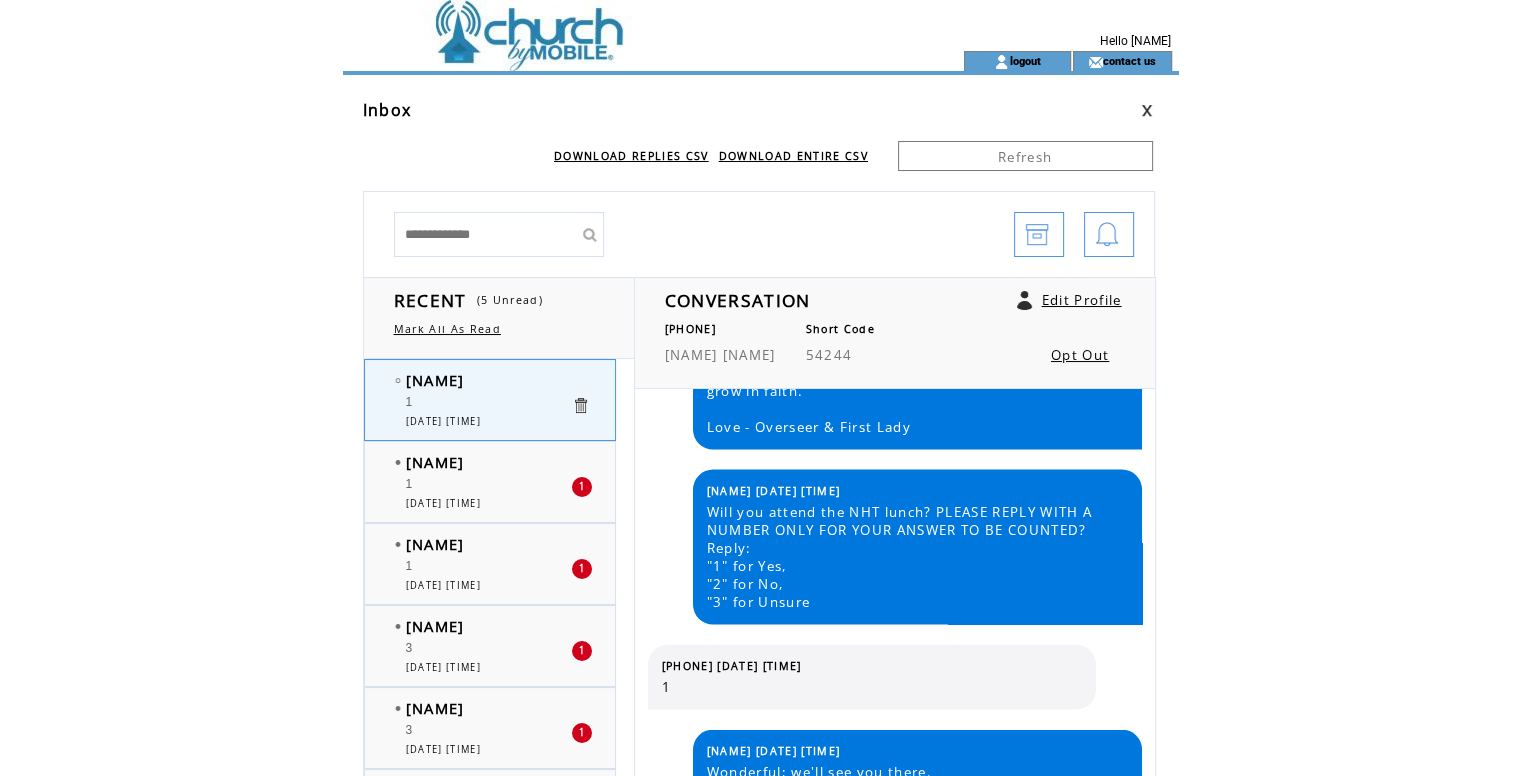 click at bounding box center [617, 25] 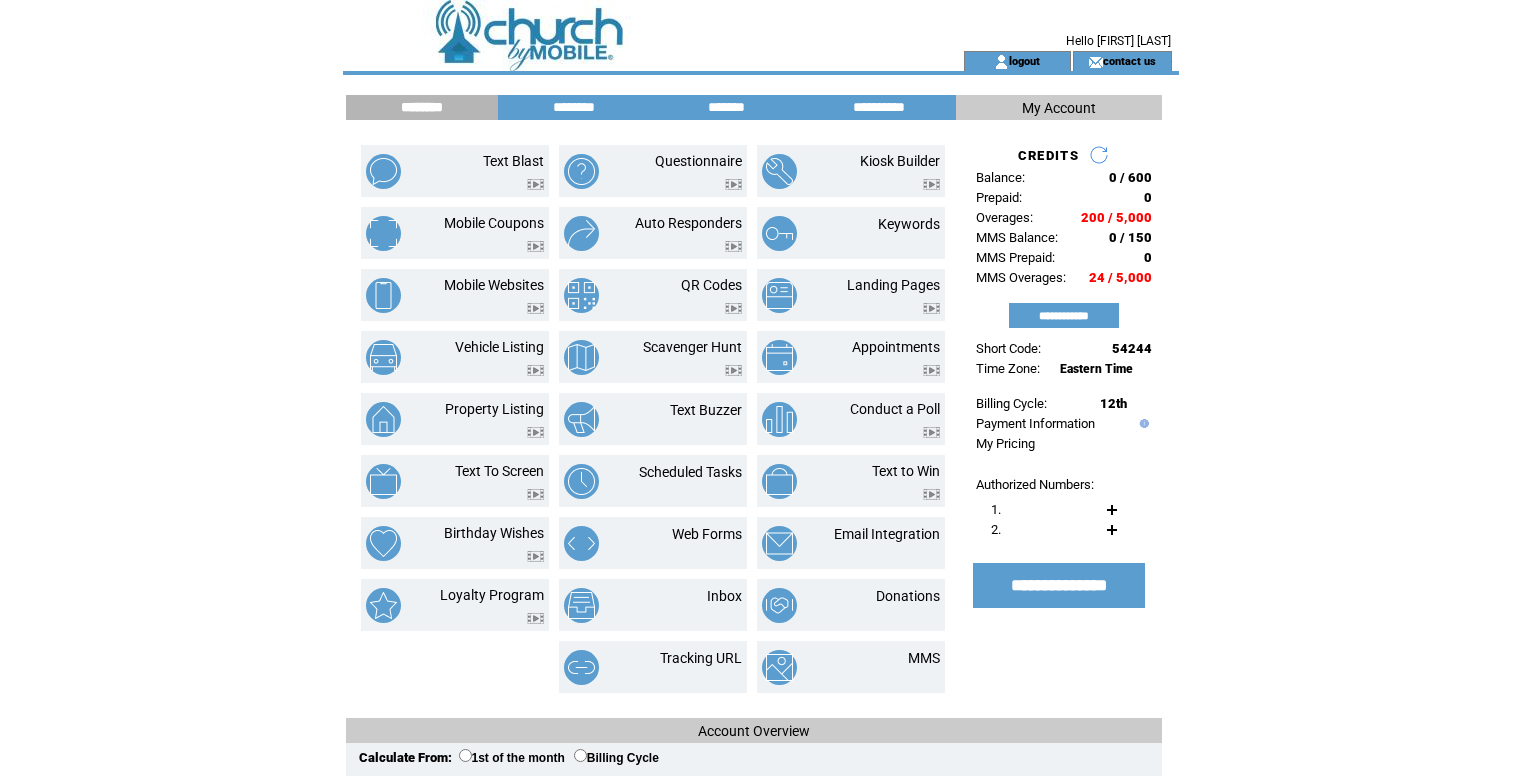 scroll, scrollTop: 0, scrollLeft: 0, axis: both 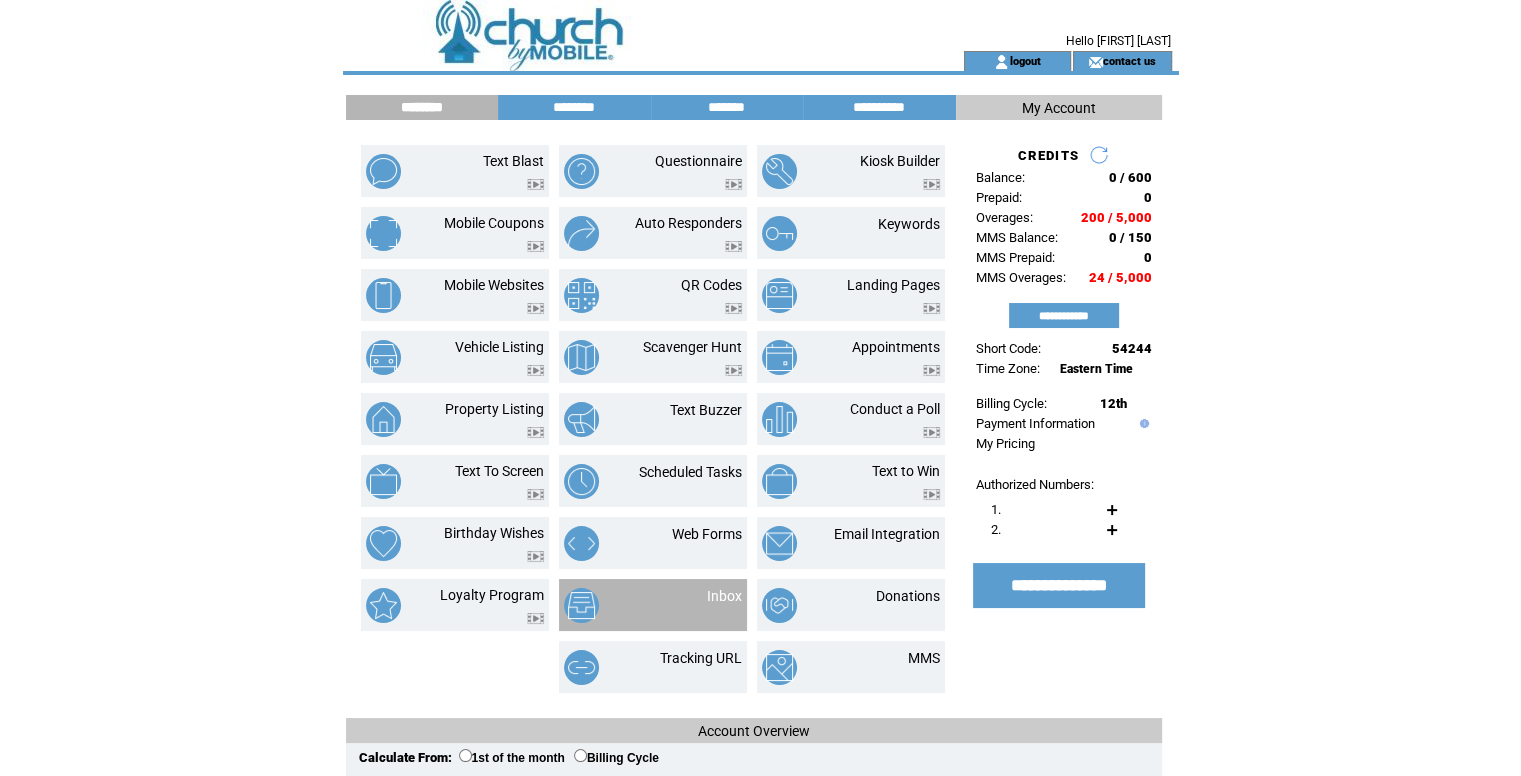 click on "Inbox" at bounding box center [653, 605] 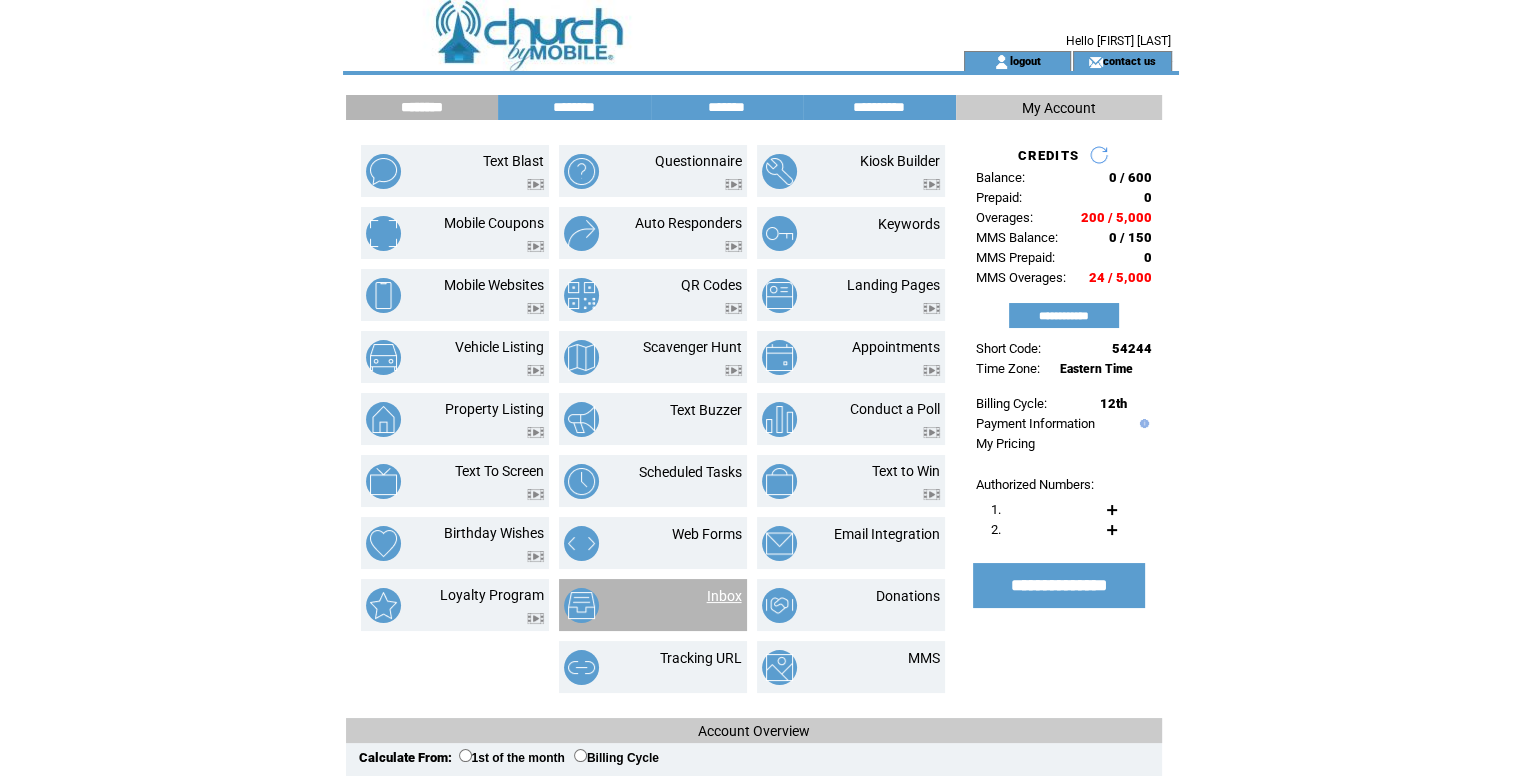click on "Inbox" at bounding box center [724, 596] 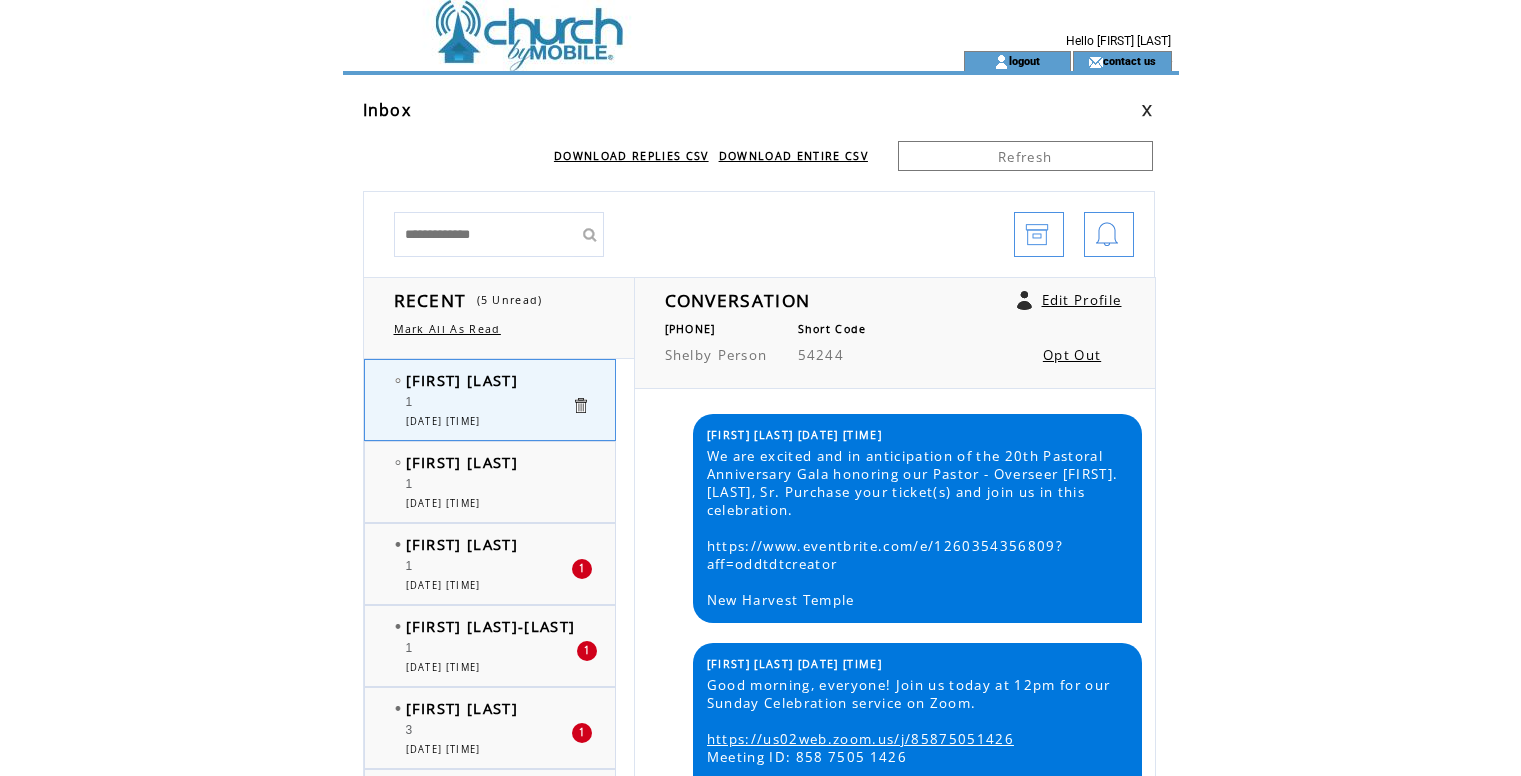 scroll, scrollTop: 0, scrollLeft: 0, axis: both 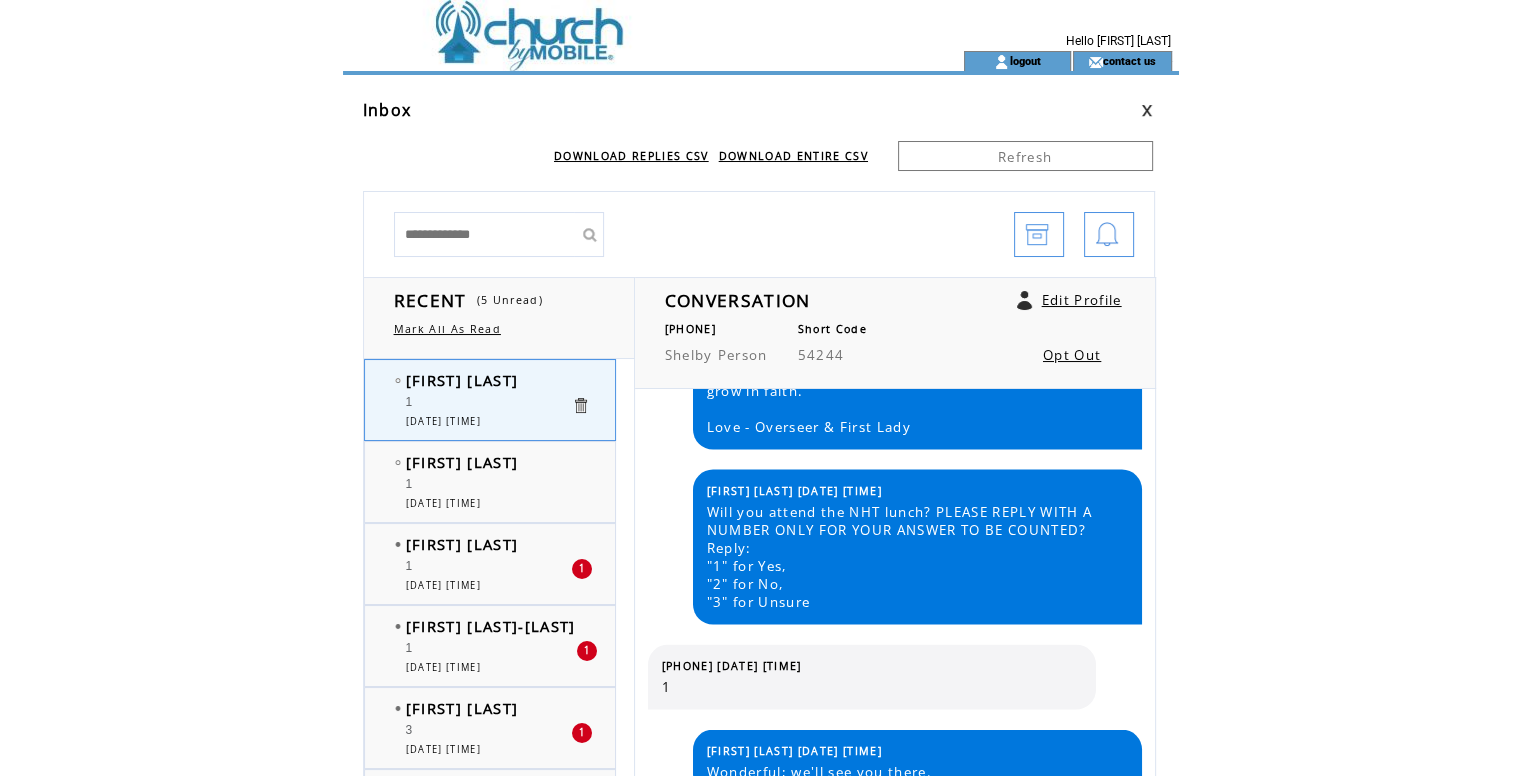 click at bounding box center [617, 25] 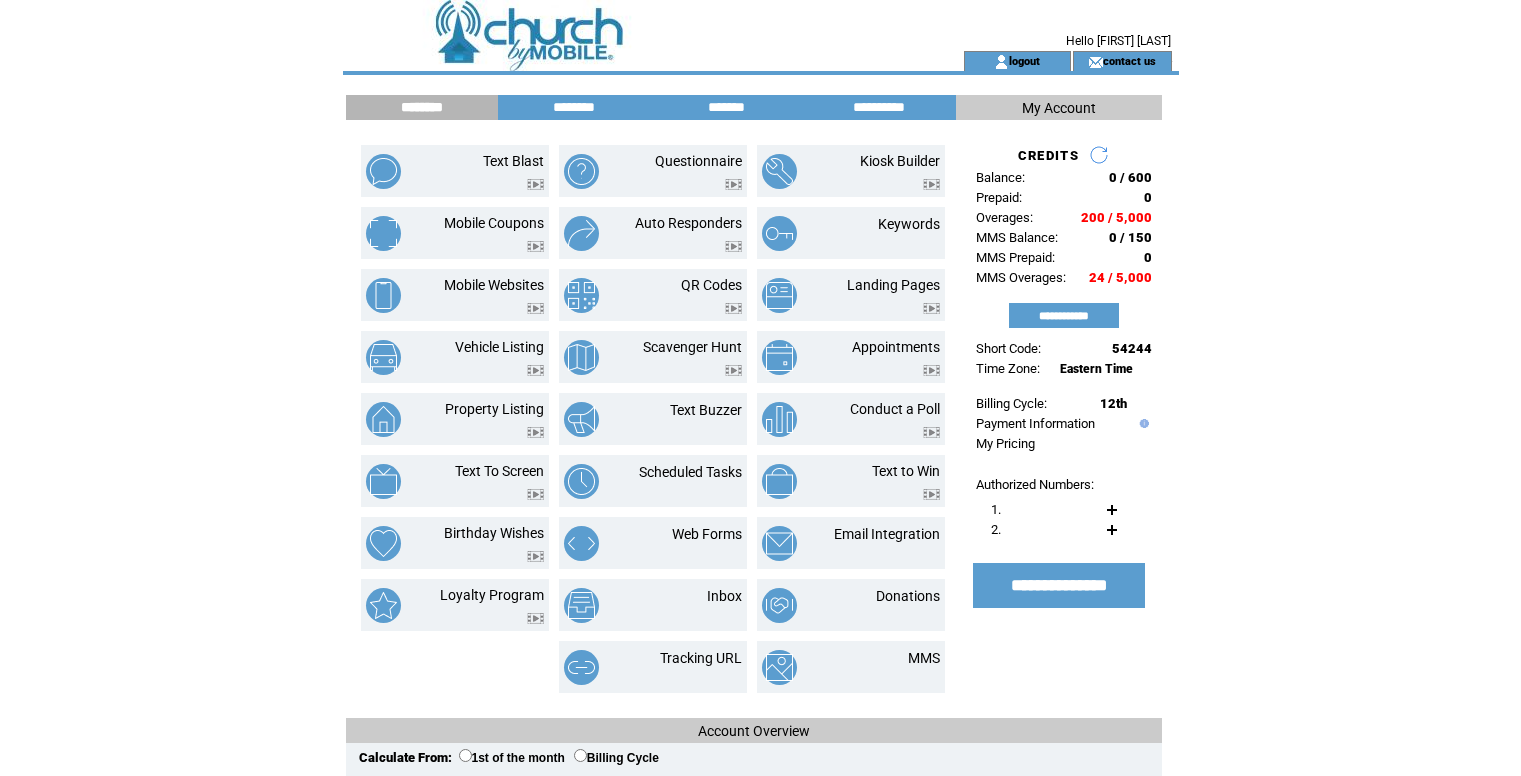 scroll, scrollTop: 0, scrollLeft: 0, axis: both 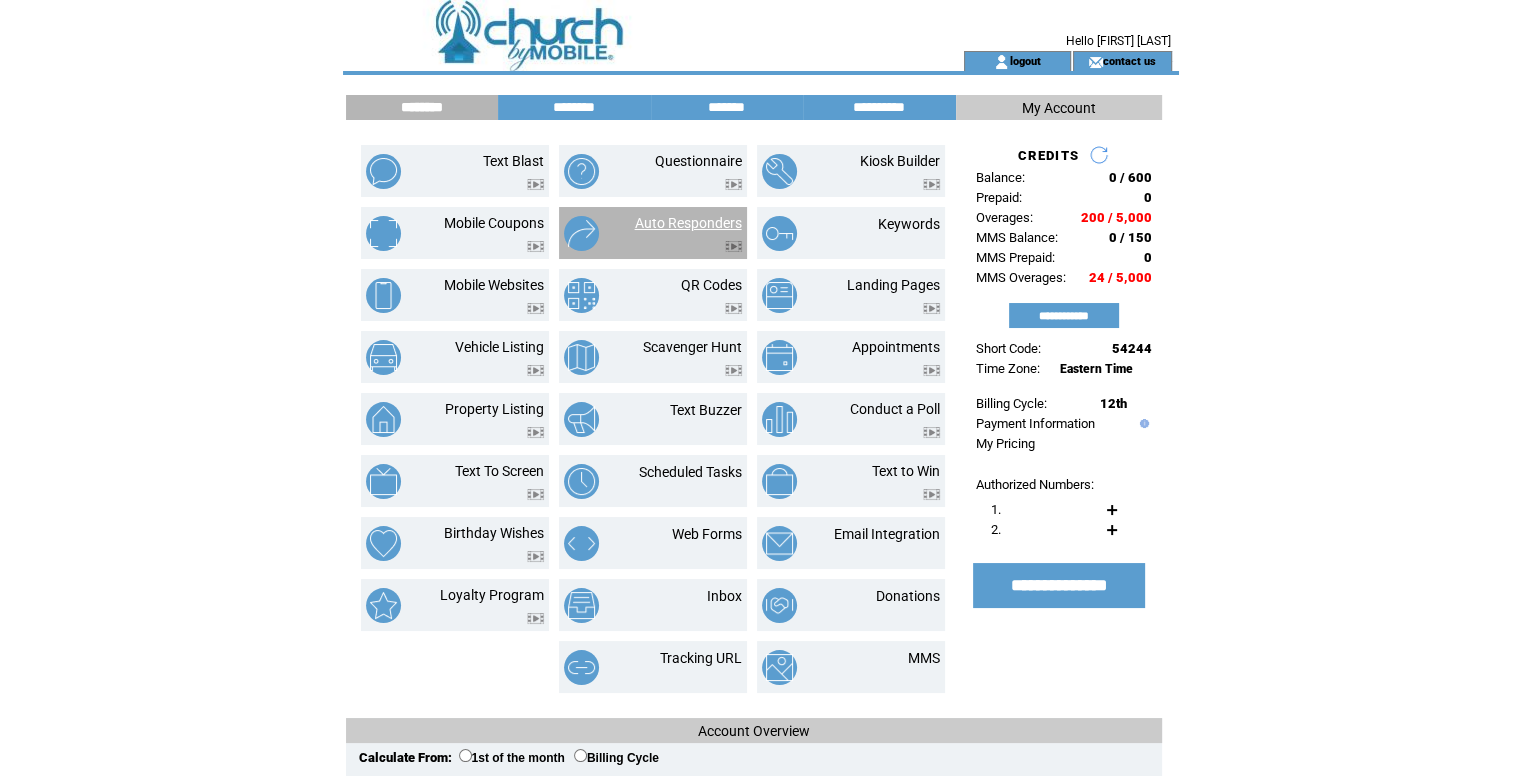 click on "Auto Responders" at bounding box center (688, 223) 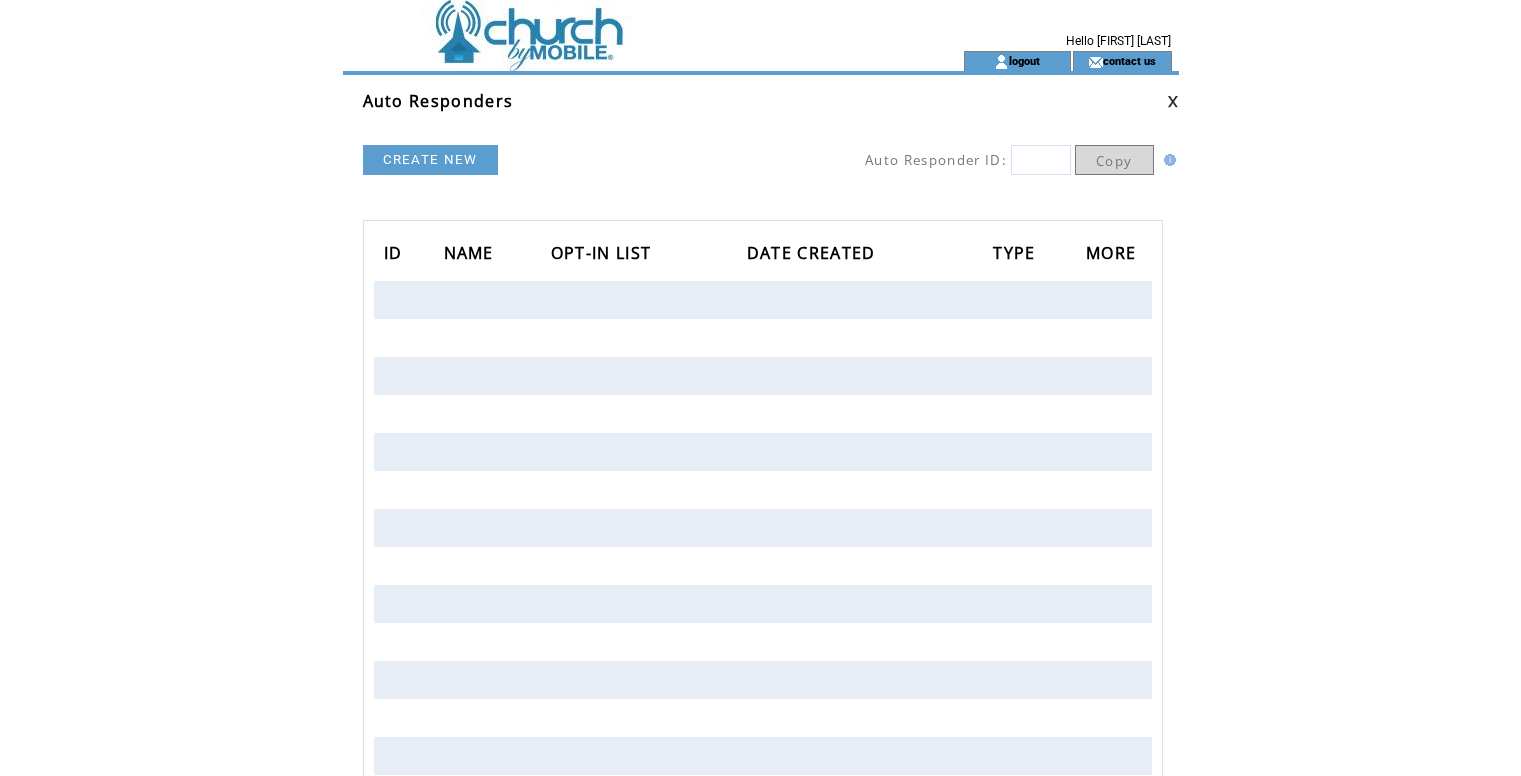 scroll, scrollTop: 0, scrollLeft: 0, axis: both 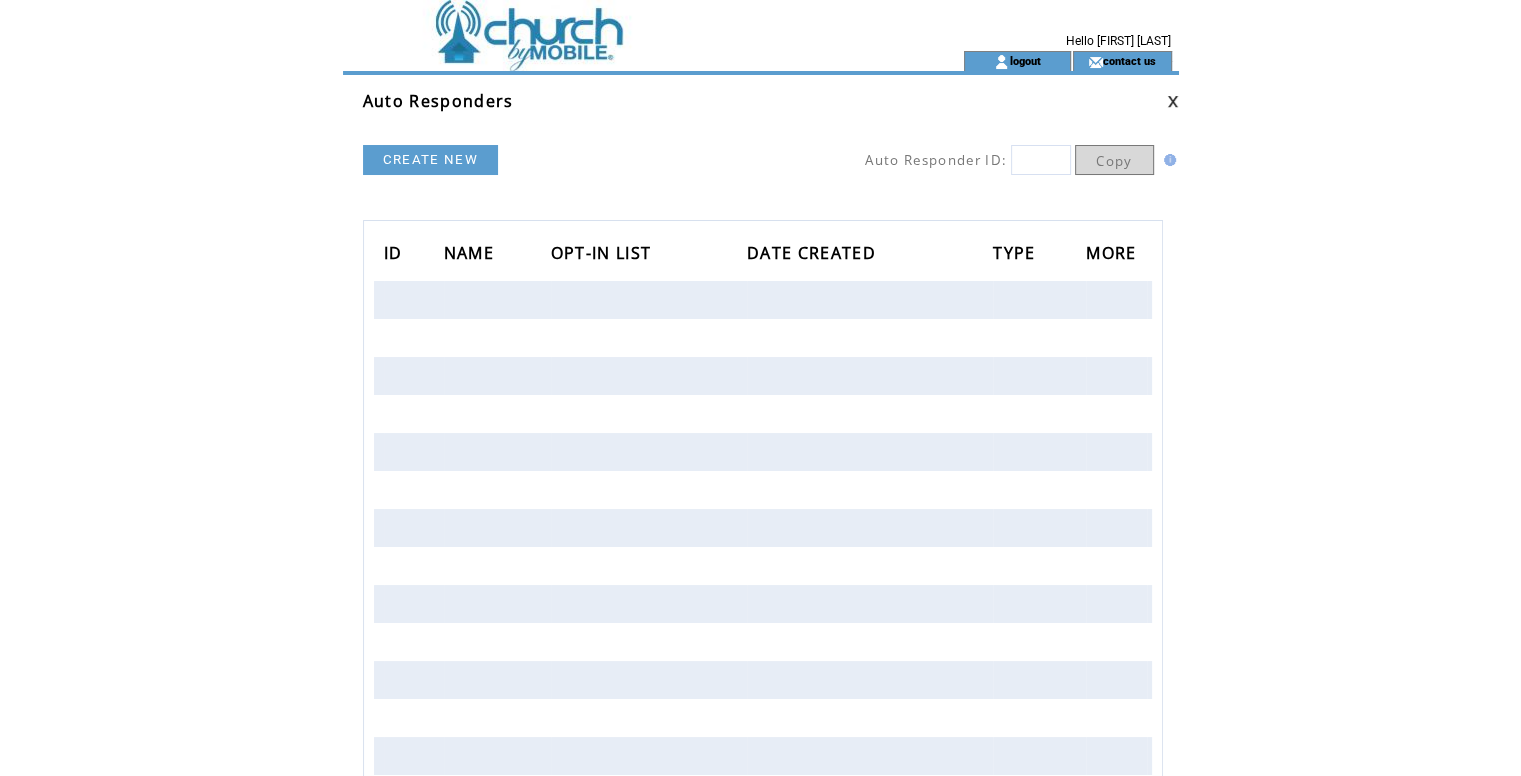 click at bounding box center (617, 25) 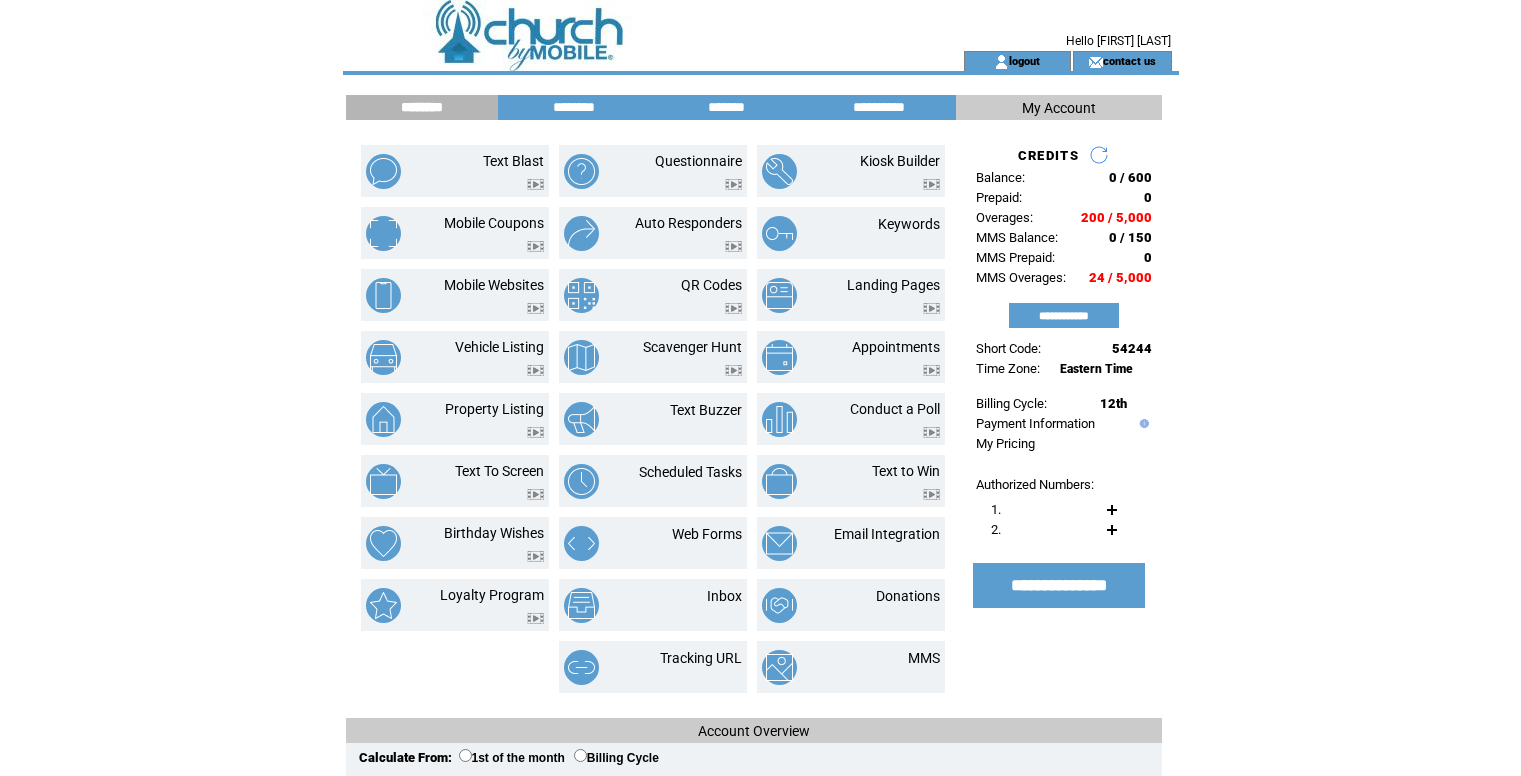scroll, scrollTop: 0, scrollLeft: 0, axis: both 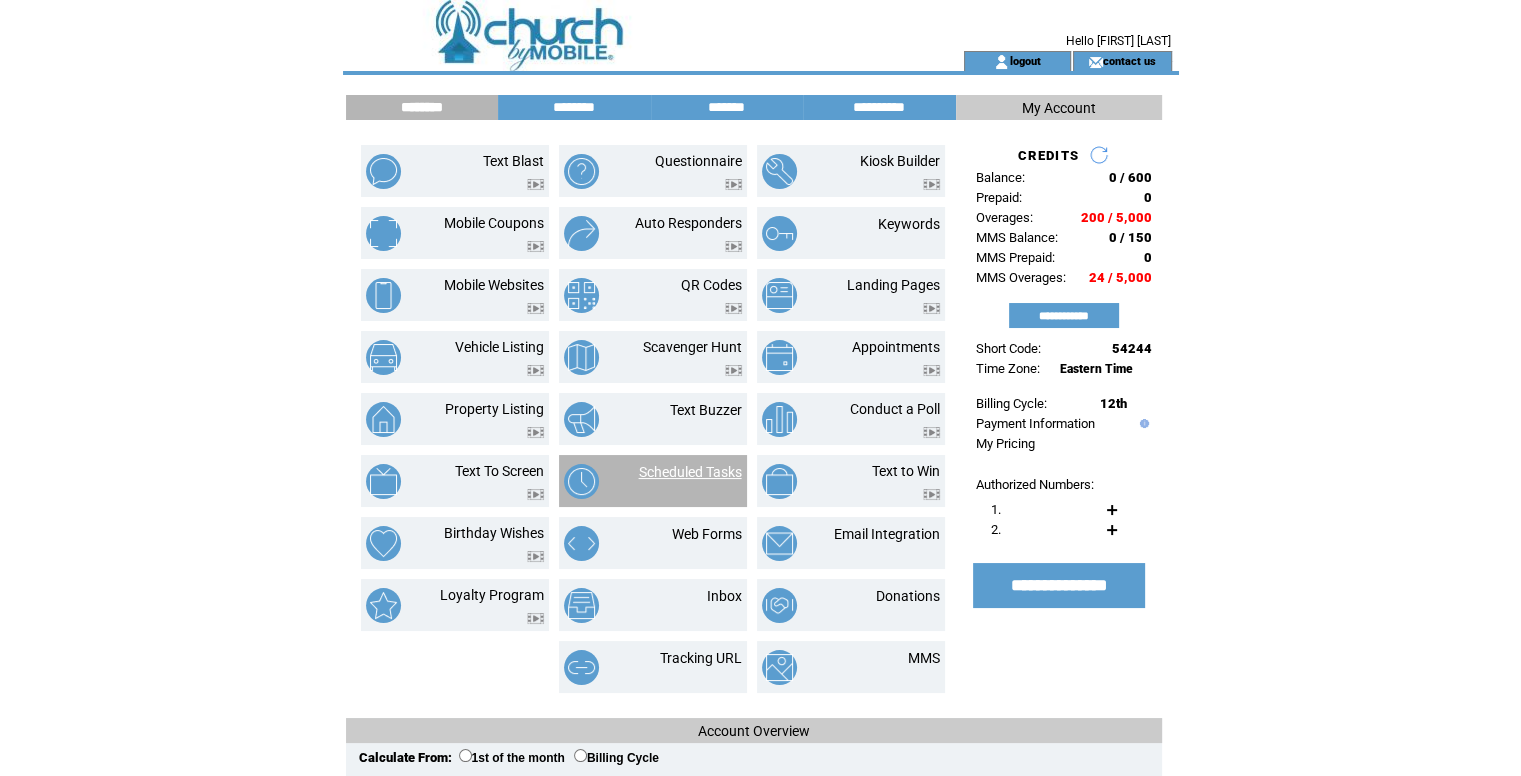 click on "Scheduled Tasks" at bounding box center (690, 472) 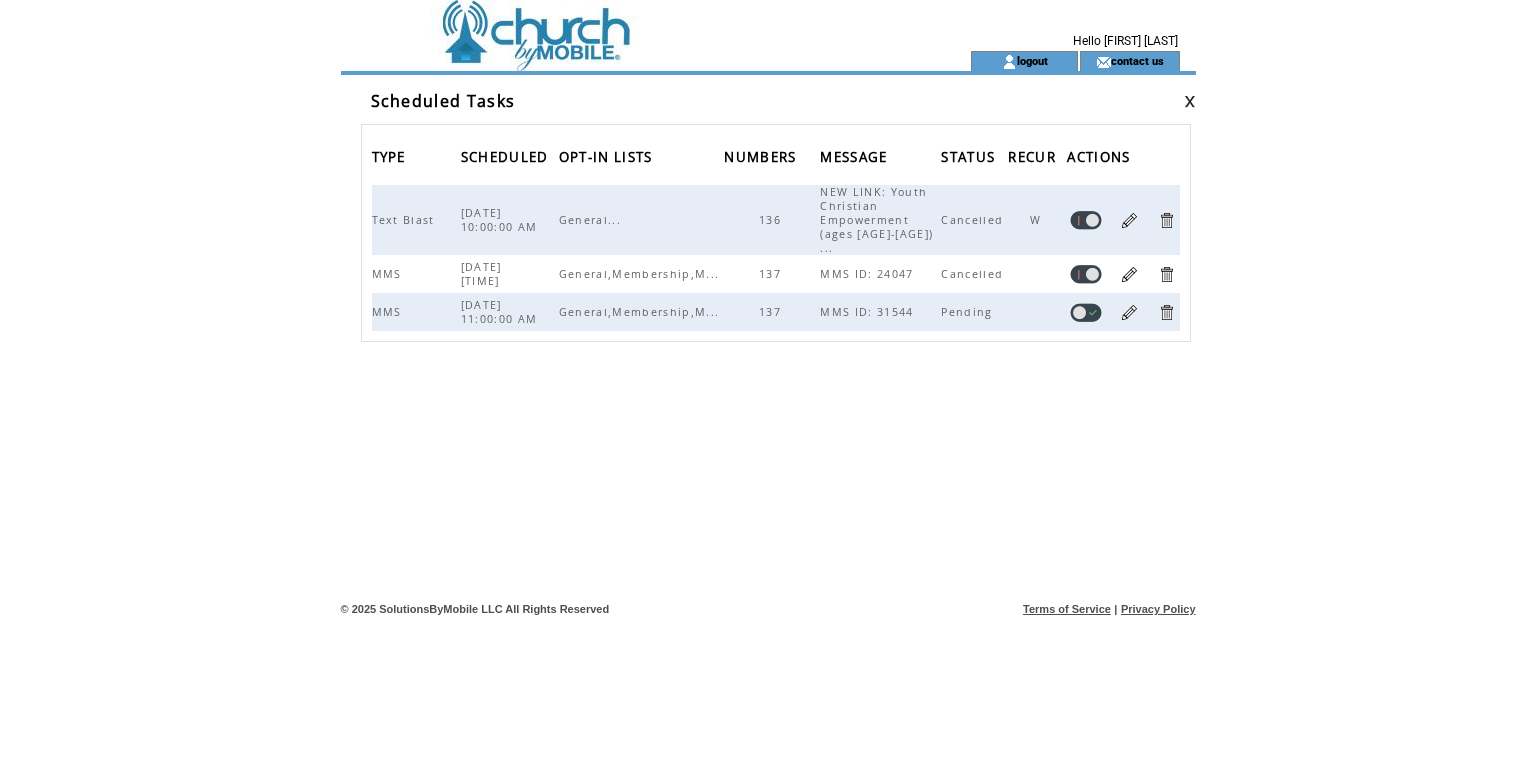 scroll, scrollTop: 0, scrollLeft: 0, axis: both 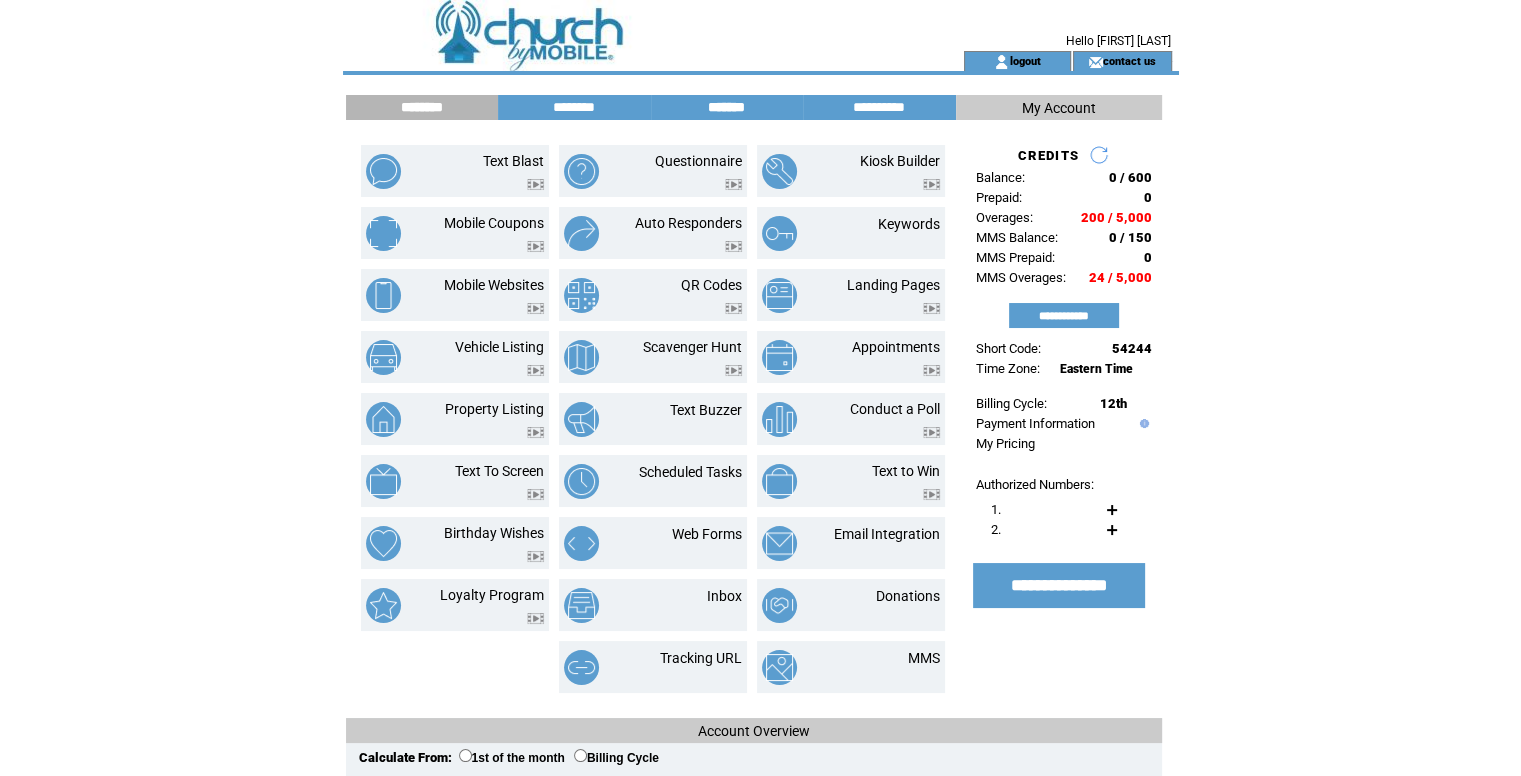 click on "*******" at bounding box center (727, 107) 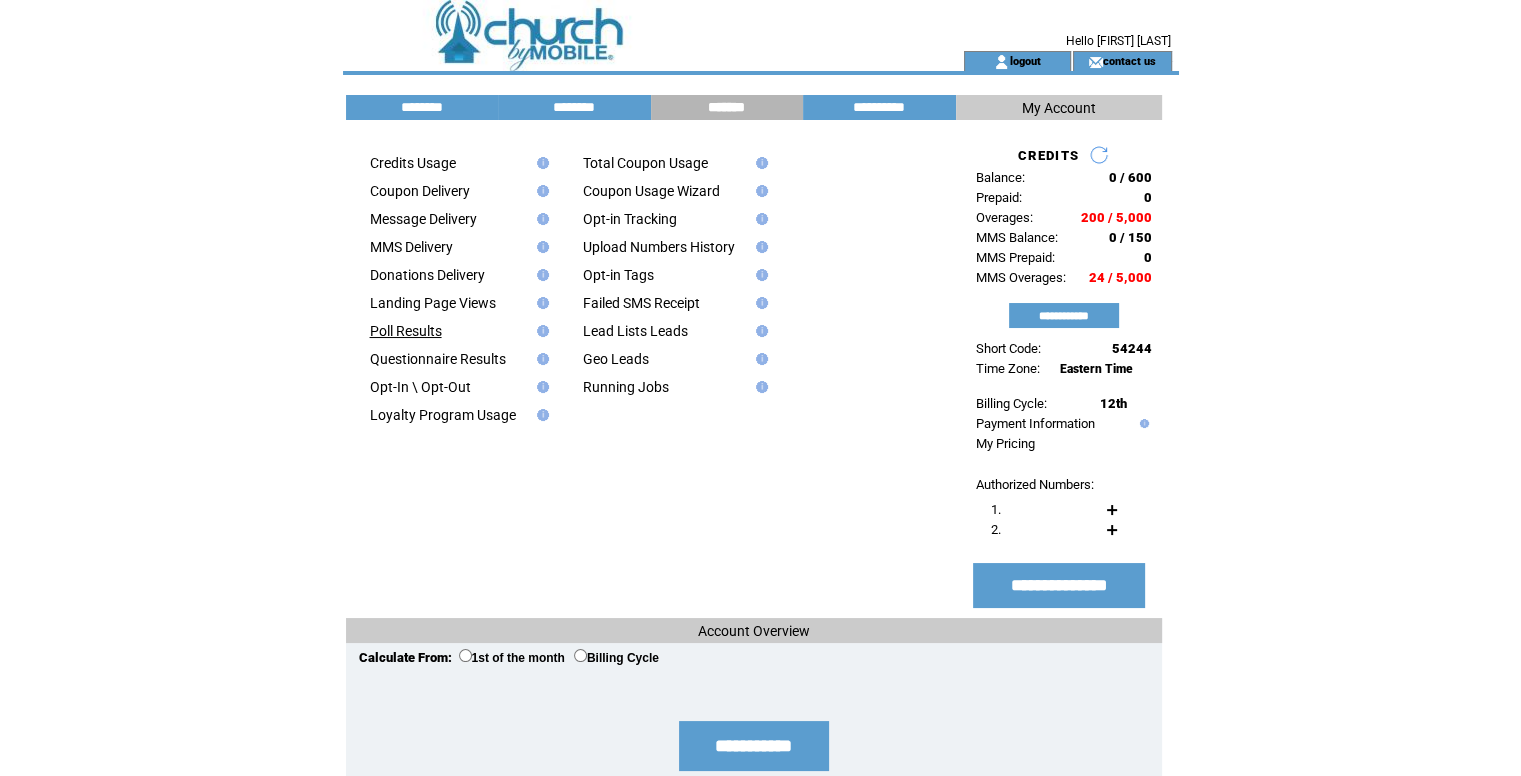 click on "Poll Results" at bounding box center (406, 331) 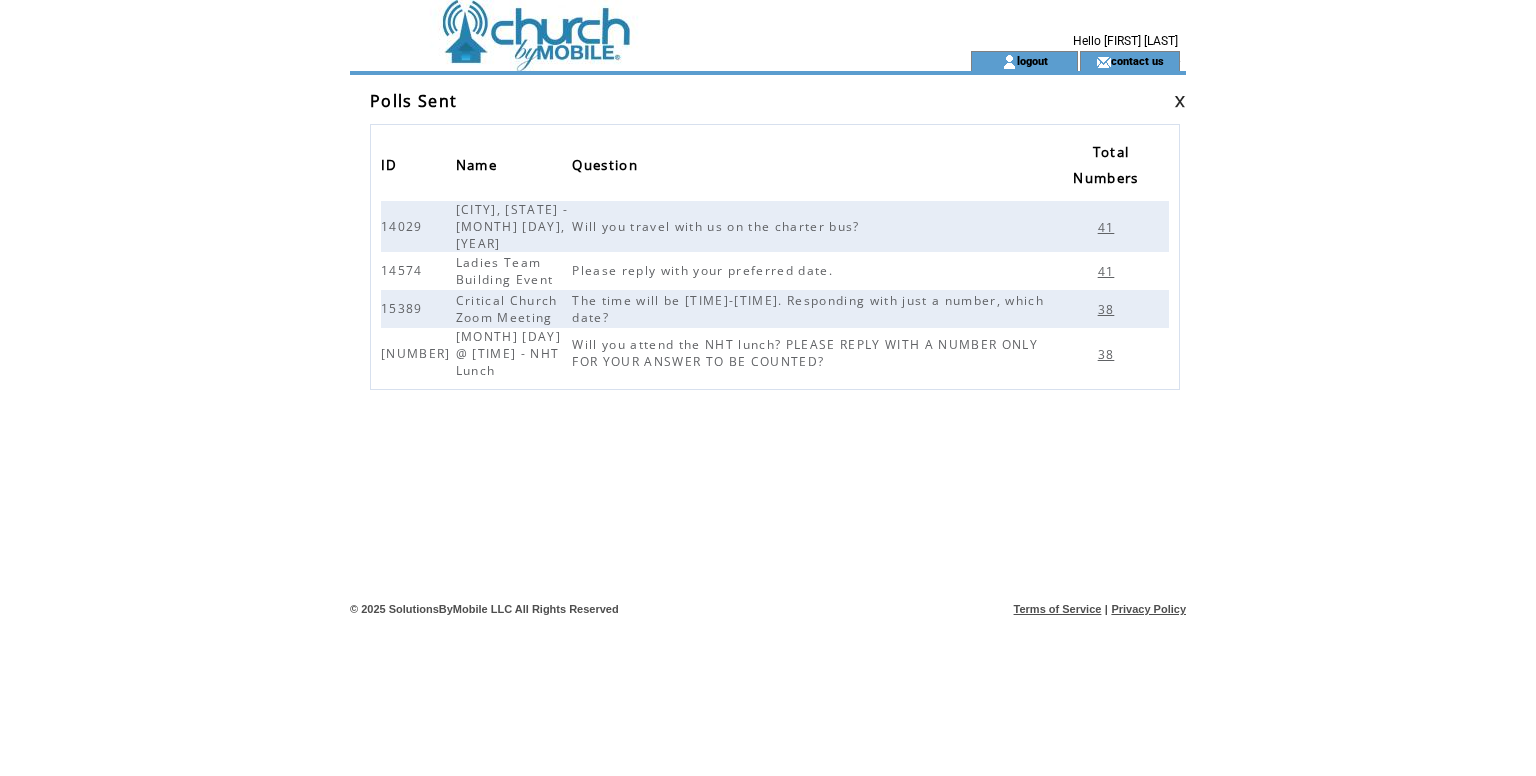 scroll, scrollTop: 0, scrollLeft: 0, axis: both 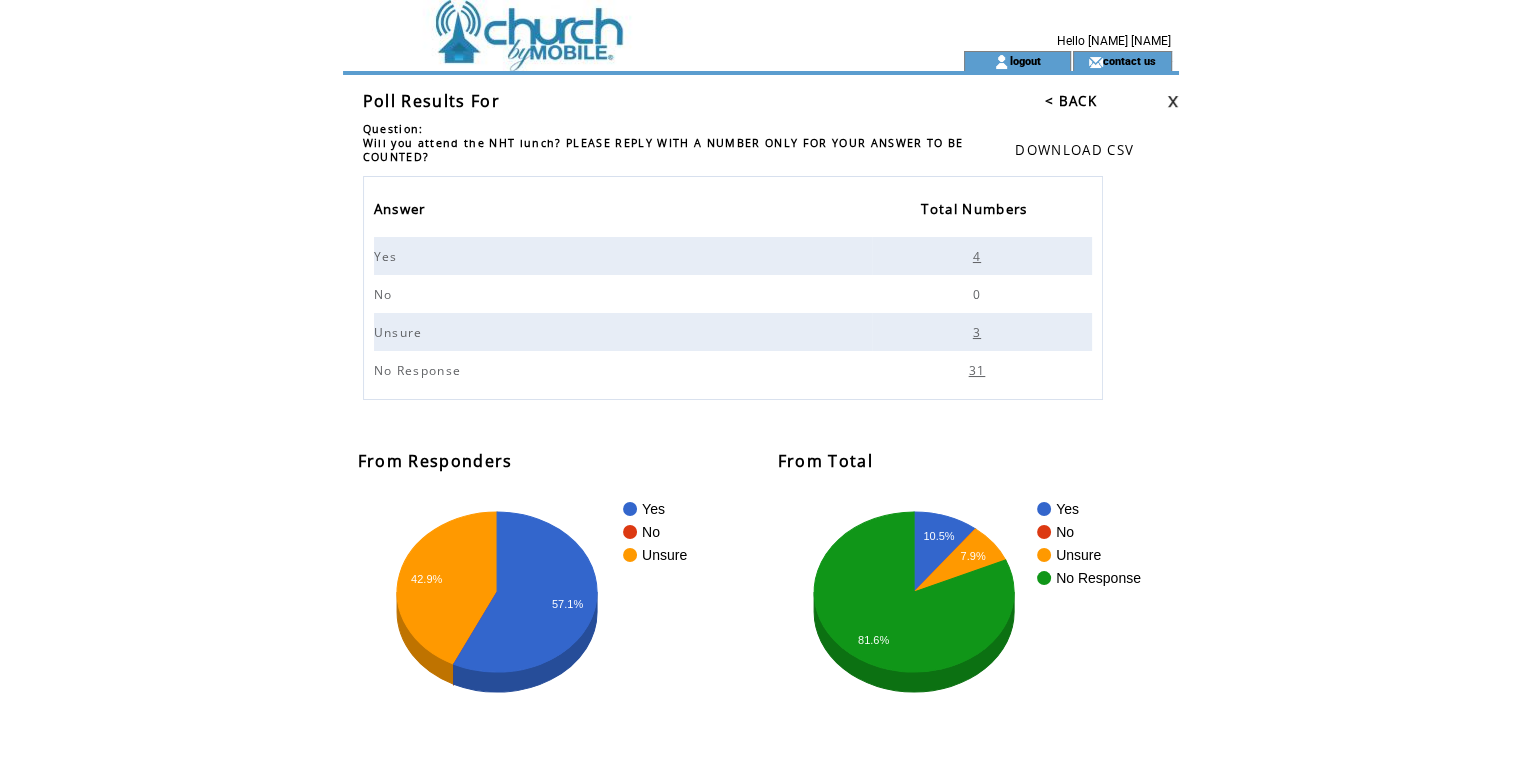 click at bounding box center [617, 61] 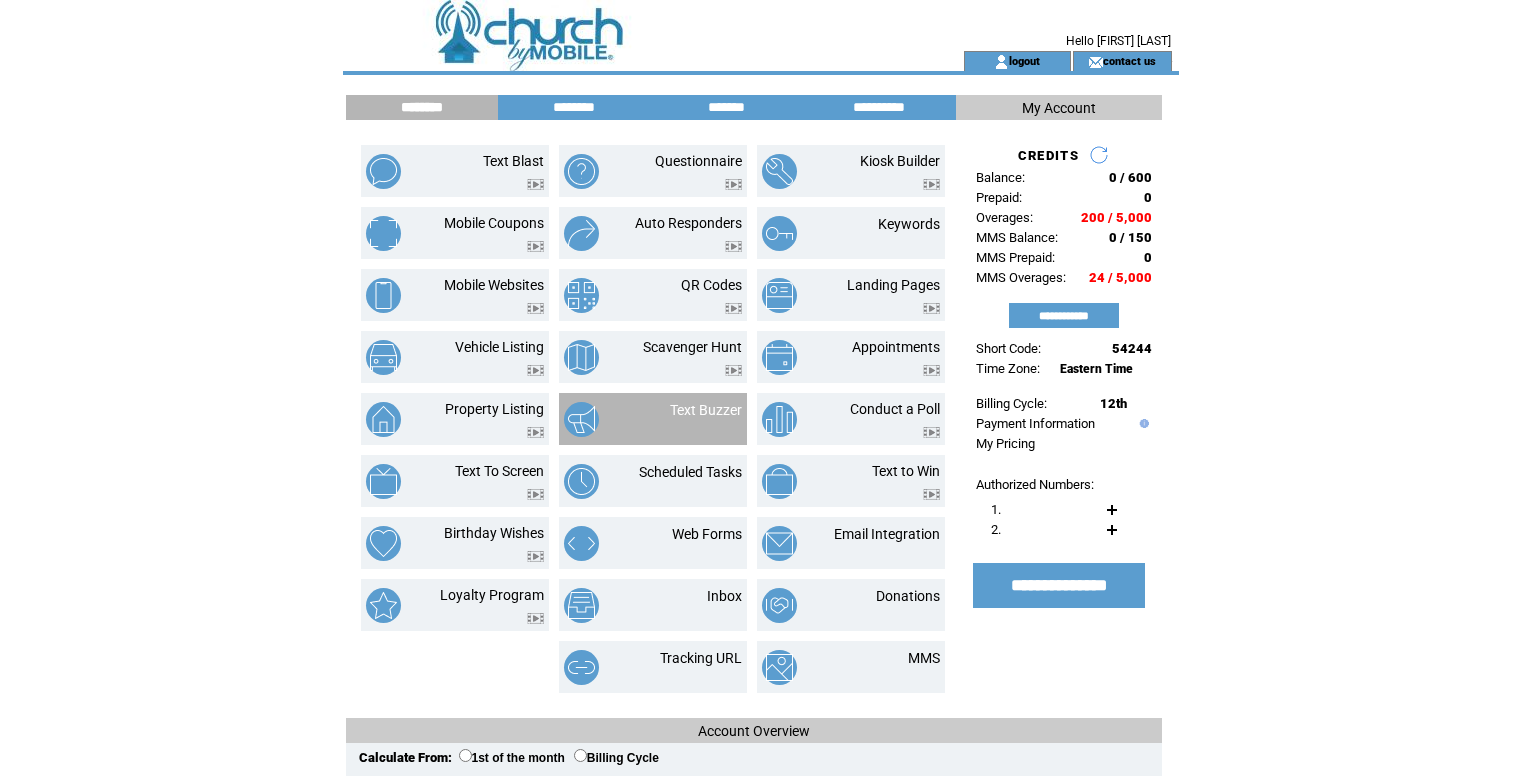 scroll, scrollTop: 0, scrollLeft: 0, axis: both 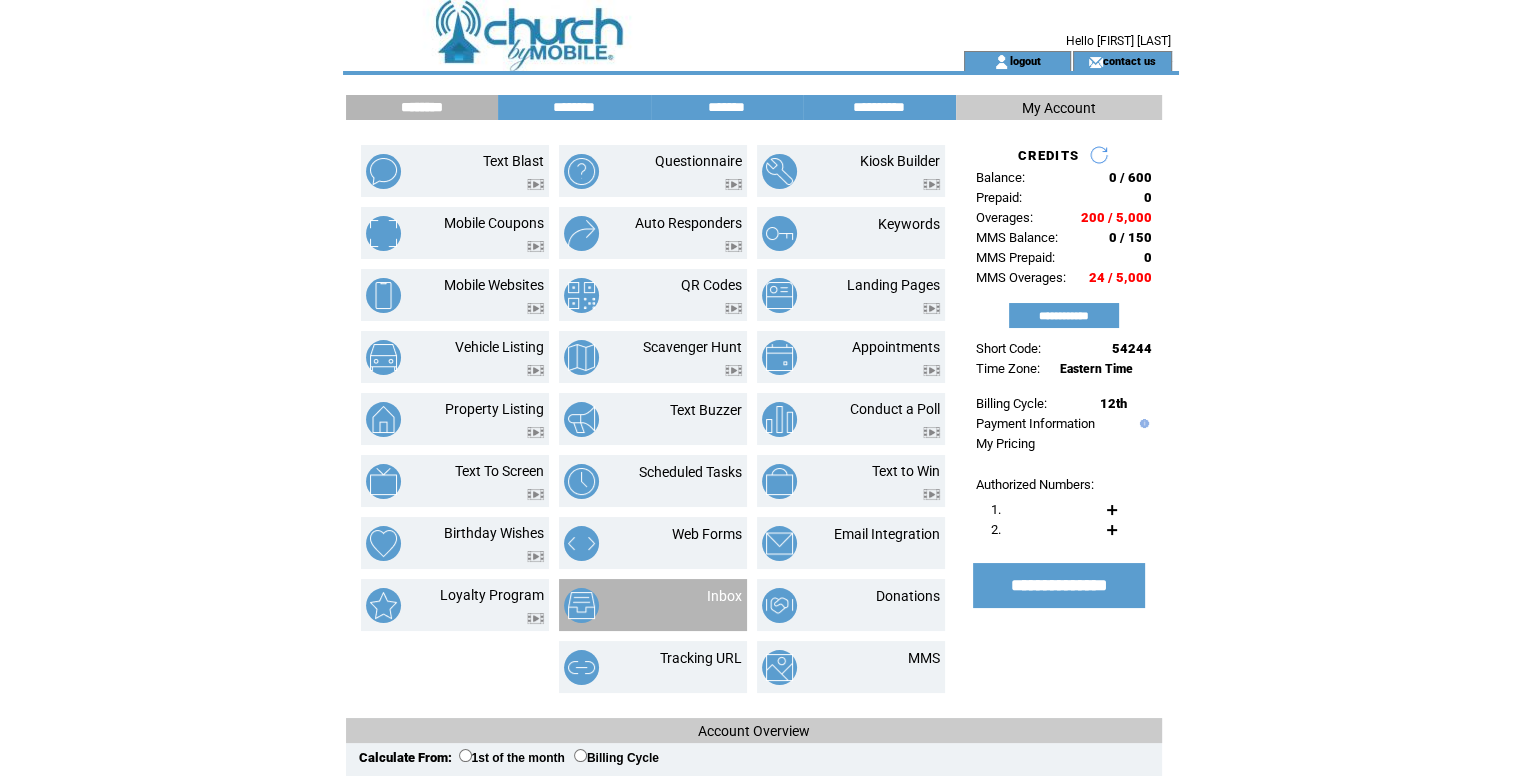 click on "Inbox" at bounding box center (653, 605) 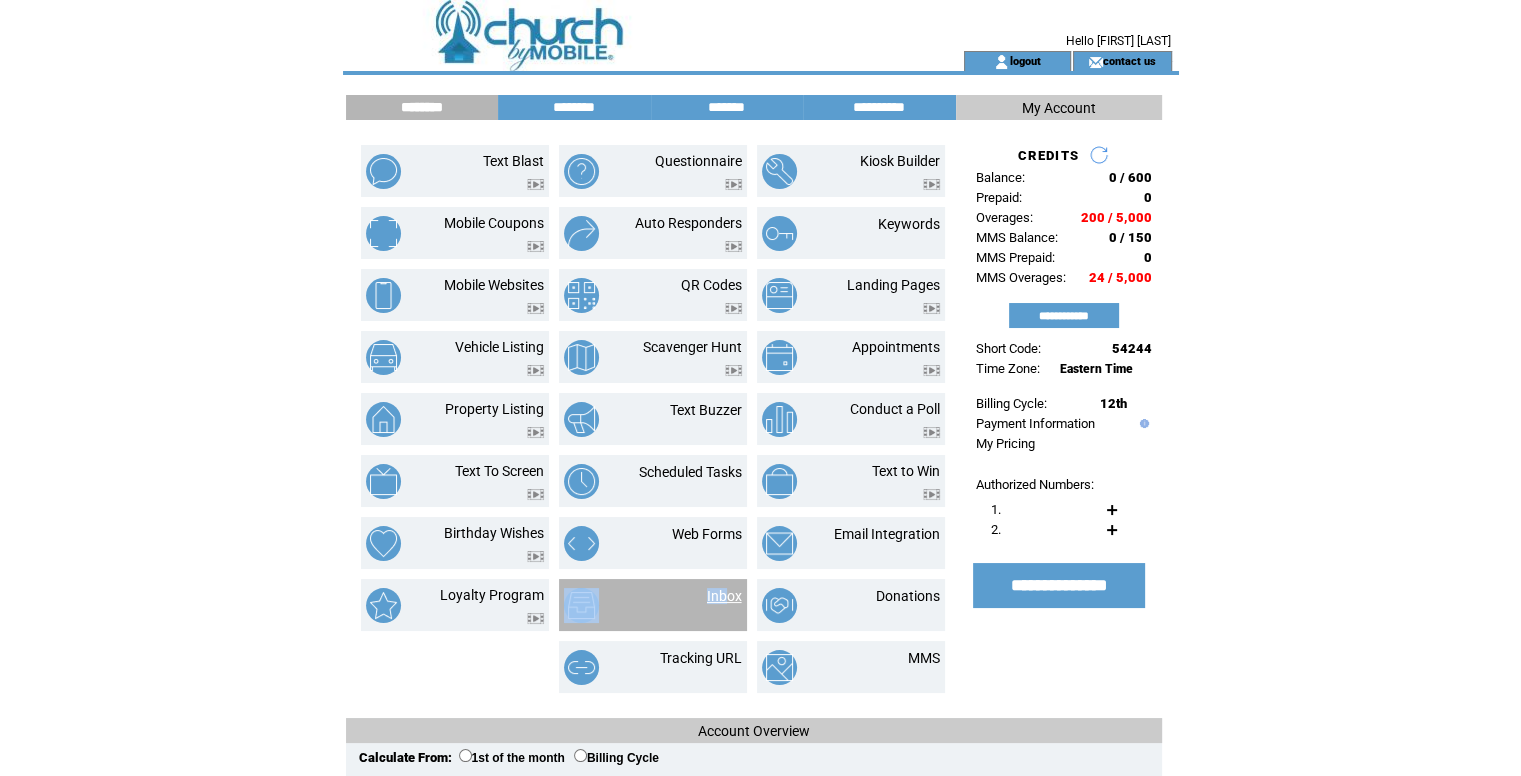 click on "Inbox" at bounding box center (724, 596) 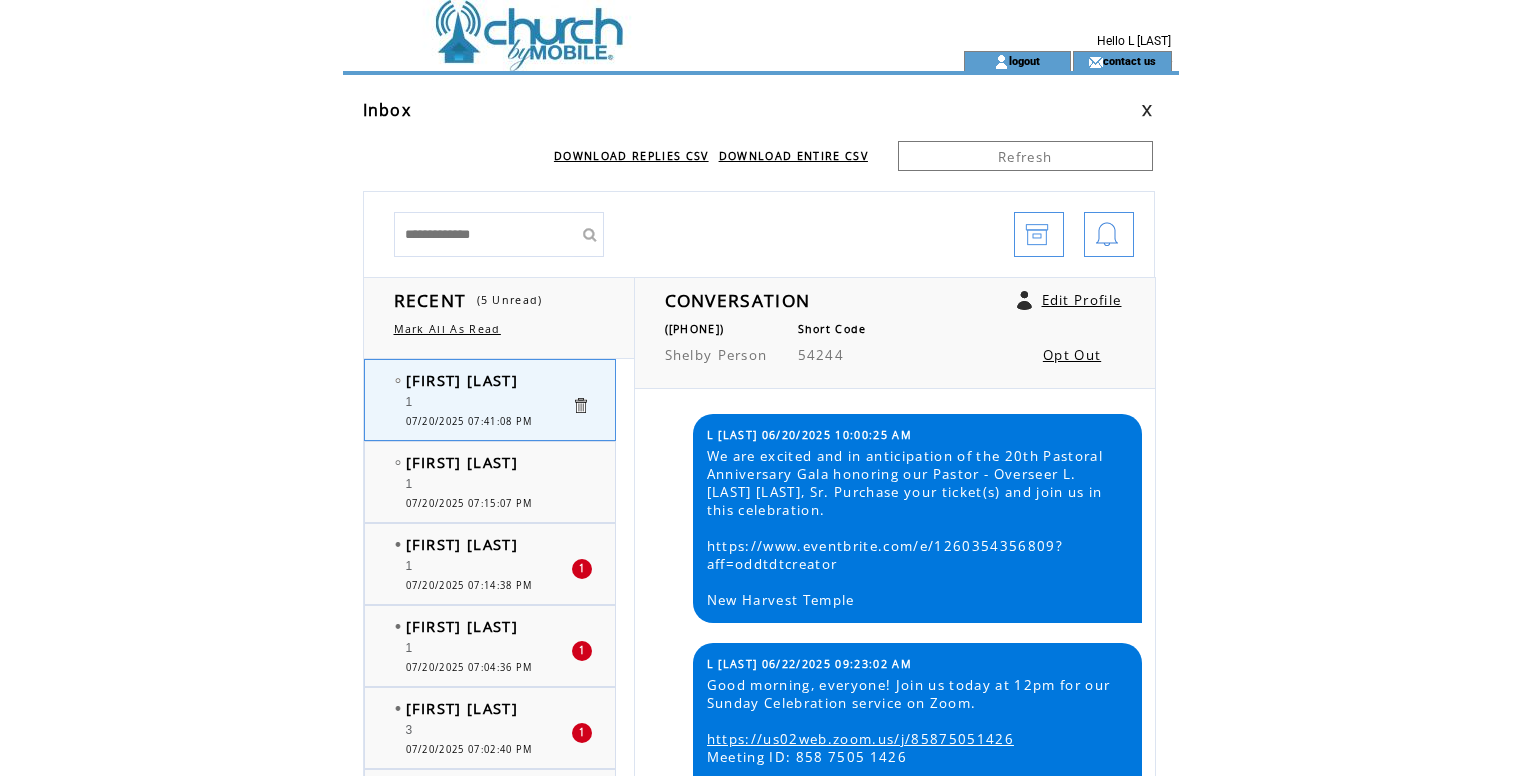 scroll, scrollTop: 0, scrollLeft: 0, axis: both 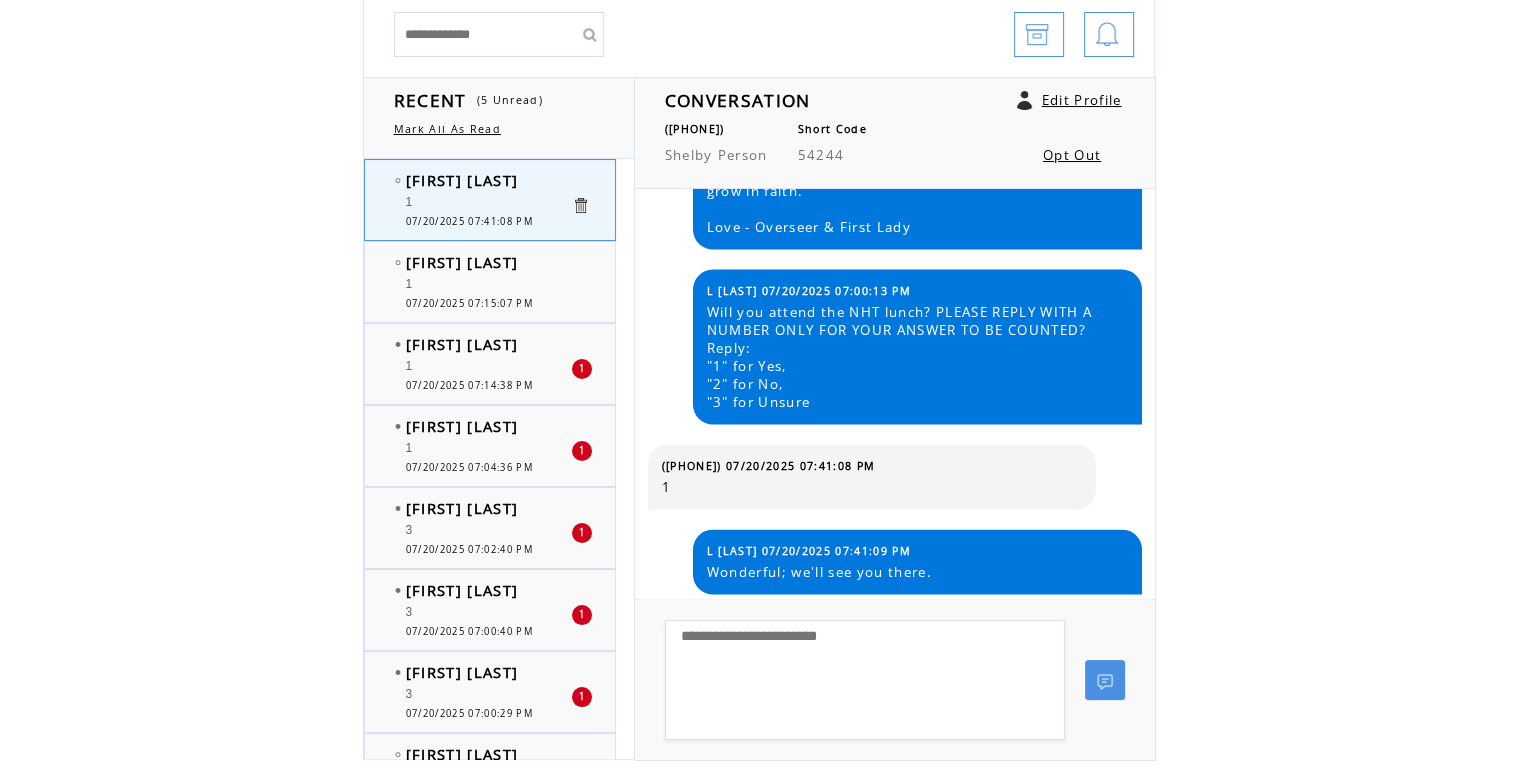 click on "3" at bounding box center (488, 615) 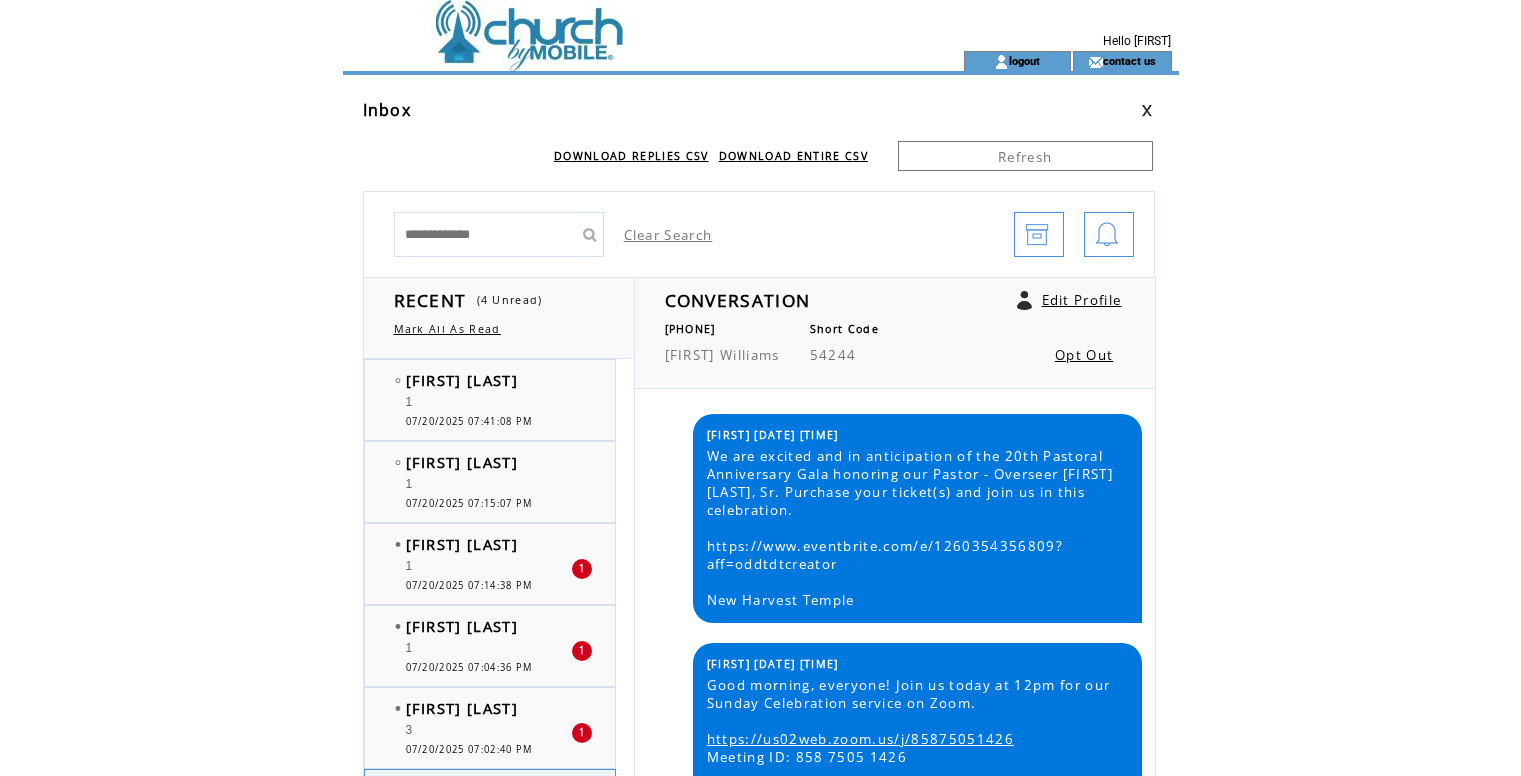 scroll, scrollTop: 0, scrollLeft: 0, axis: both 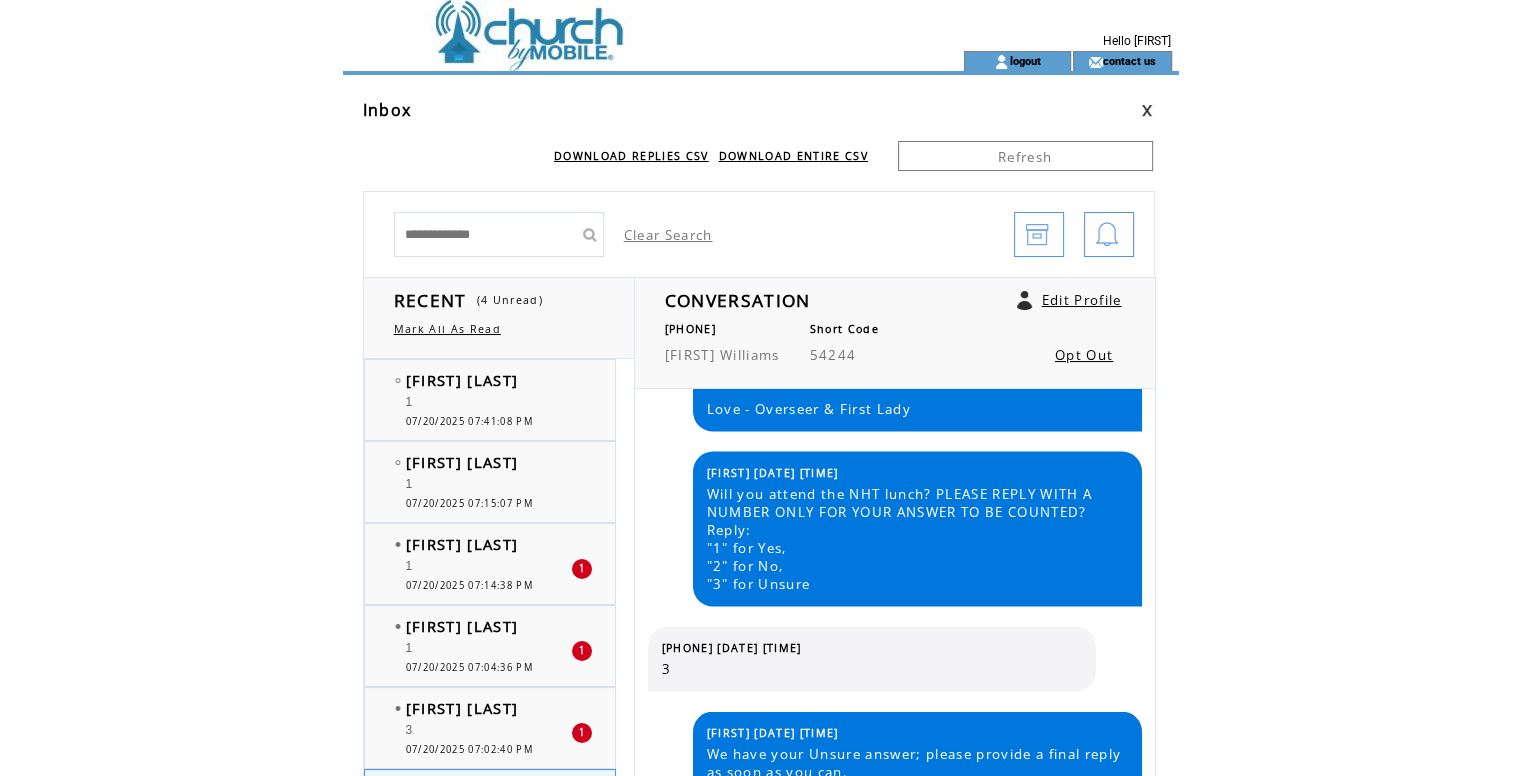 click at bounding box center [617, 25] 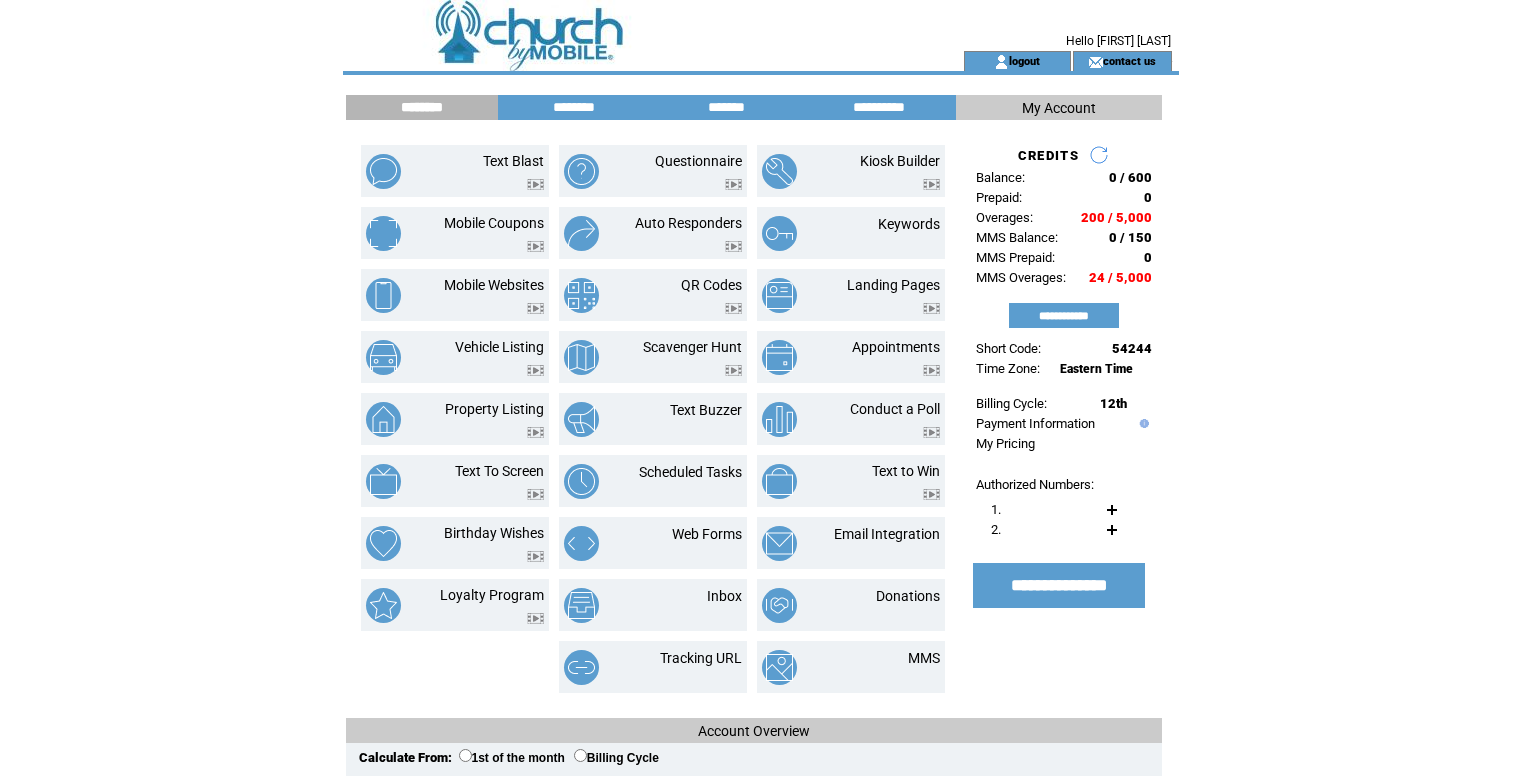 scroll, scrollTop: 0, scrollLeft: 0, axis: both 